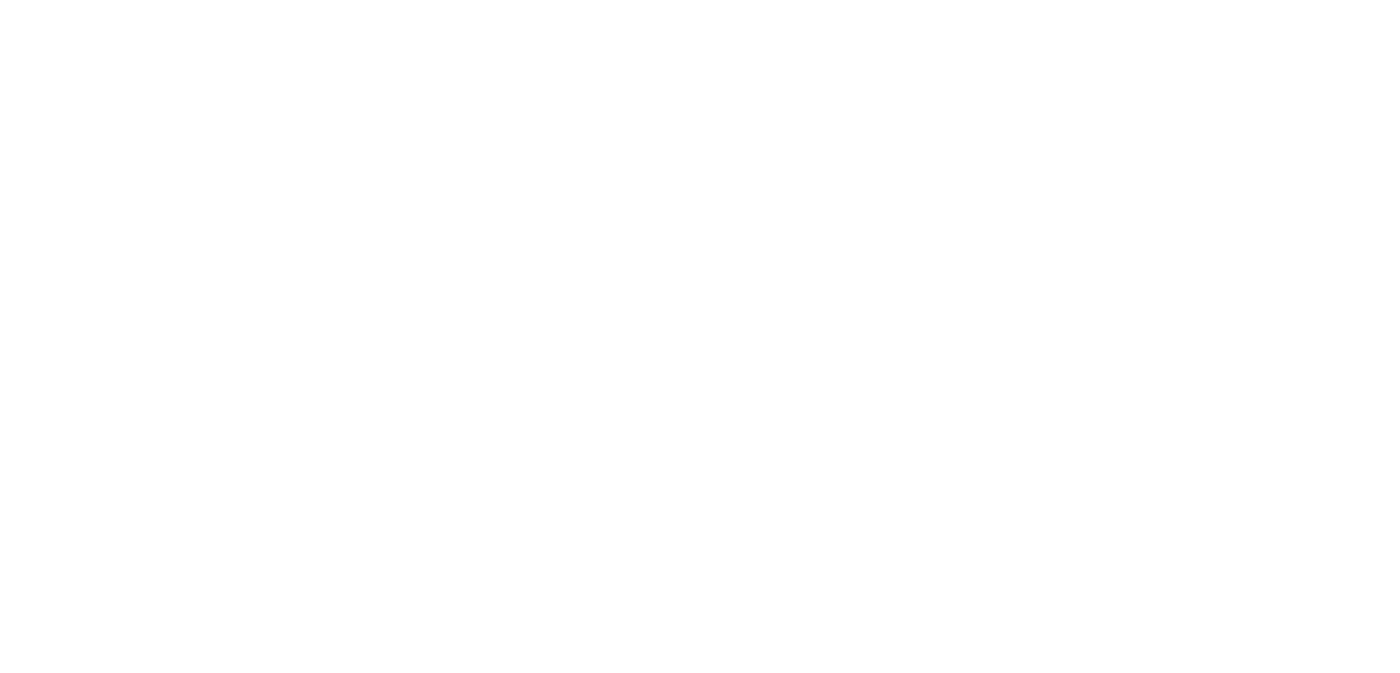 scroll, scrollTop: 0, scrollLeft: 0, axis: both 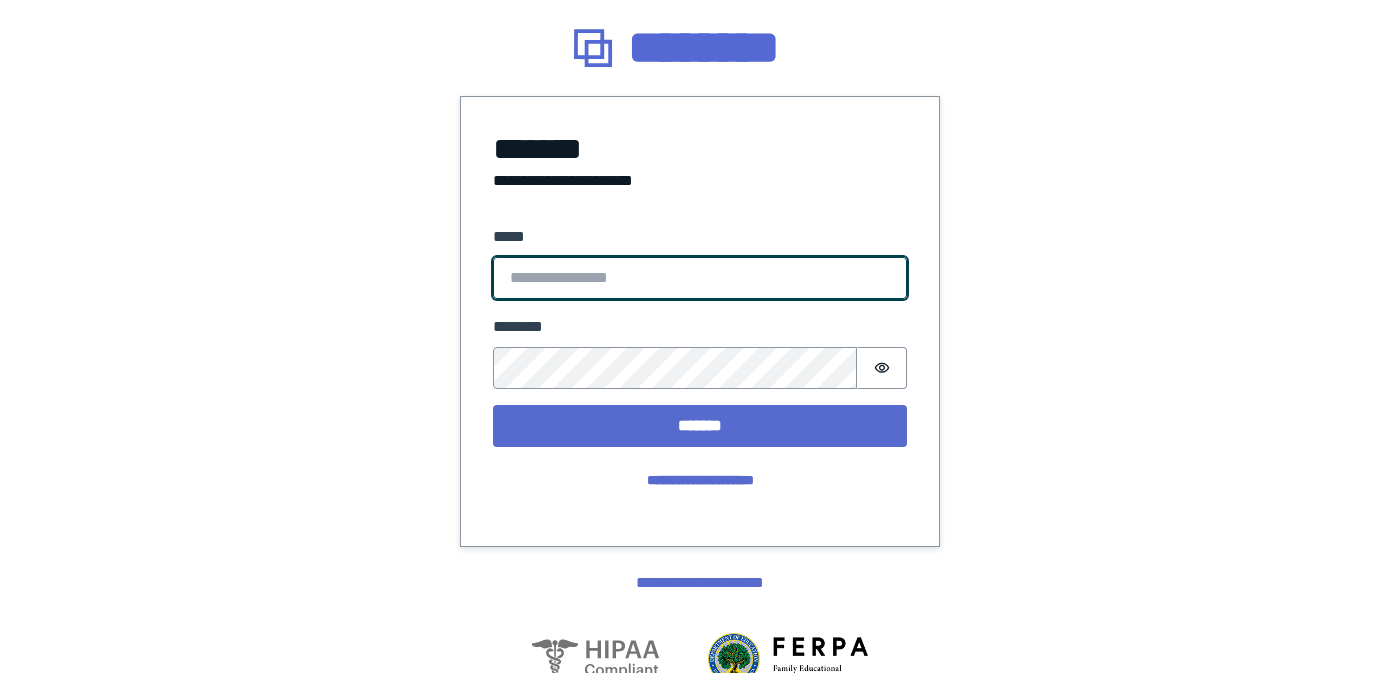 click on "*****" at bounding box center [700, 278] 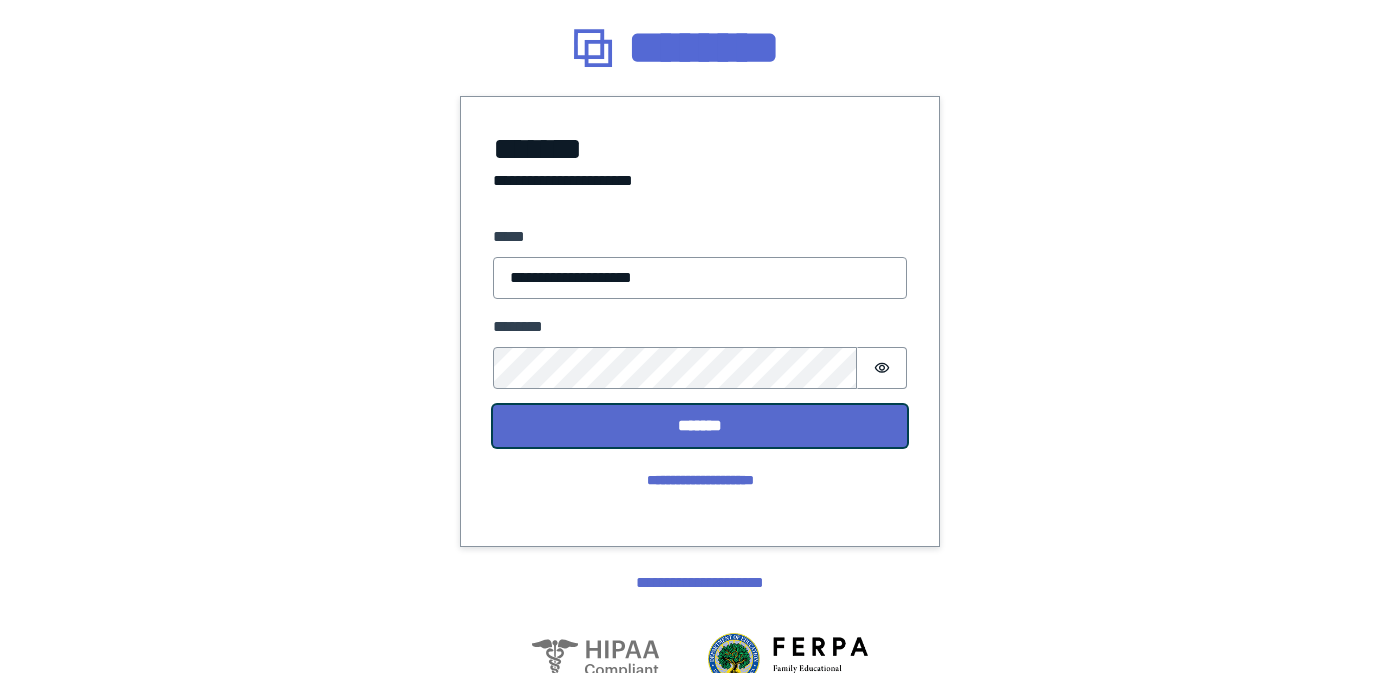 click on "*******" at bounding box center (700, 426) 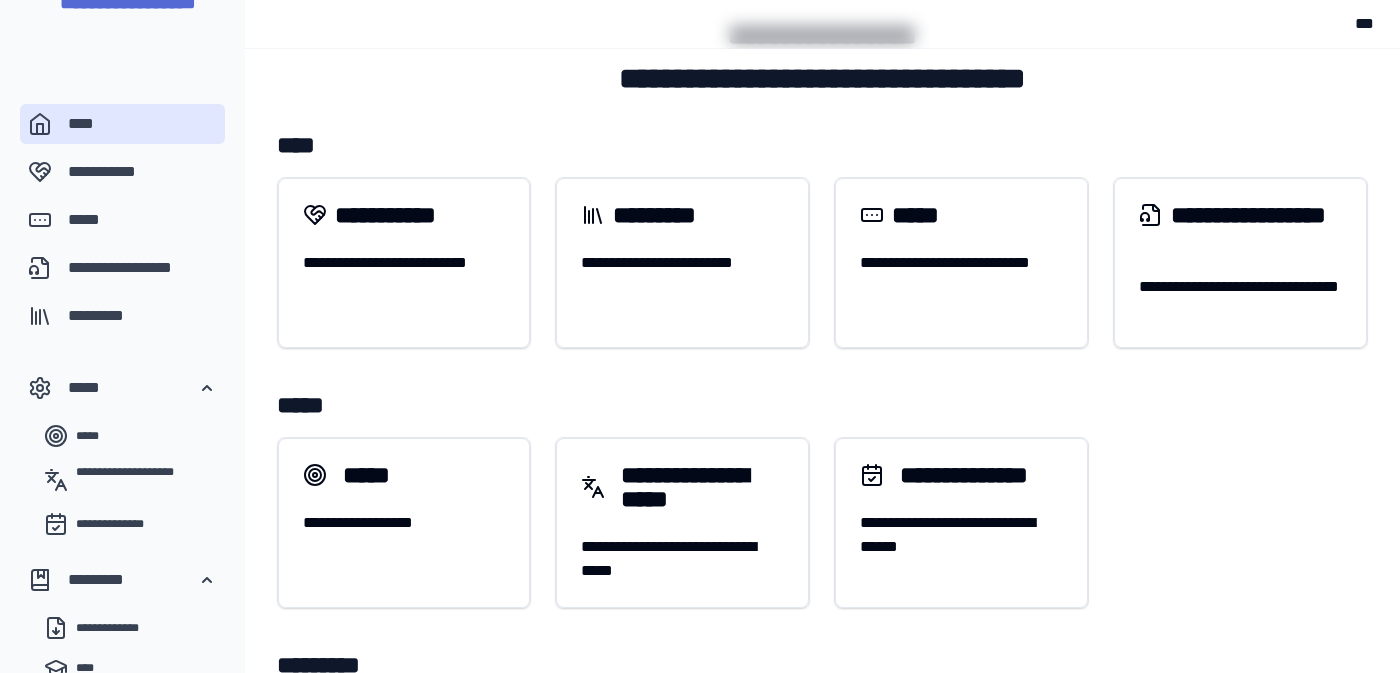 scroll, scrollTop: 0, scrollLeft: 0, axis: both 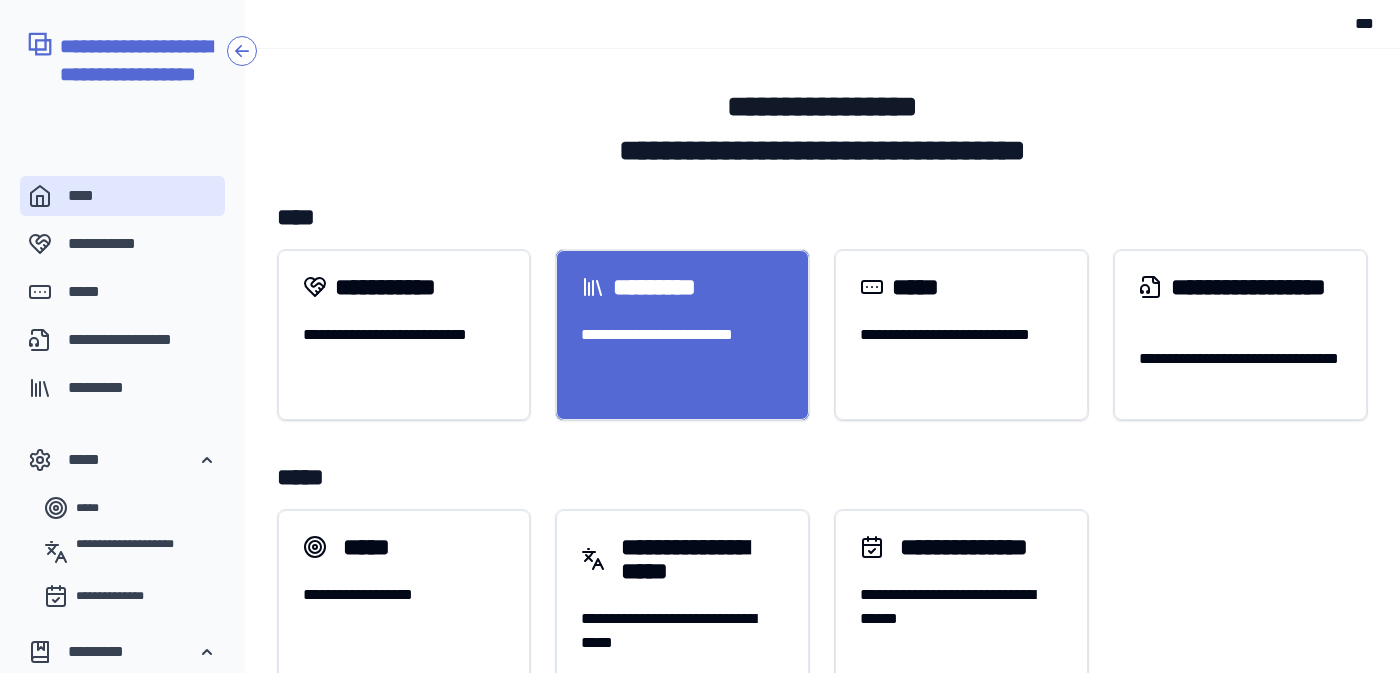 click on "*********" at bounding box center (682, 287) 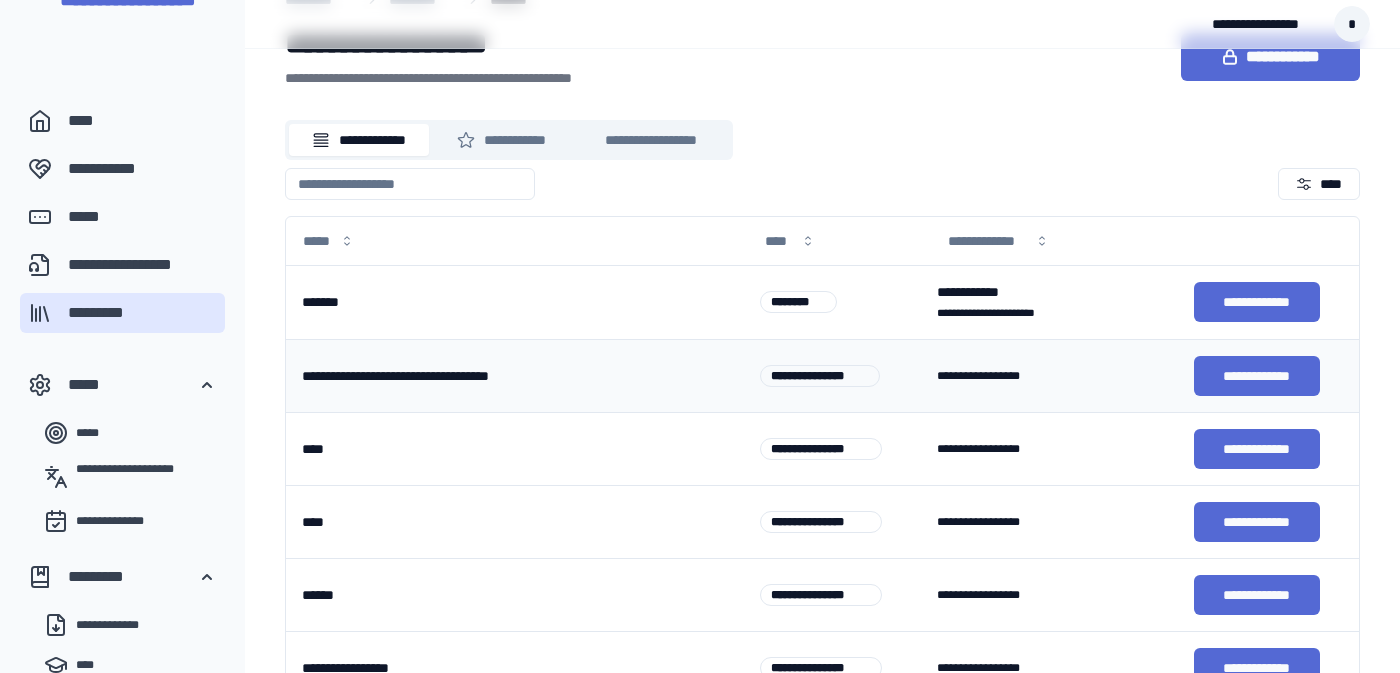scroll, scrollTop: 87, scrollLeft: 0, axis: vertical 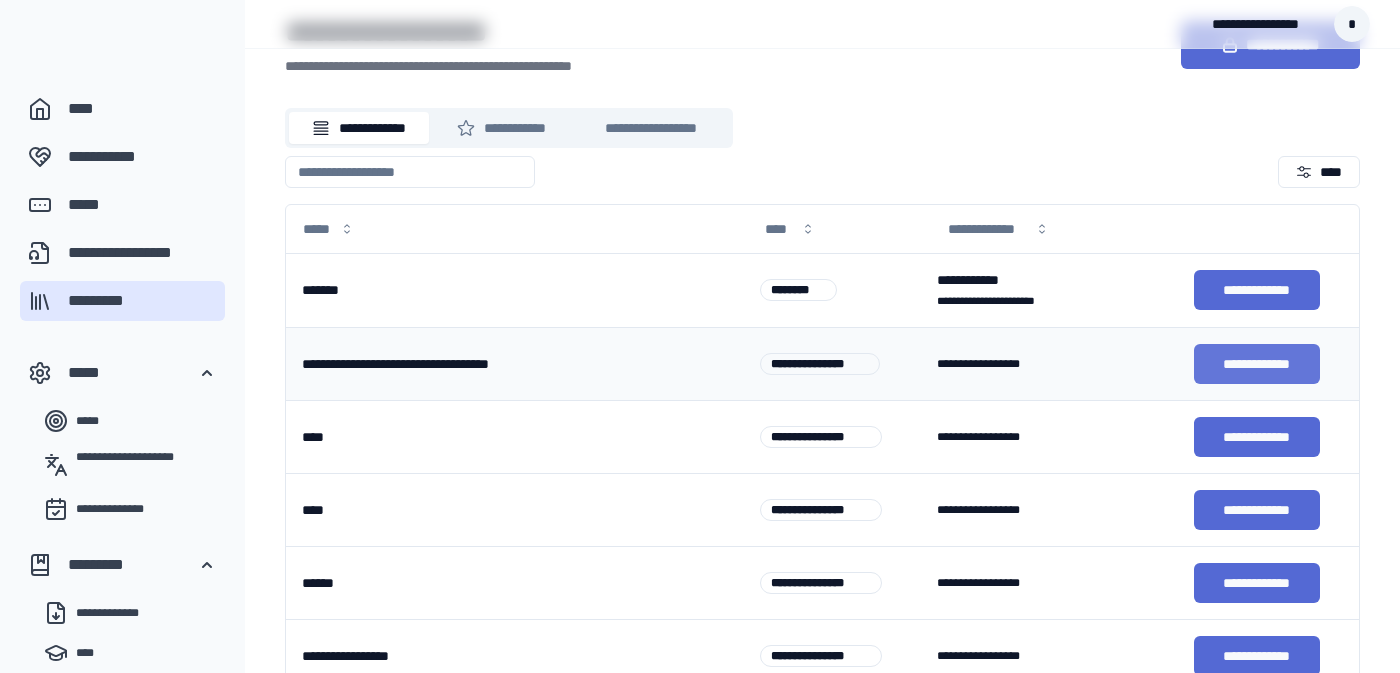click on "**********" at bounding box center [1257, 364] 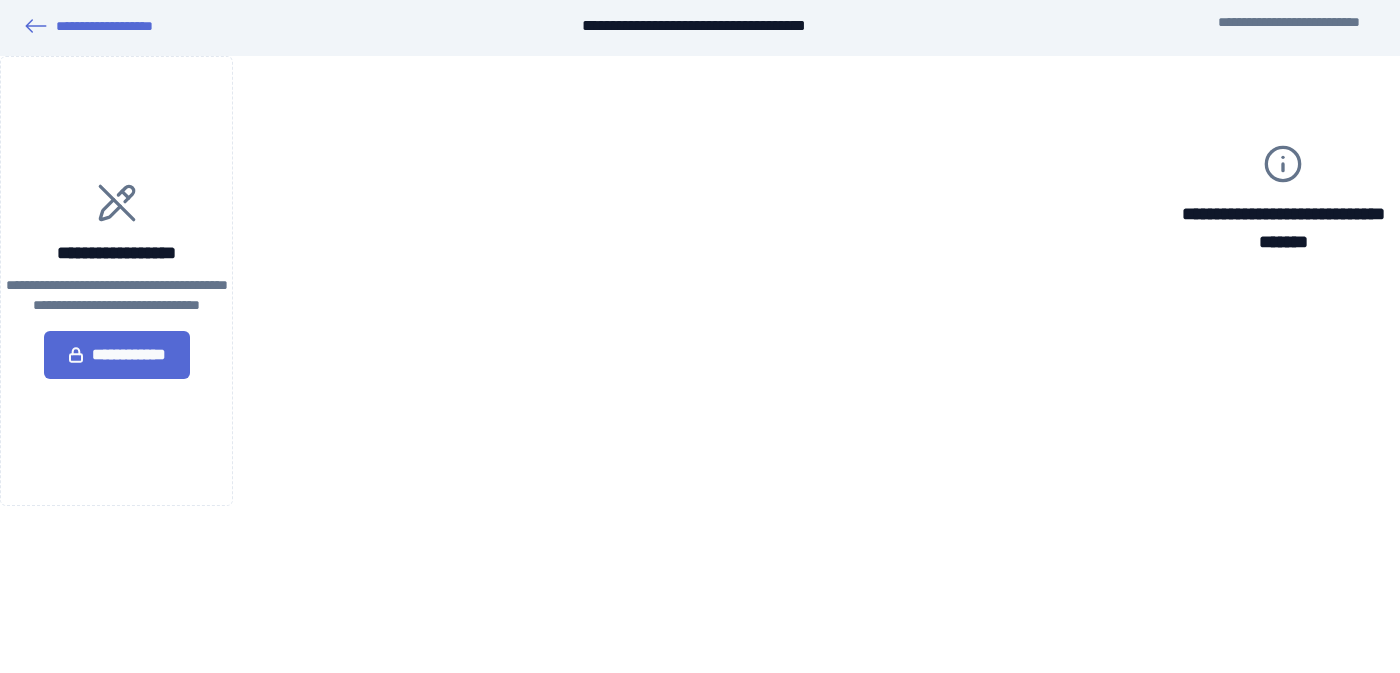 scroll, scrollTop: 0, scrollLeft: 0, axis: both 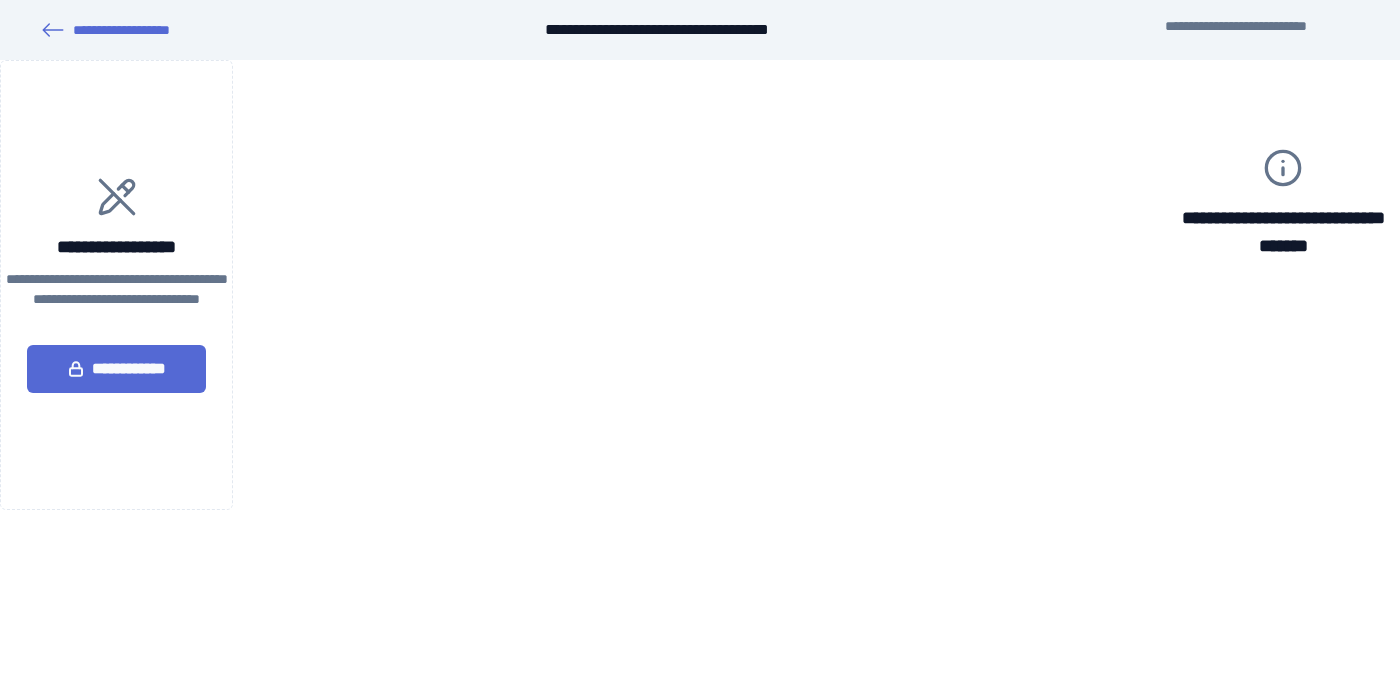 type on "**********" 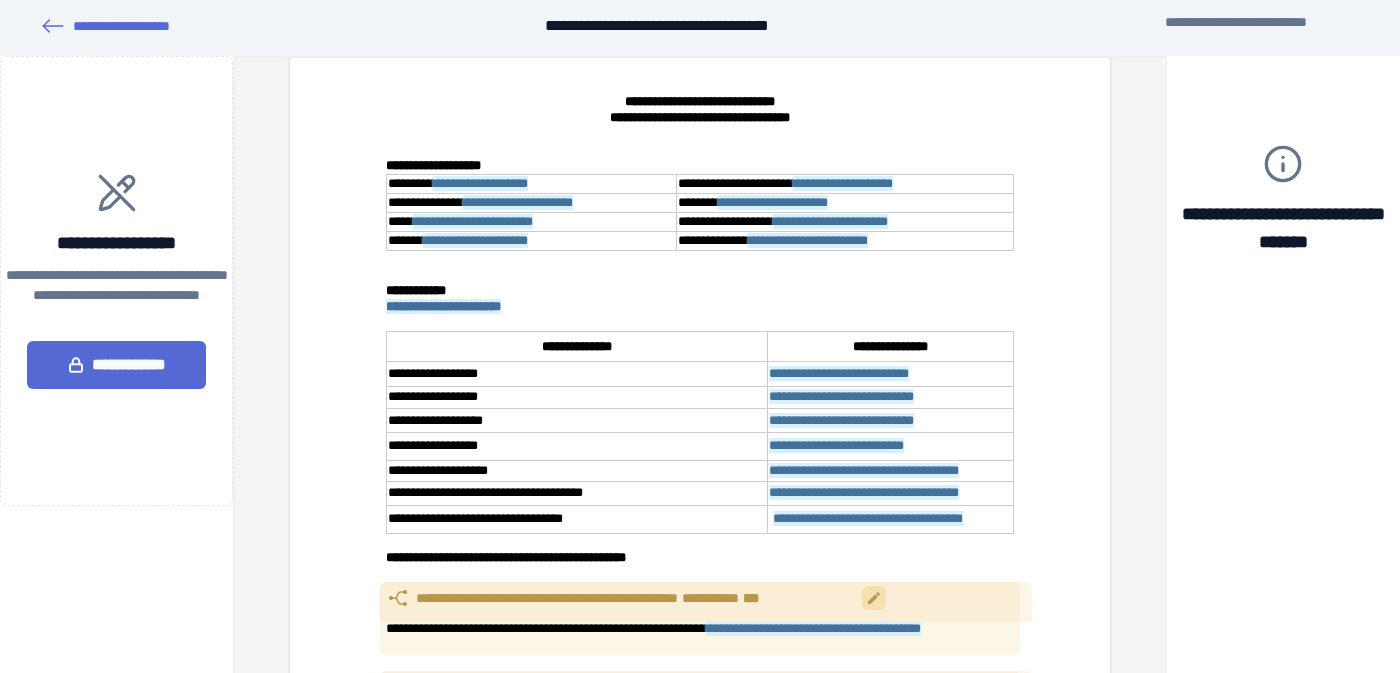 scroll, scrollTop: 18735, scrollLeft: 0, axis: vertical 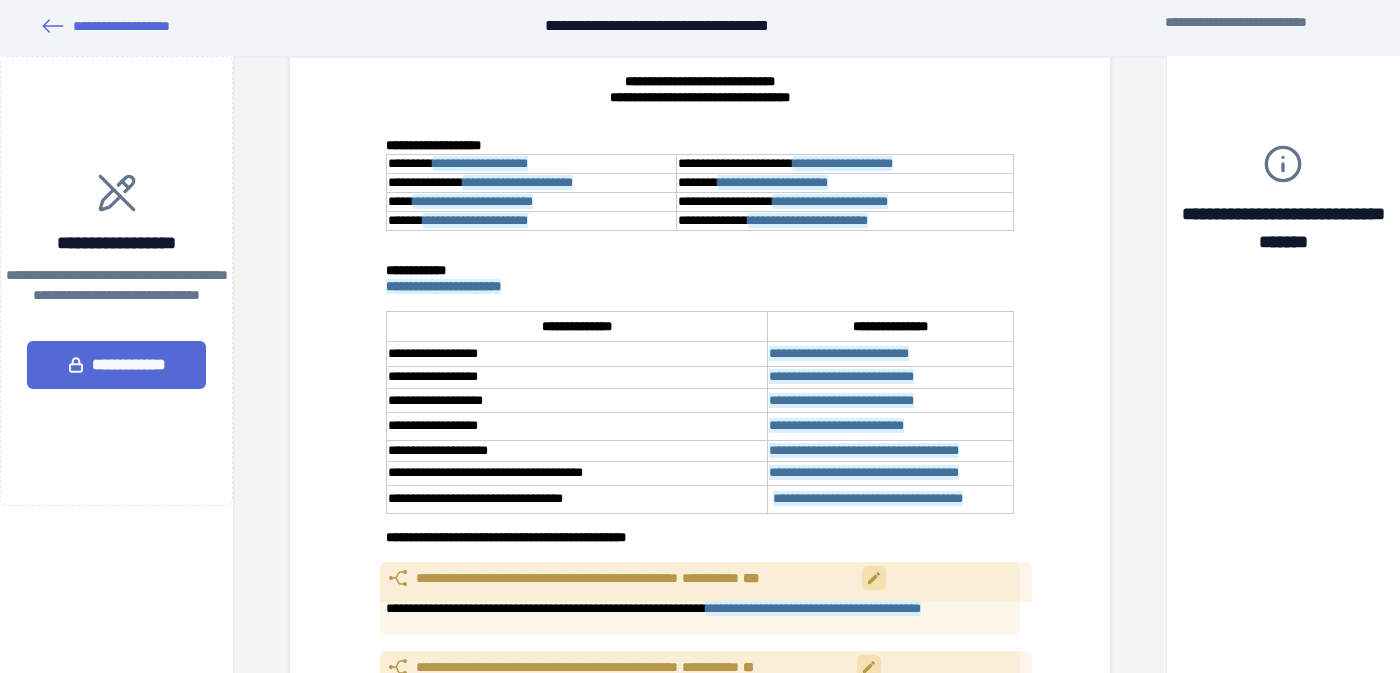 click on "**********" at bounding box center (700, -8571) 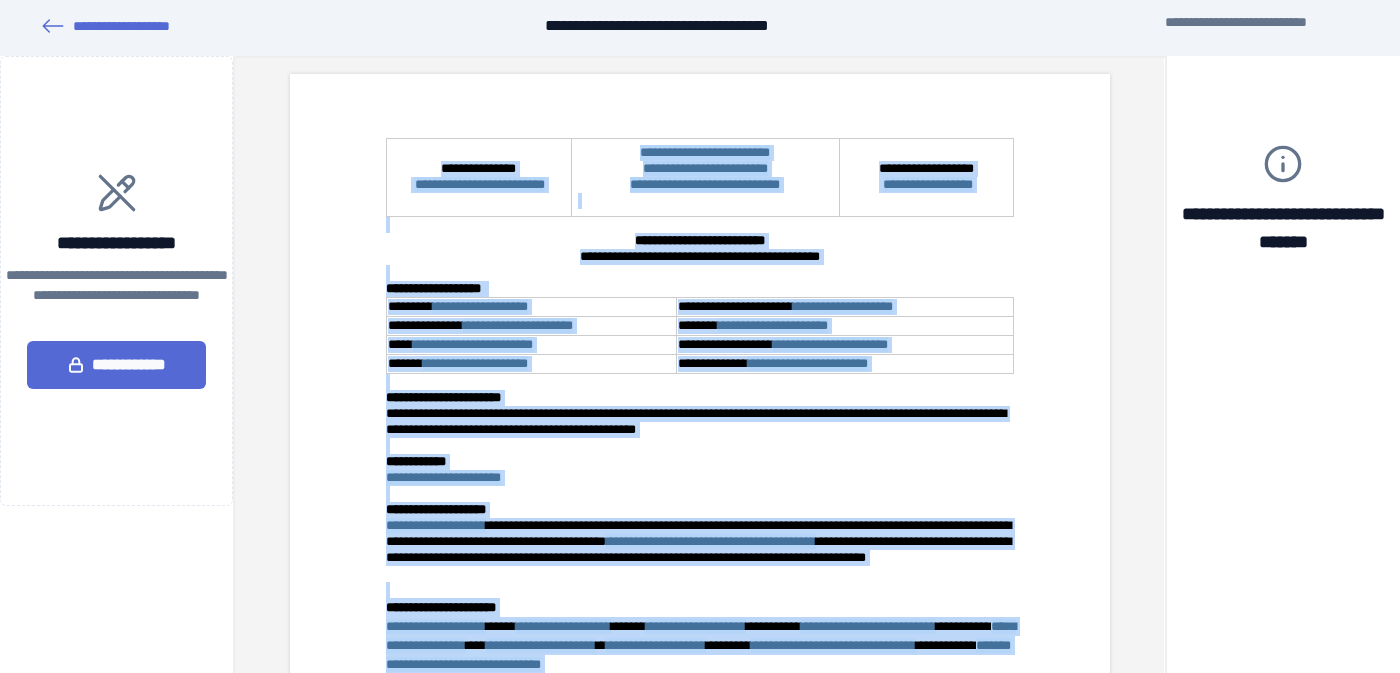 scroll, scrollTop: 0, scrollLeft: 0, axis: both 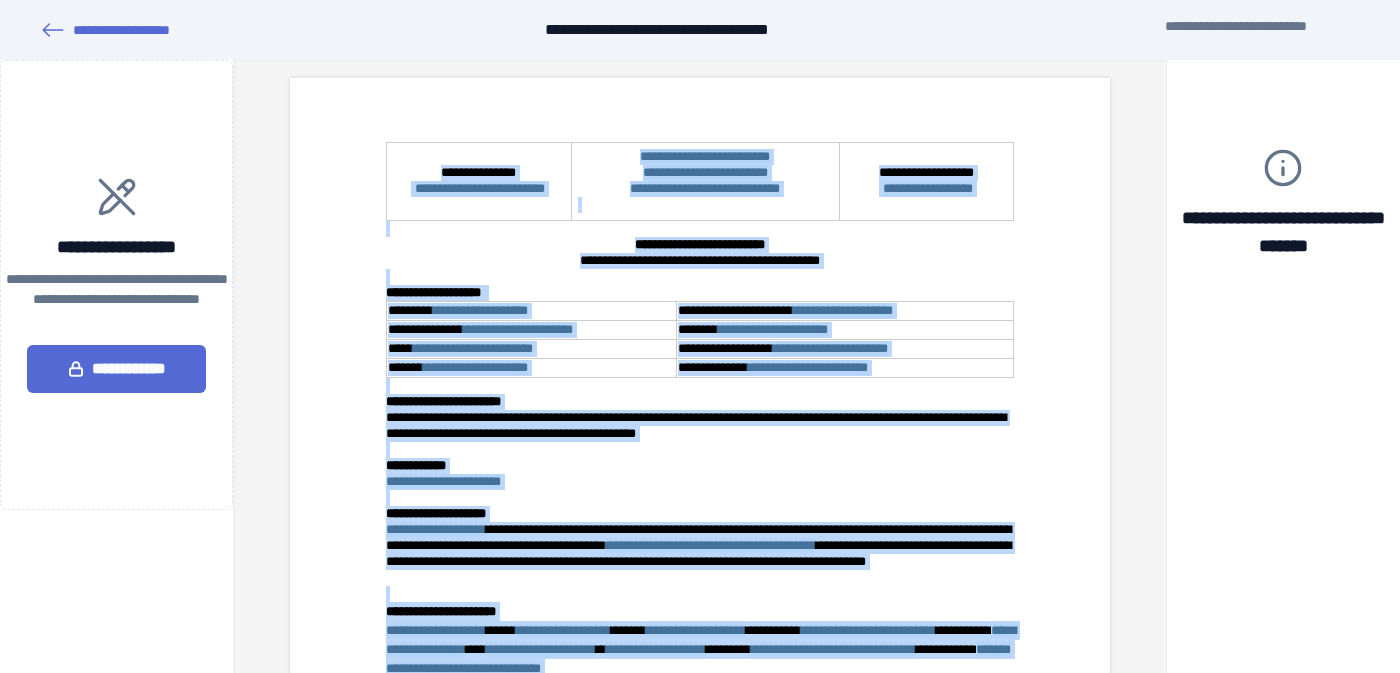 drag, startPoint x: 934, startPoint y: 607, endPoint x: 542, endPoint y: -1, distance: 723.4141 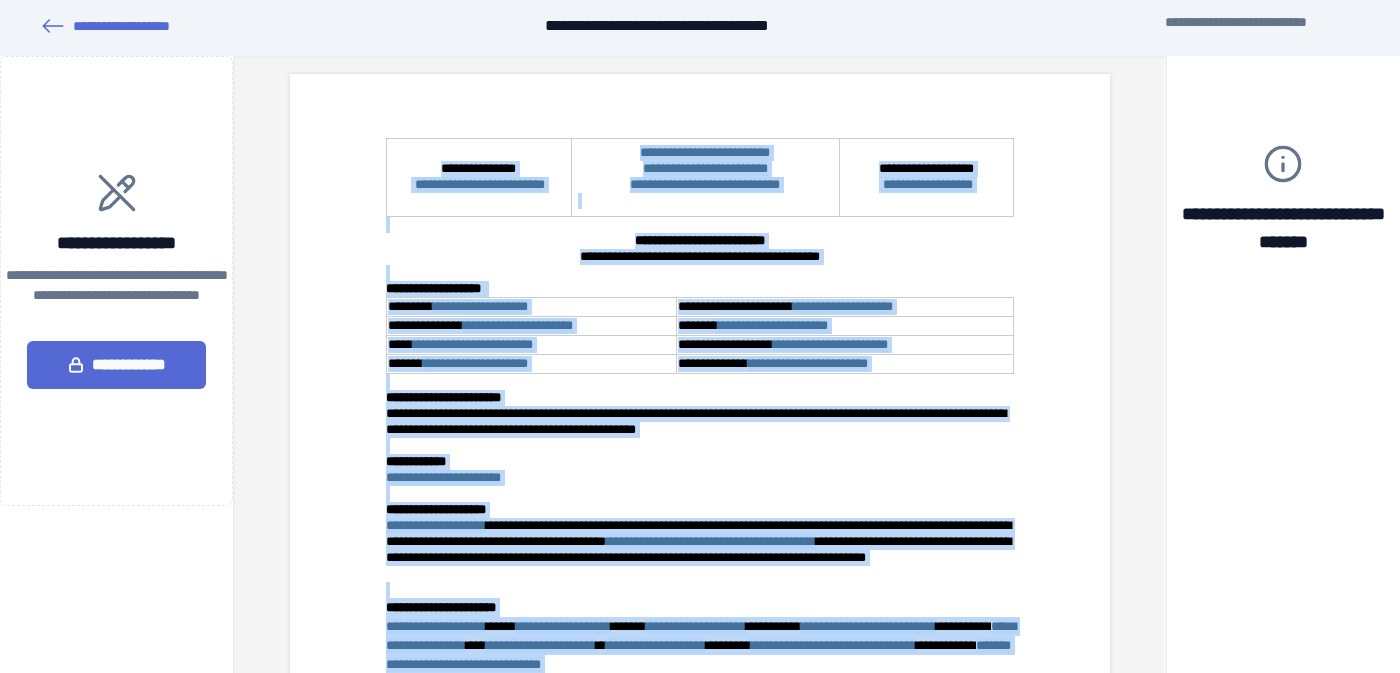 scroll, scrollTop: 0, scrollLeft: 0, axis: both 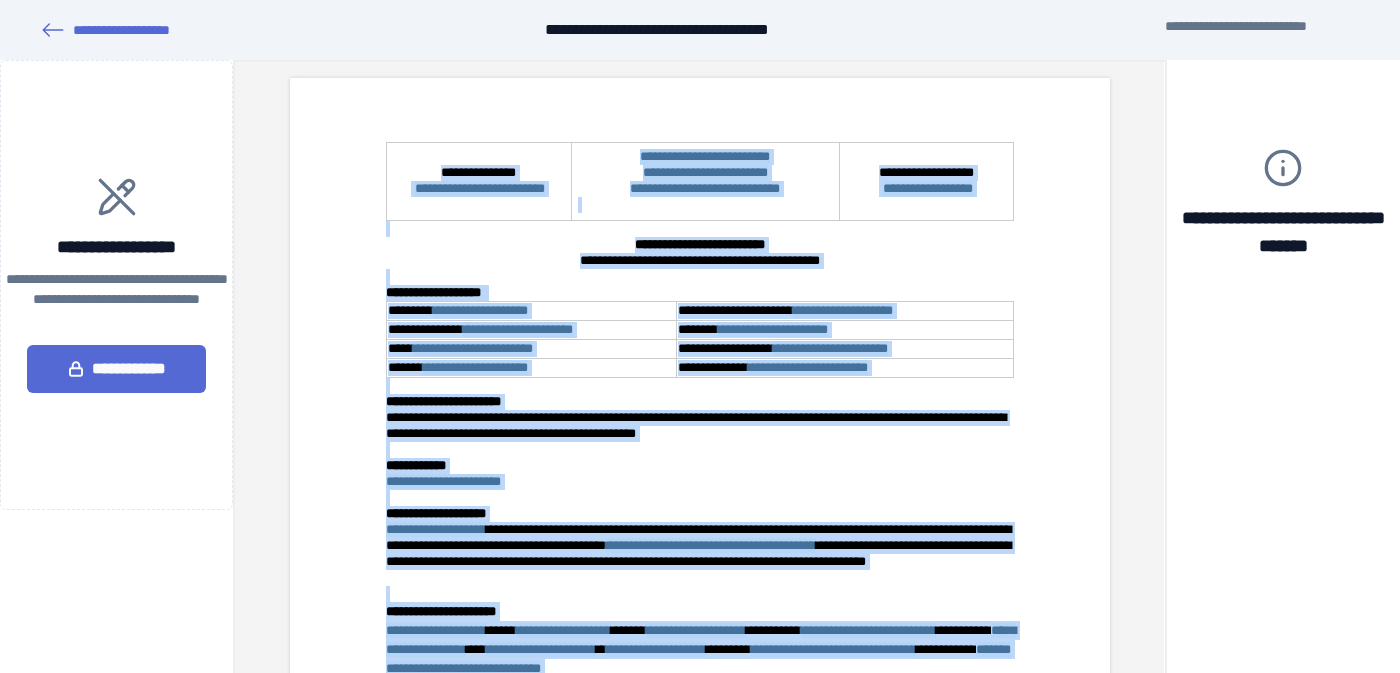 click on "**********" at bounding box center [700, 261] 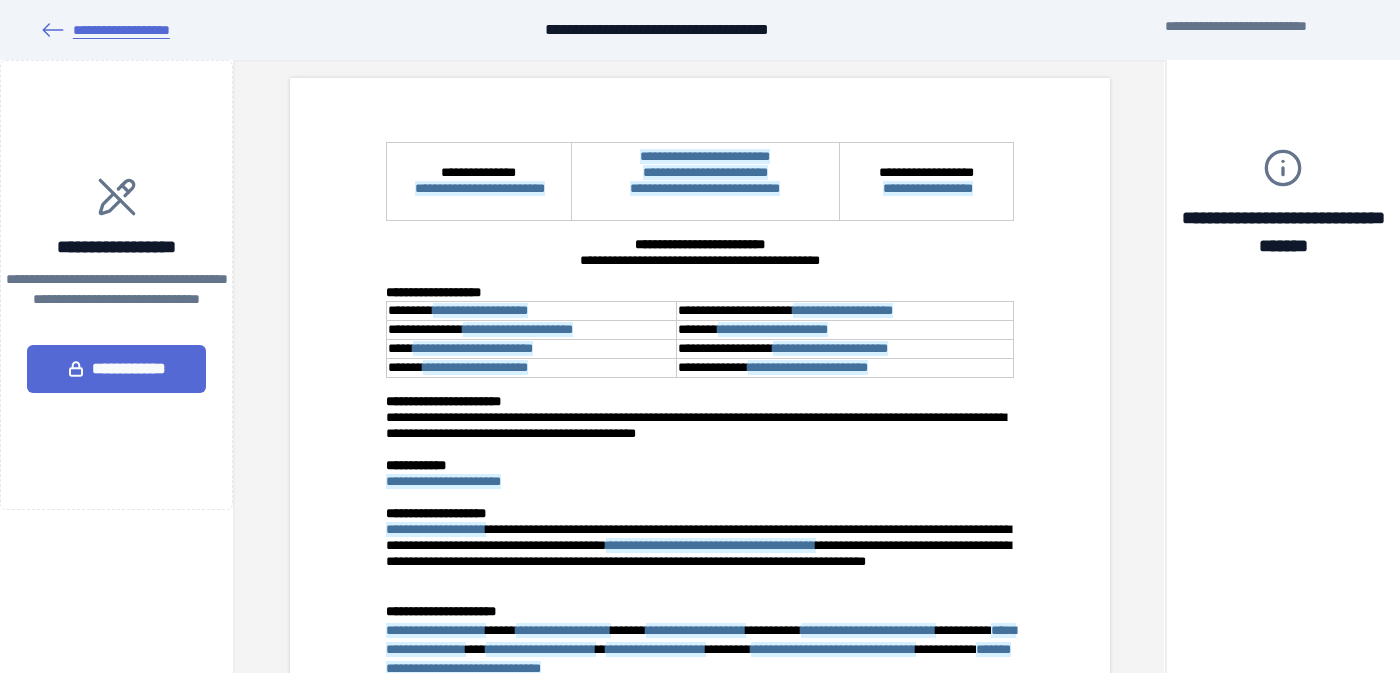 click on "**********" at bounding box center [105, 30] 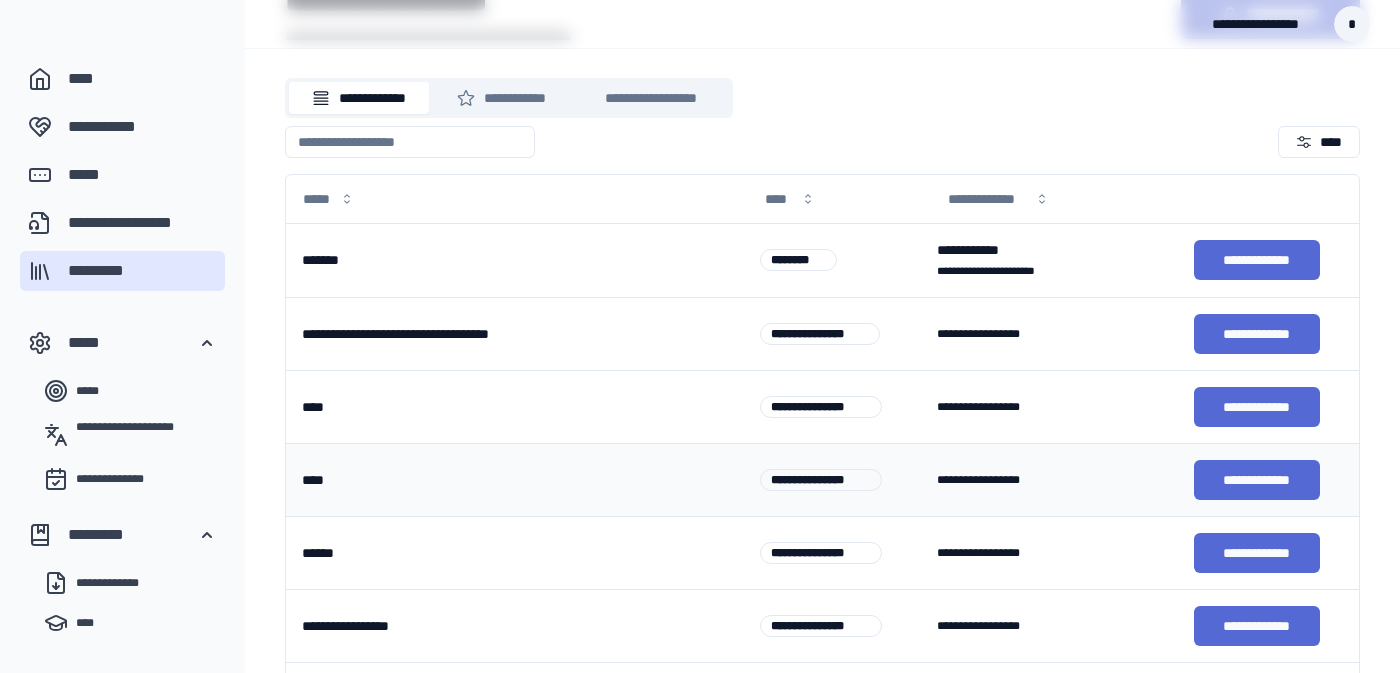 scroll, scrollTop: 147, scrollLeft: 0, axis: vertical 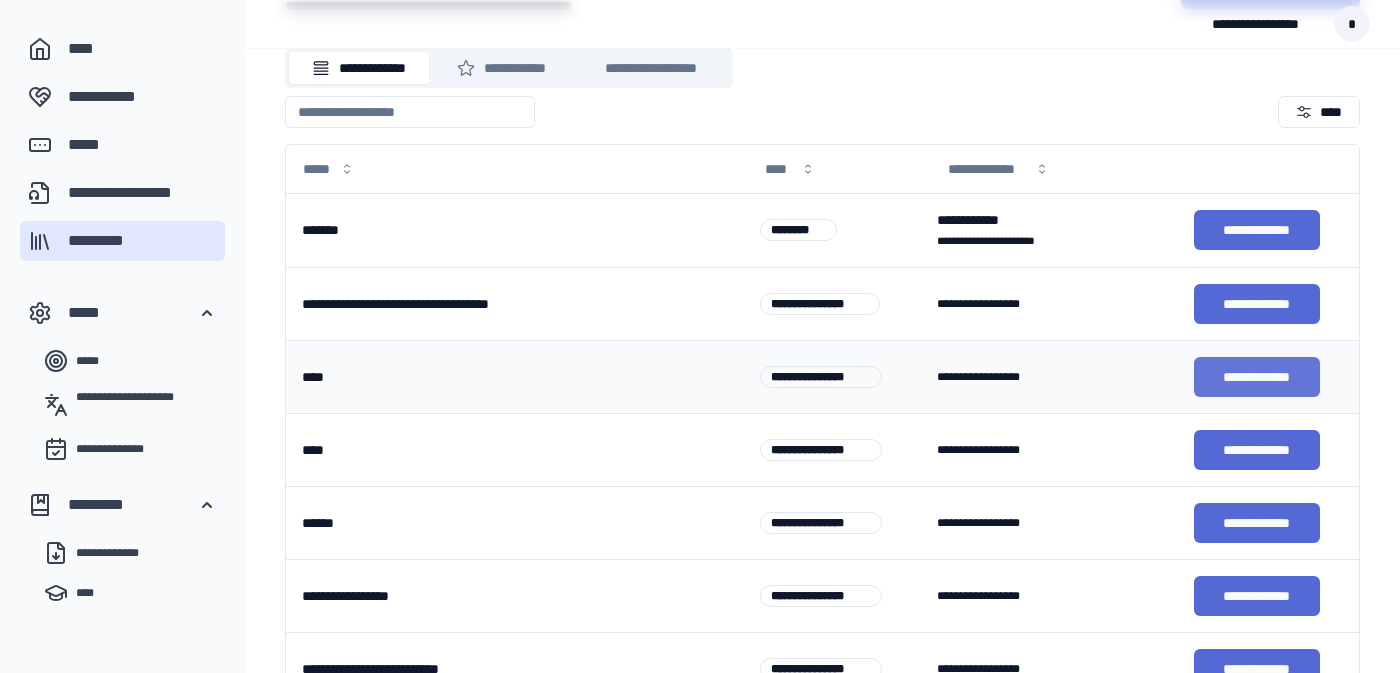 click on "**********" at bounding box center [1257, 377] 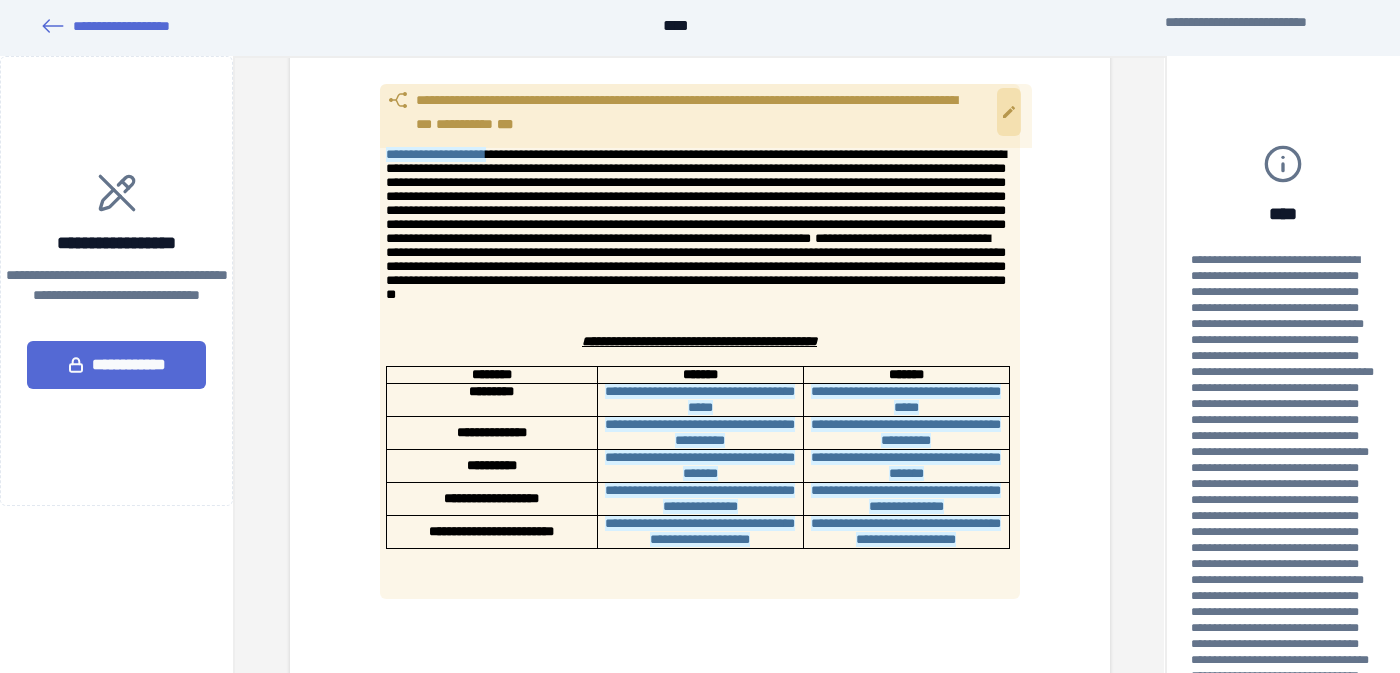 scroll, scrollTop: 68, scrollLeft: 0, axis: vertical 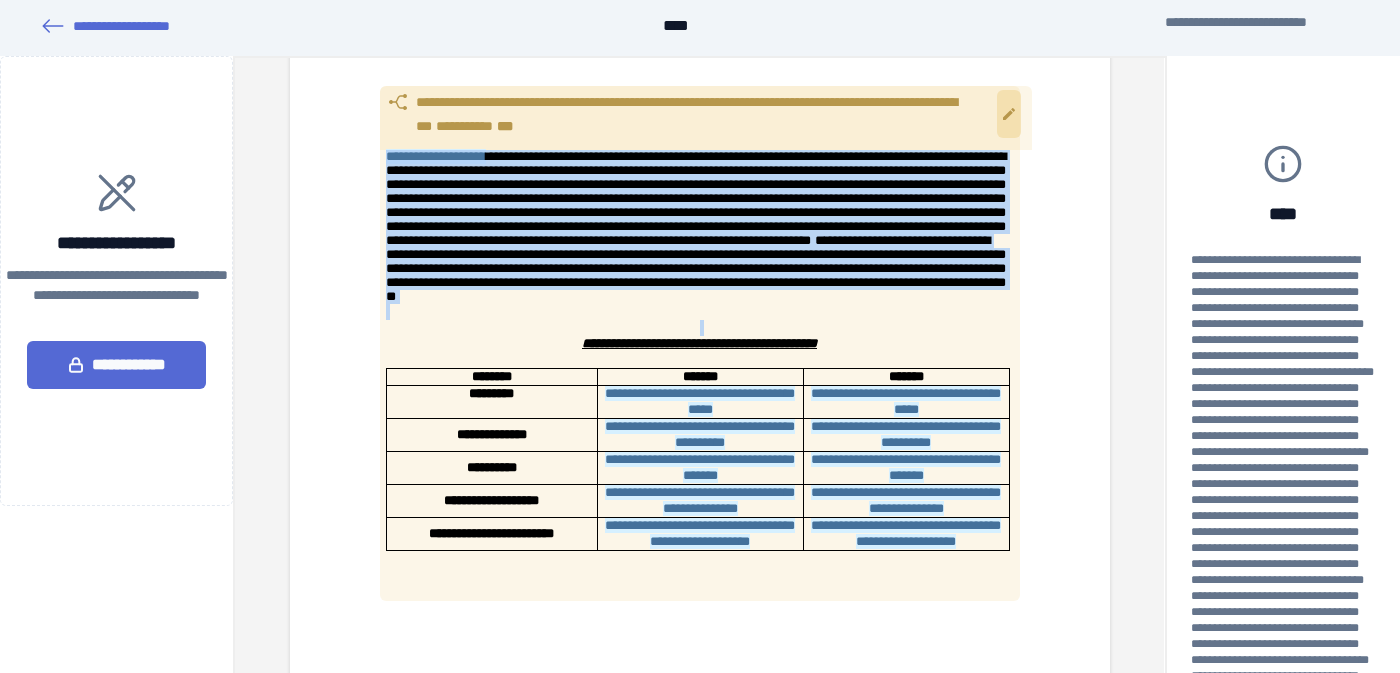 drag, startPoint x: 693, startPoint y: 614, endPoint x: 353, endPoint y: 118, distance: 601.34515 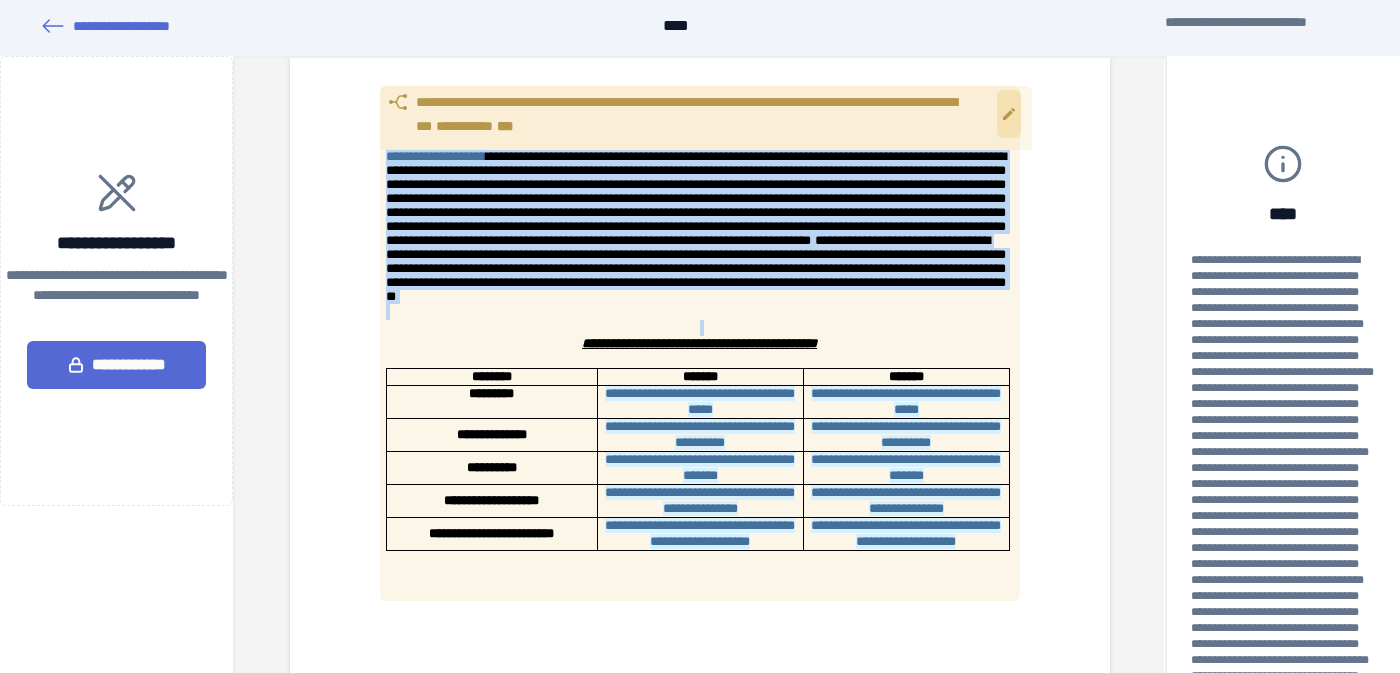click on "**********" at bounding box center [700, 359] 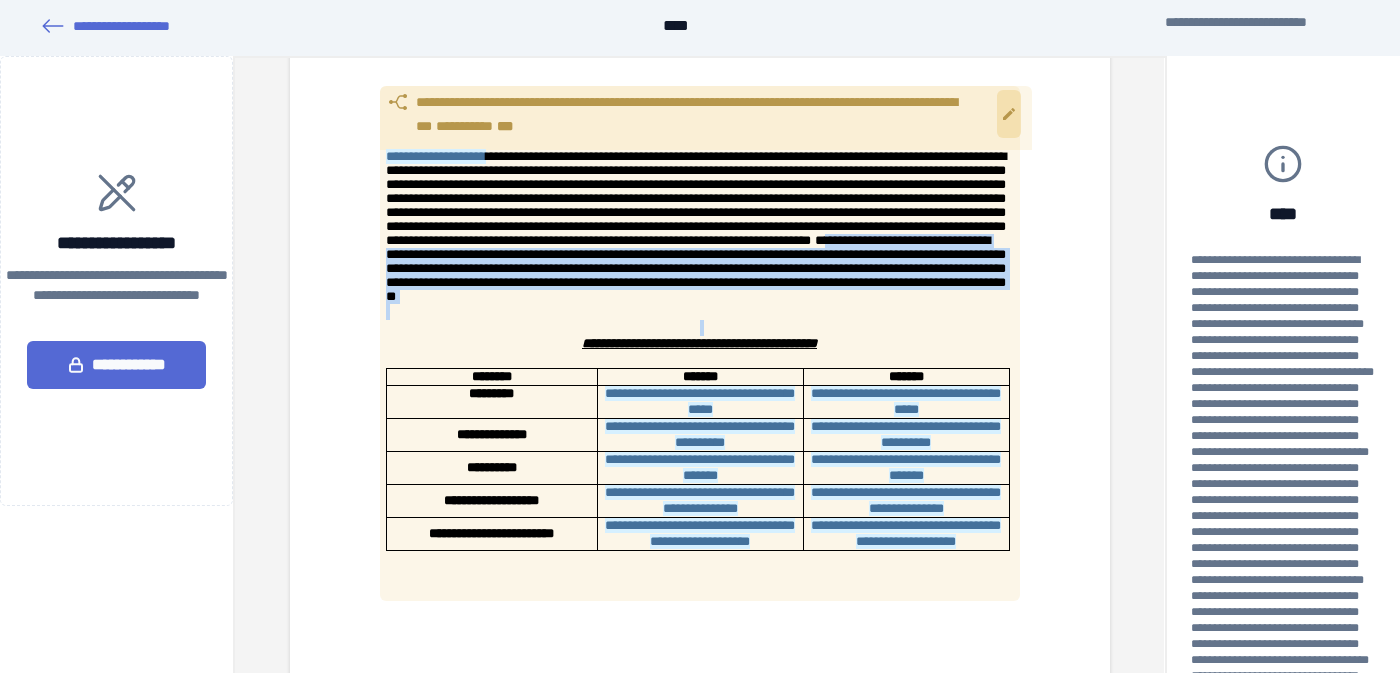drag, startPoint x: 835, startPoint y: 636, endPoint x: 372, endPoint y: 279, distance: 584.65204 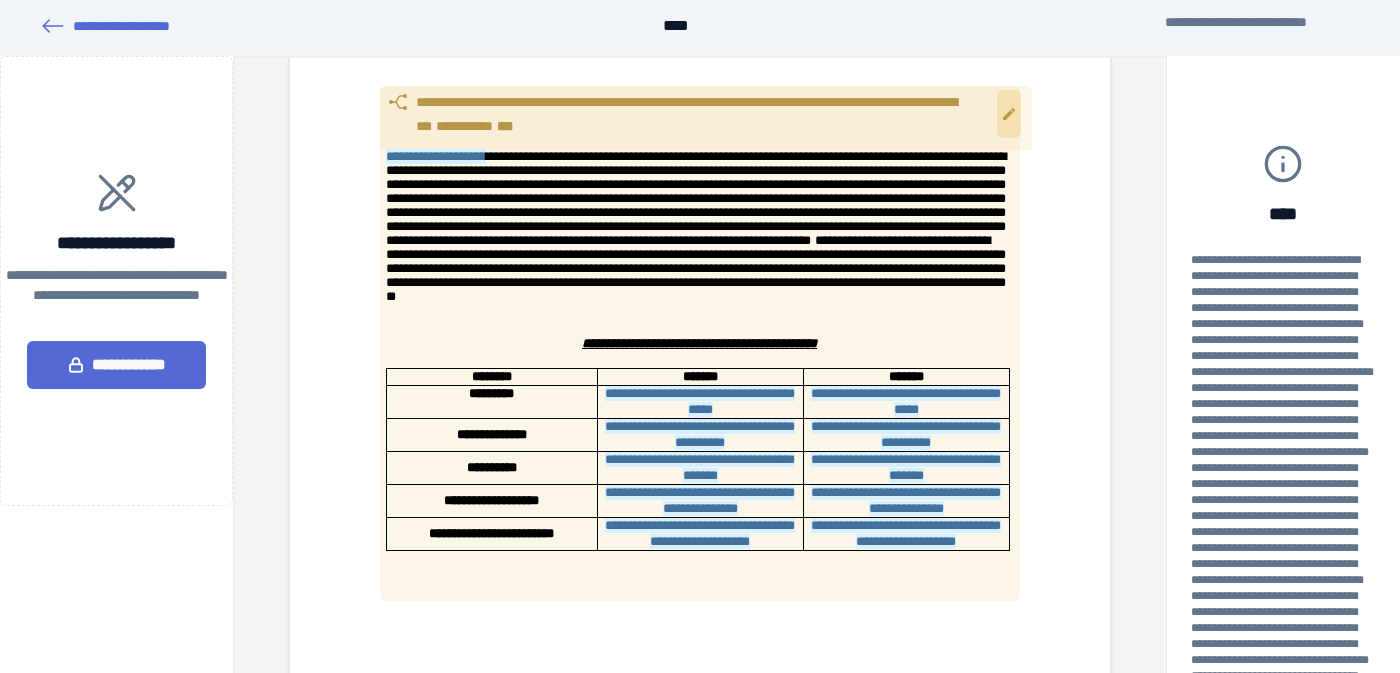 click on "**********" at bounding box center [700, 359] 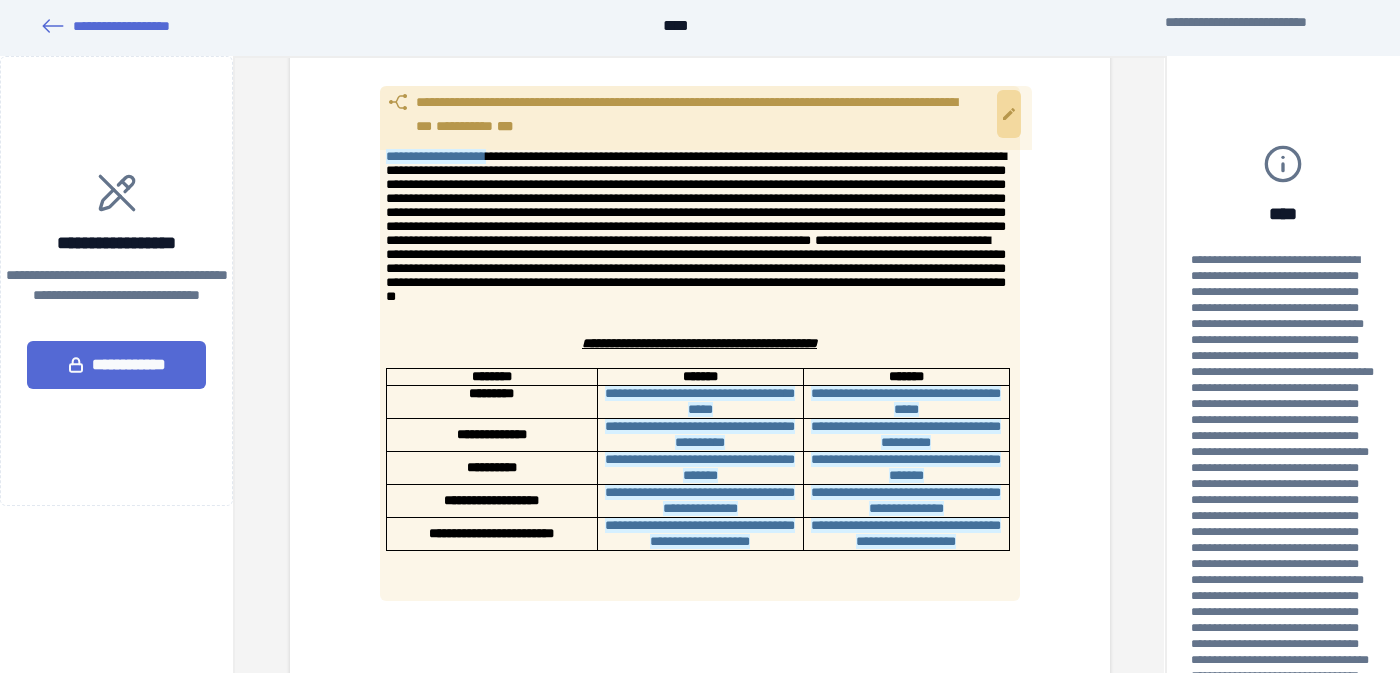 click at bounding box center (1009, 114) 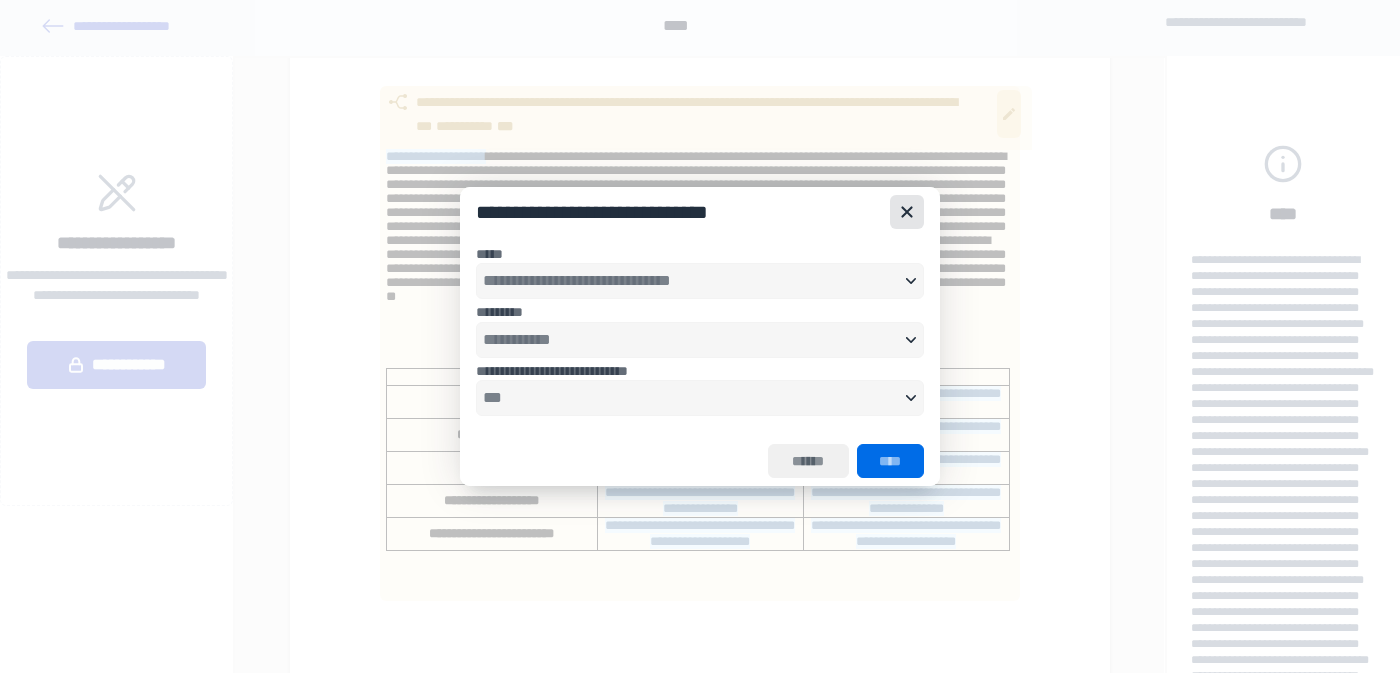 click at bounding box center (907, 212) 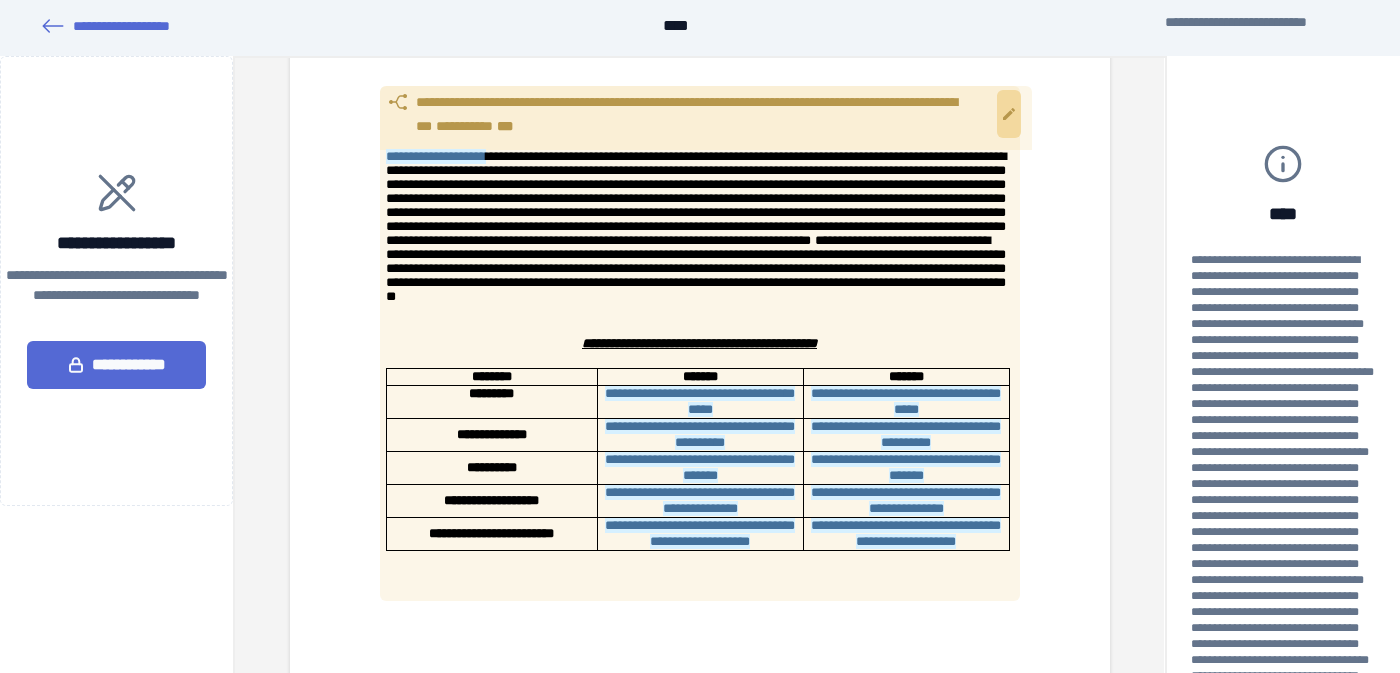 click at bounding box center (1009, 114) 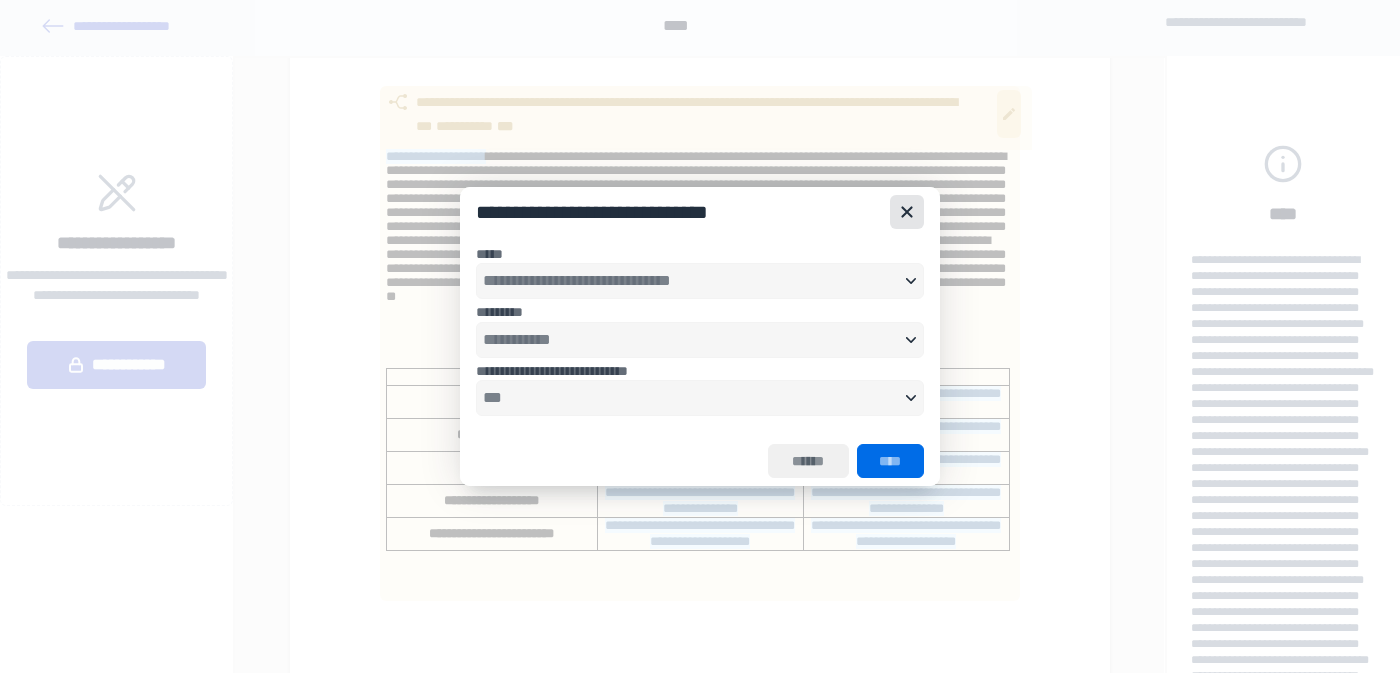 click 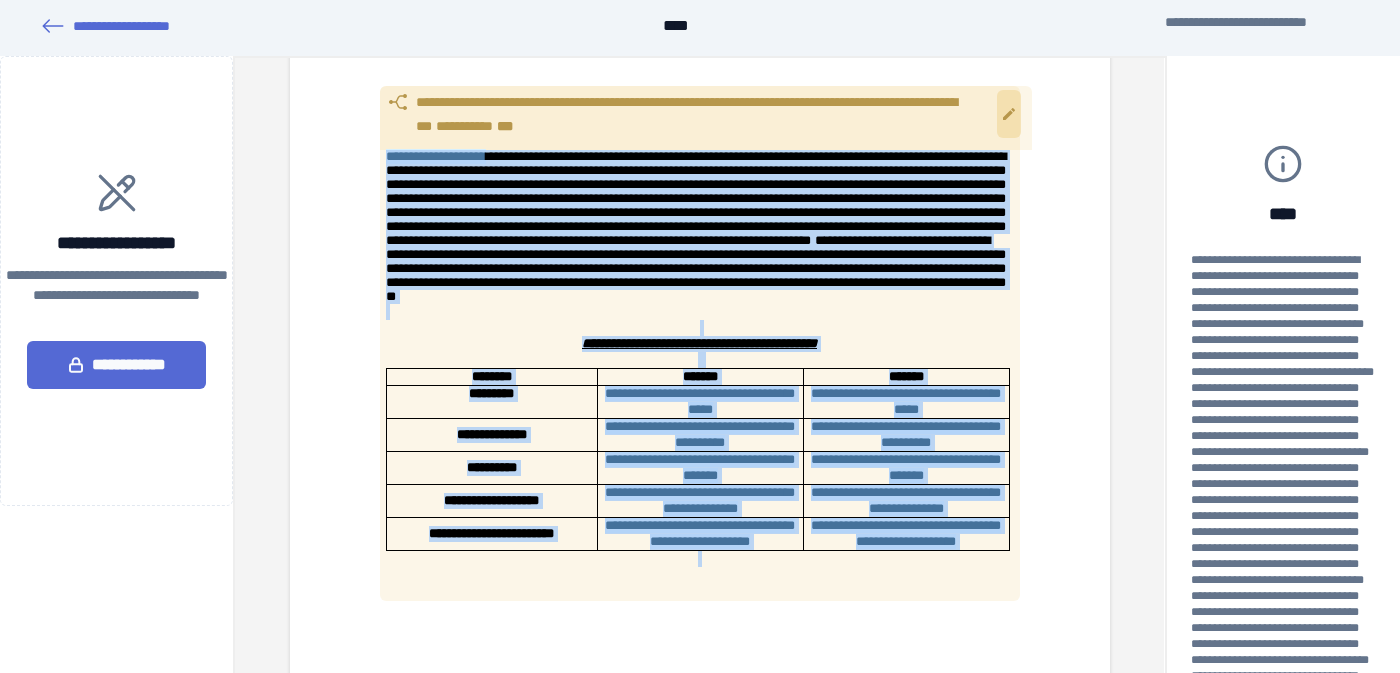 drag, startPoint x: 1041, startPoint y: 587, endPoint x: 626, endPoint y: 118, distance: 626.24756 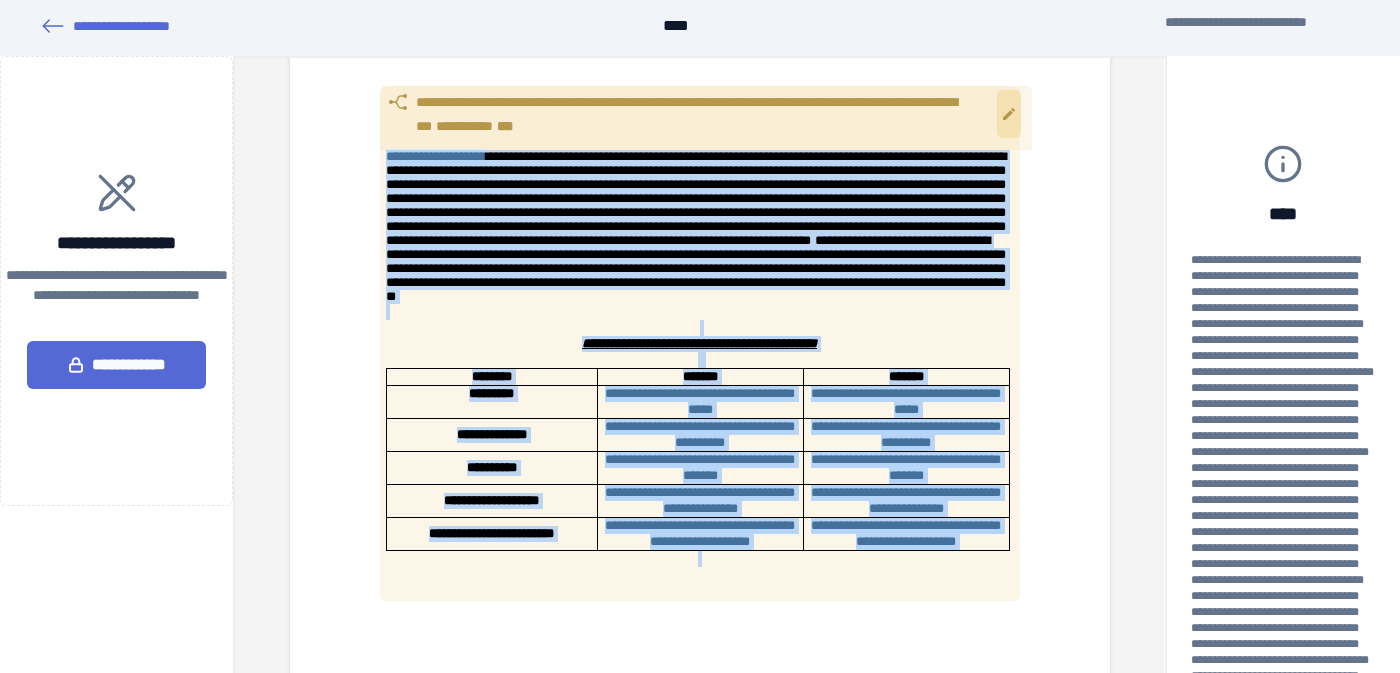 click on "**********" at bounding box center (700, 359) 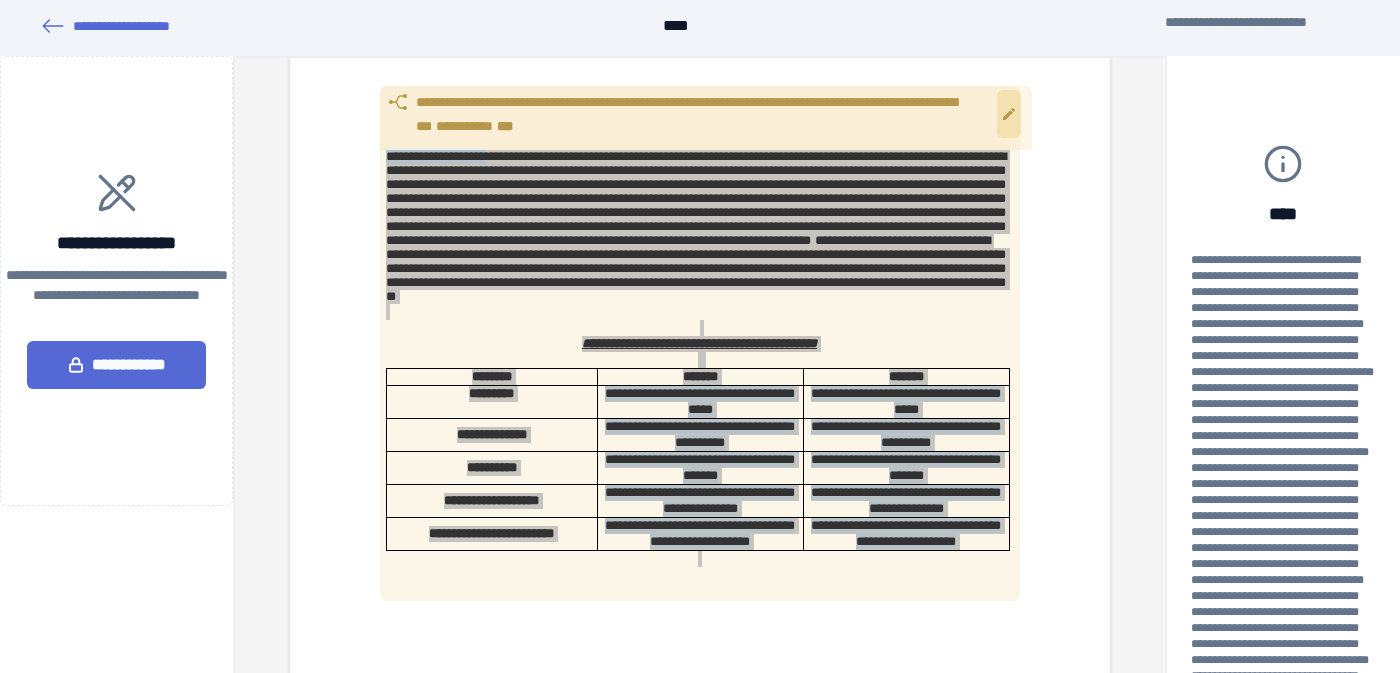 click at bounding box center (1283, 564) 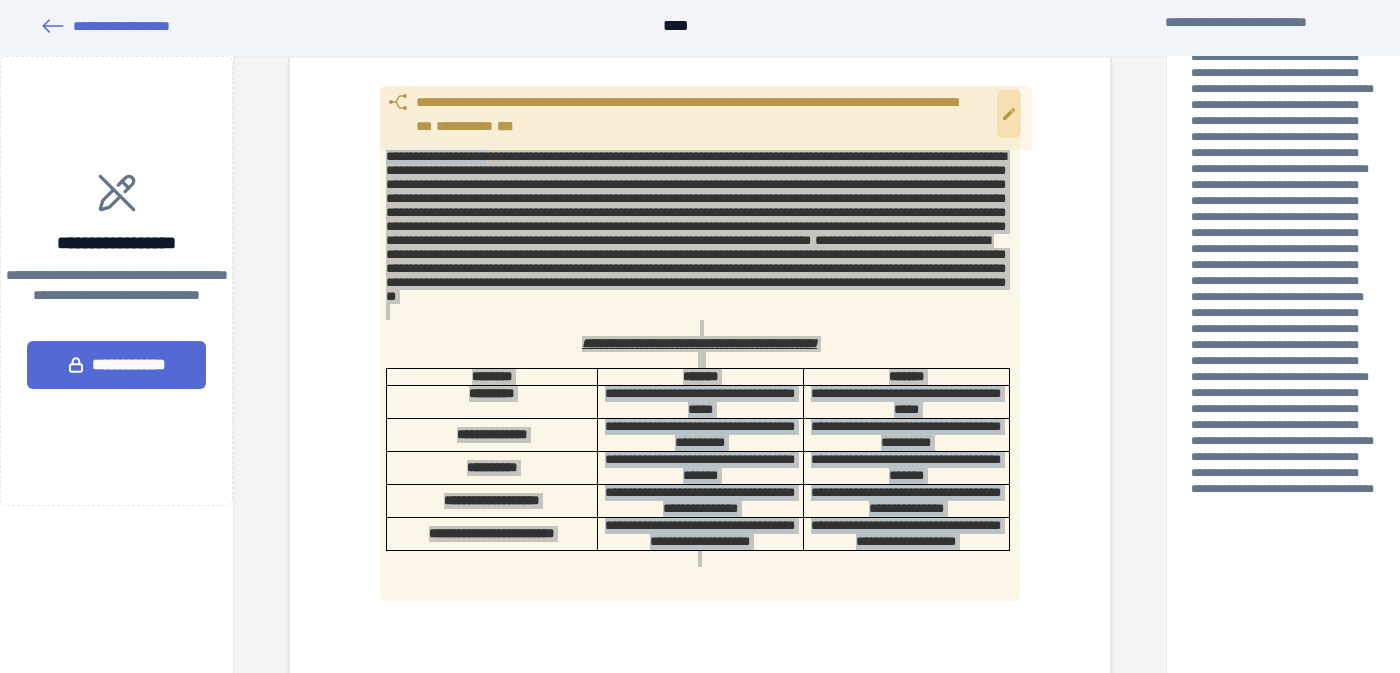 scroll, scrollTop: 282, scrollLeft: 0, axis: vertical 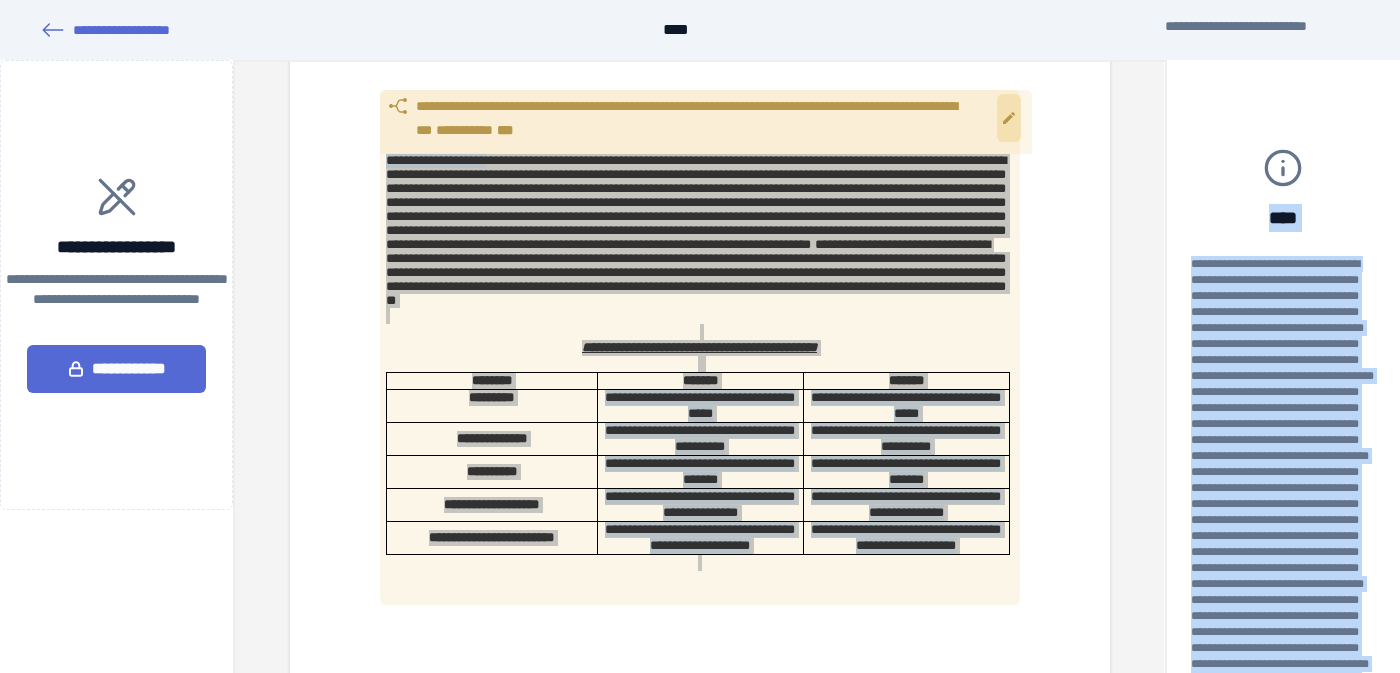 drag, startPoint x: 1305, startPoint y: 589, endPoint x: 1243, endPoint y: 217, distance: 377.1313 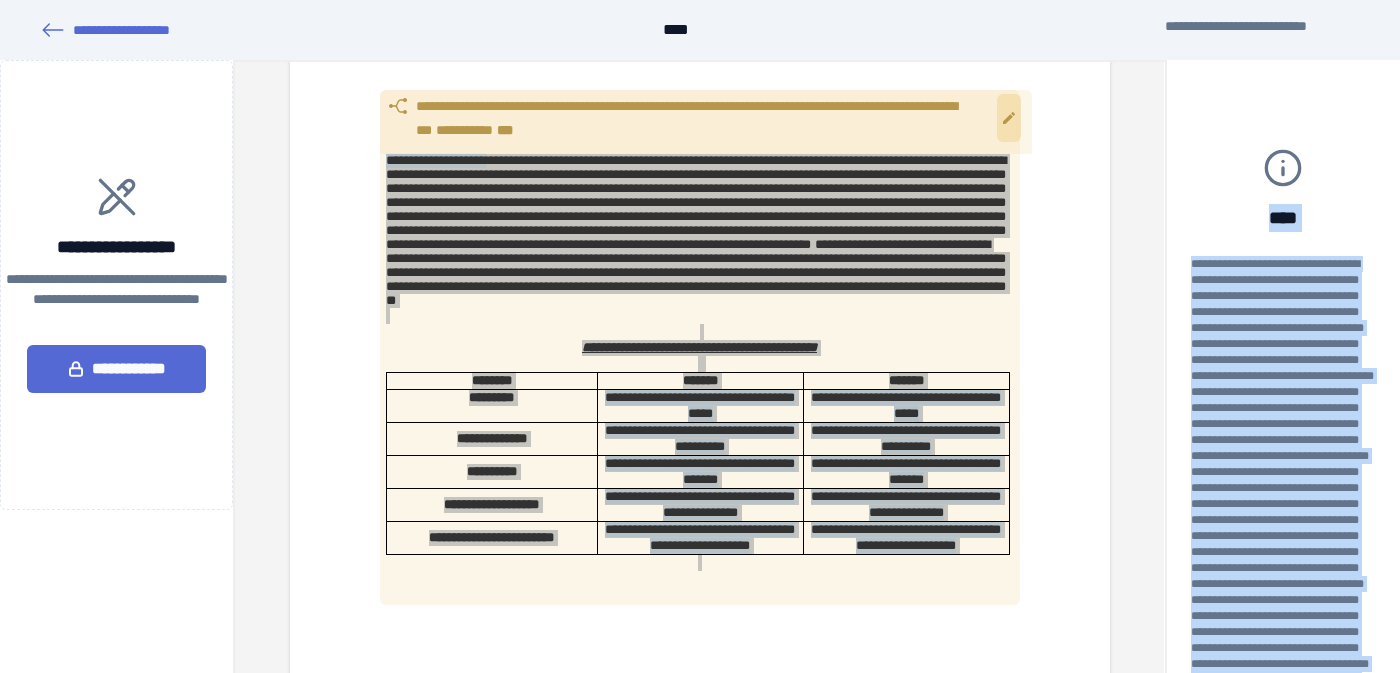 click on "****" at bounding box center [1283, 530] 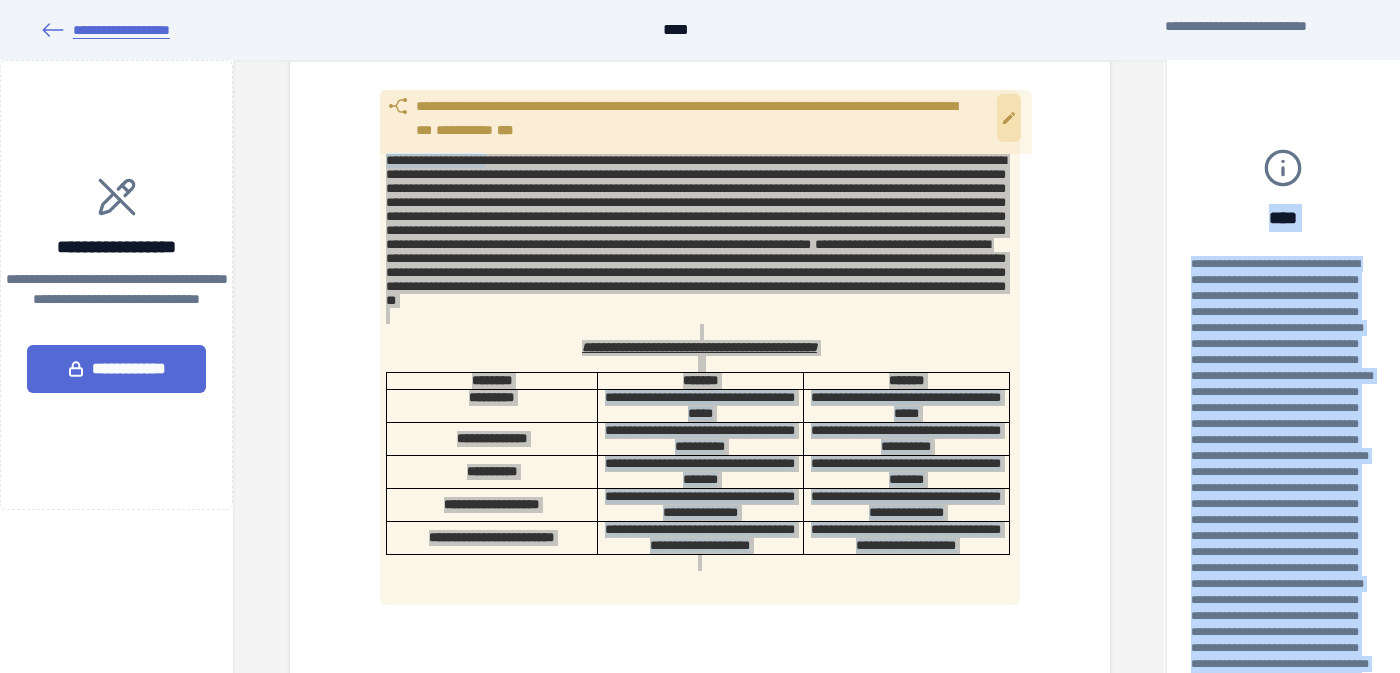click 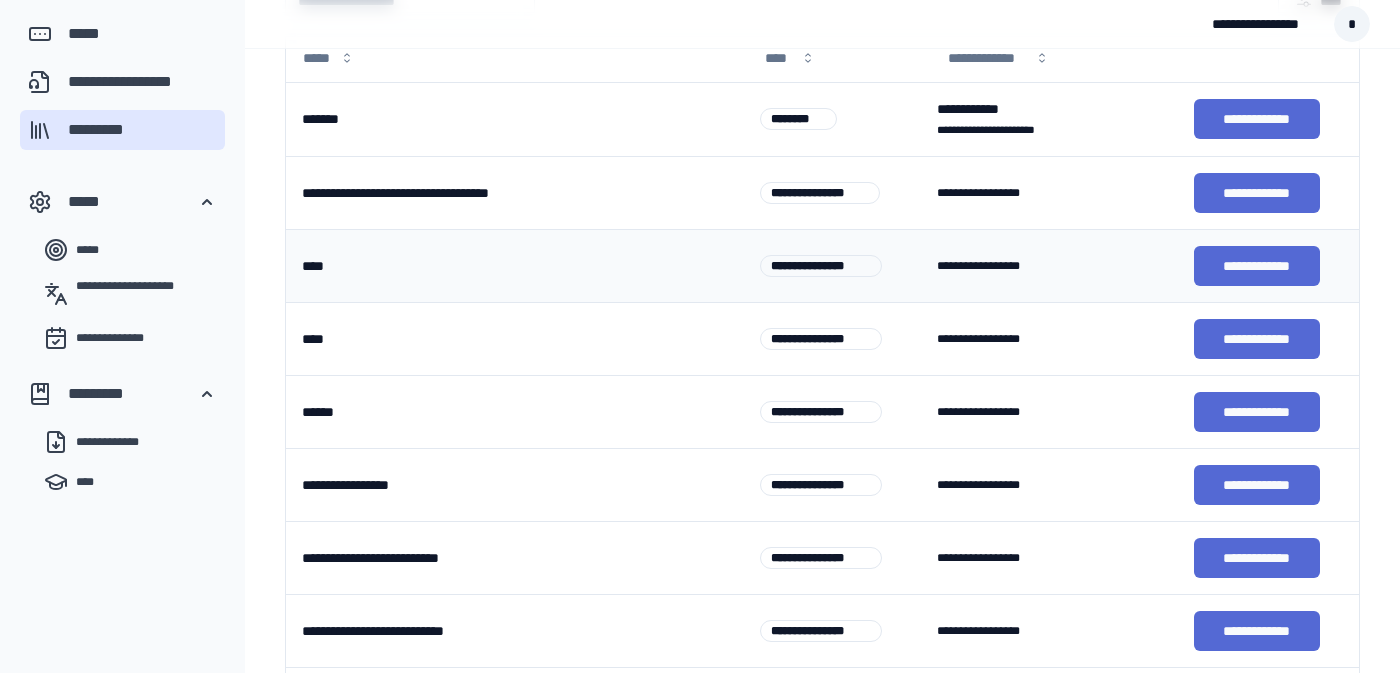 scroll, scrollTop: 283, scrollLeft: 0, axis: vertical 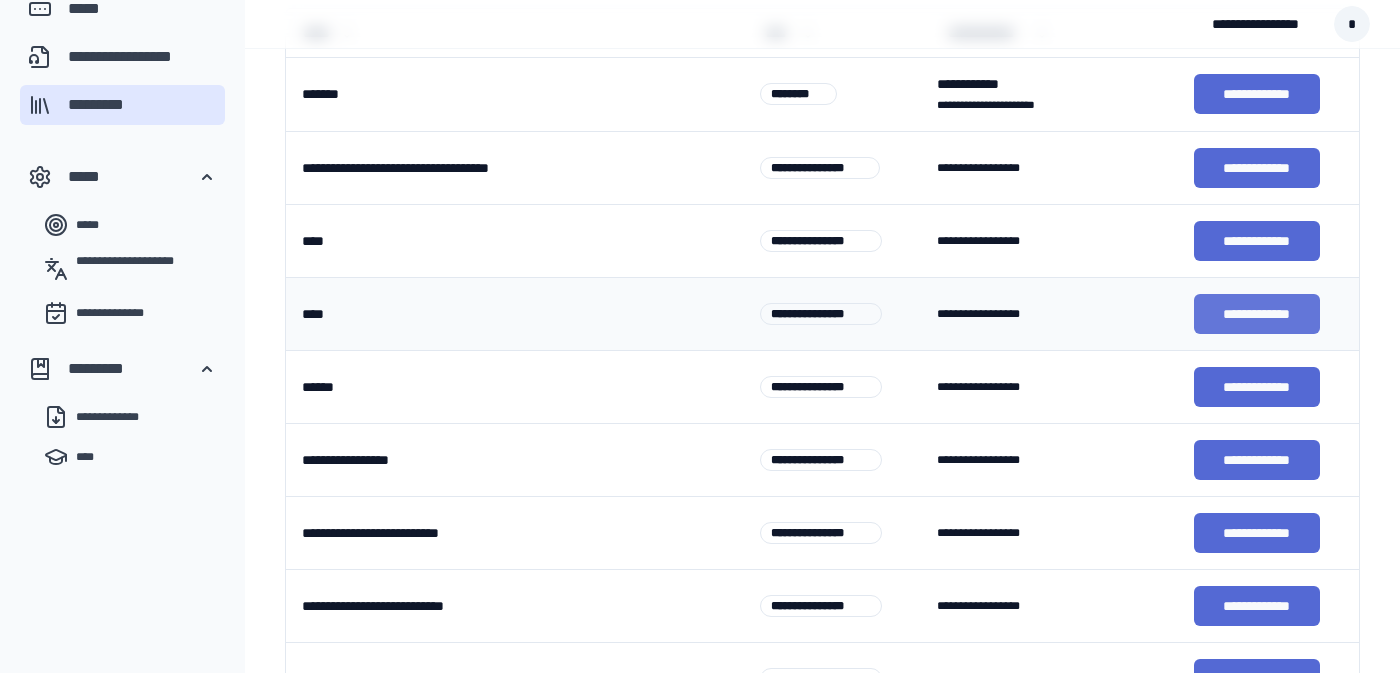 click on "**********" at bounding box center (1257, 314) 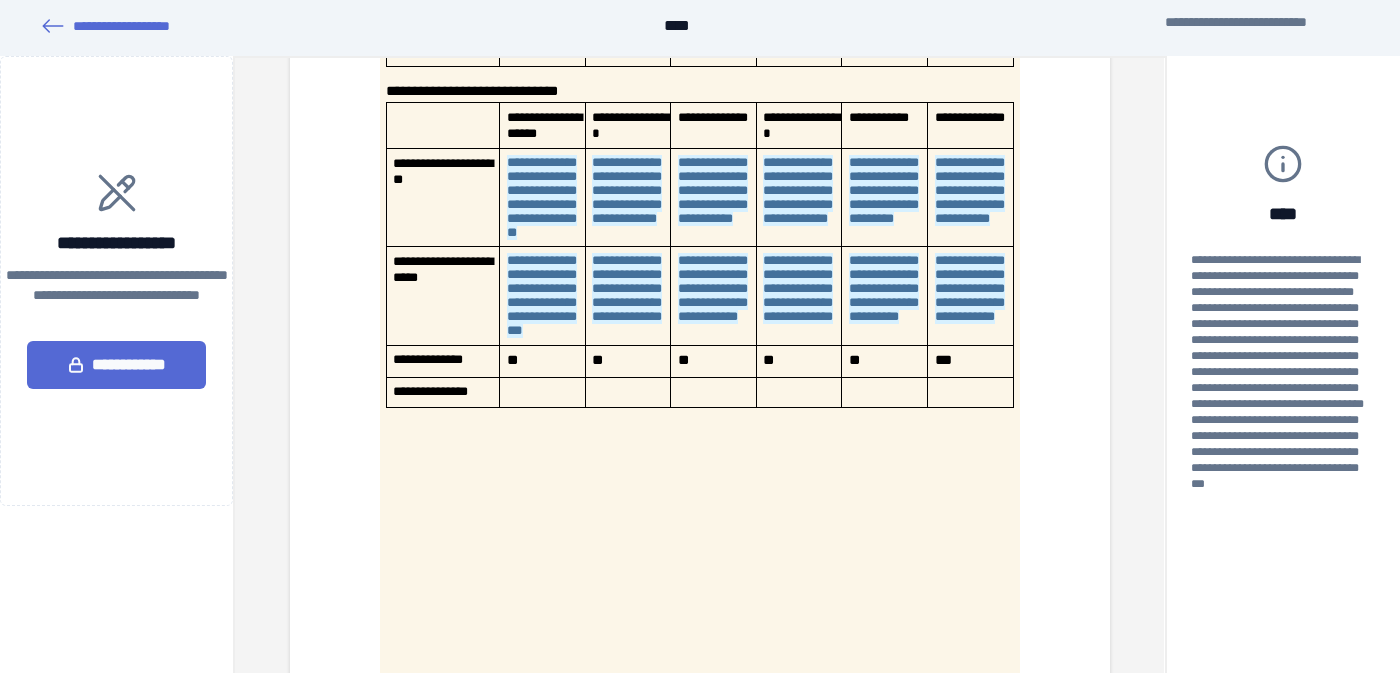 scroll, scrollTop: 2342, scrollLeft: 0, axis: vertical 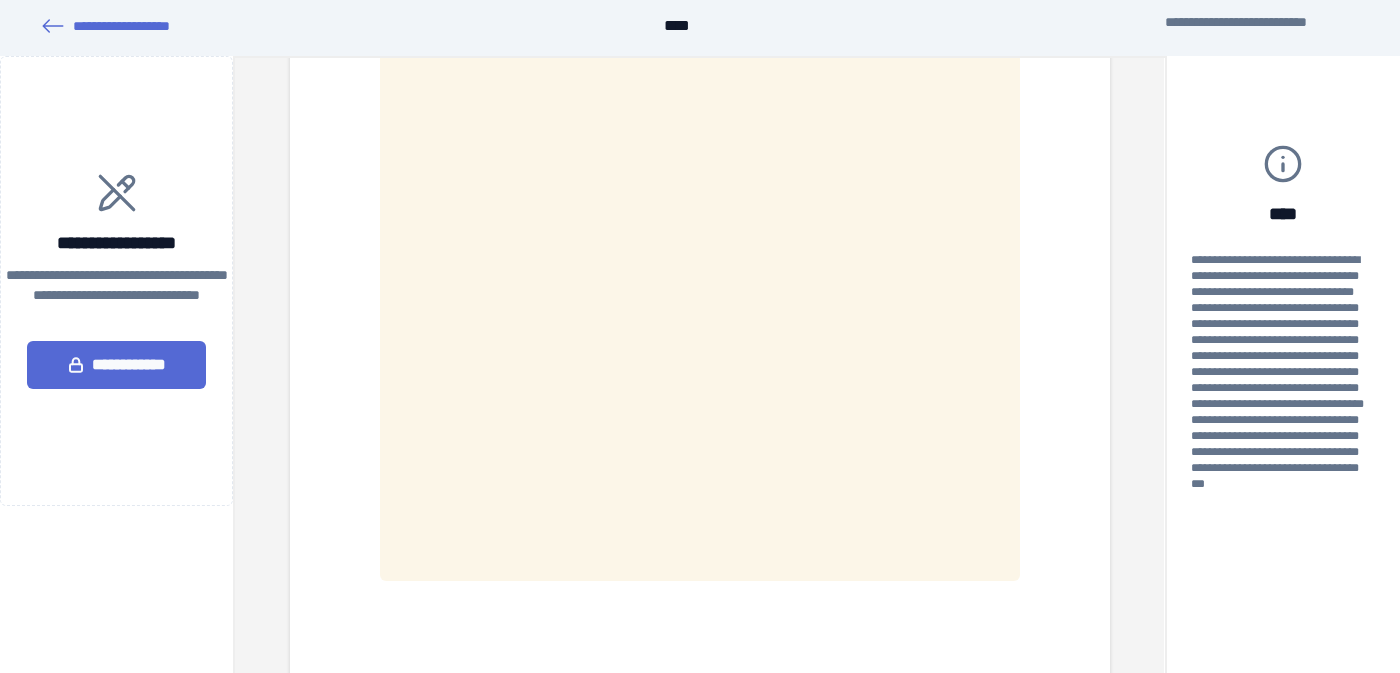 click at bounding box center (799, -56) 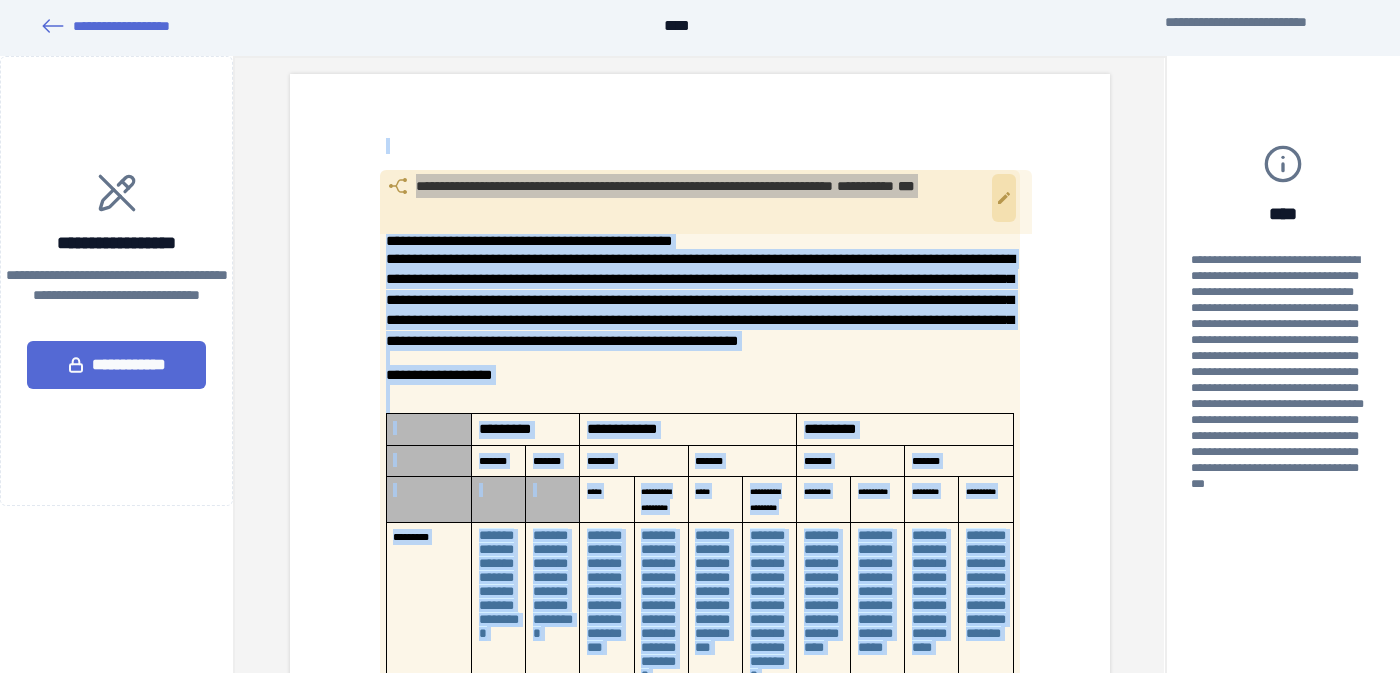 scroll, scrollTop: 0, scrollLeft: 0, axis: both 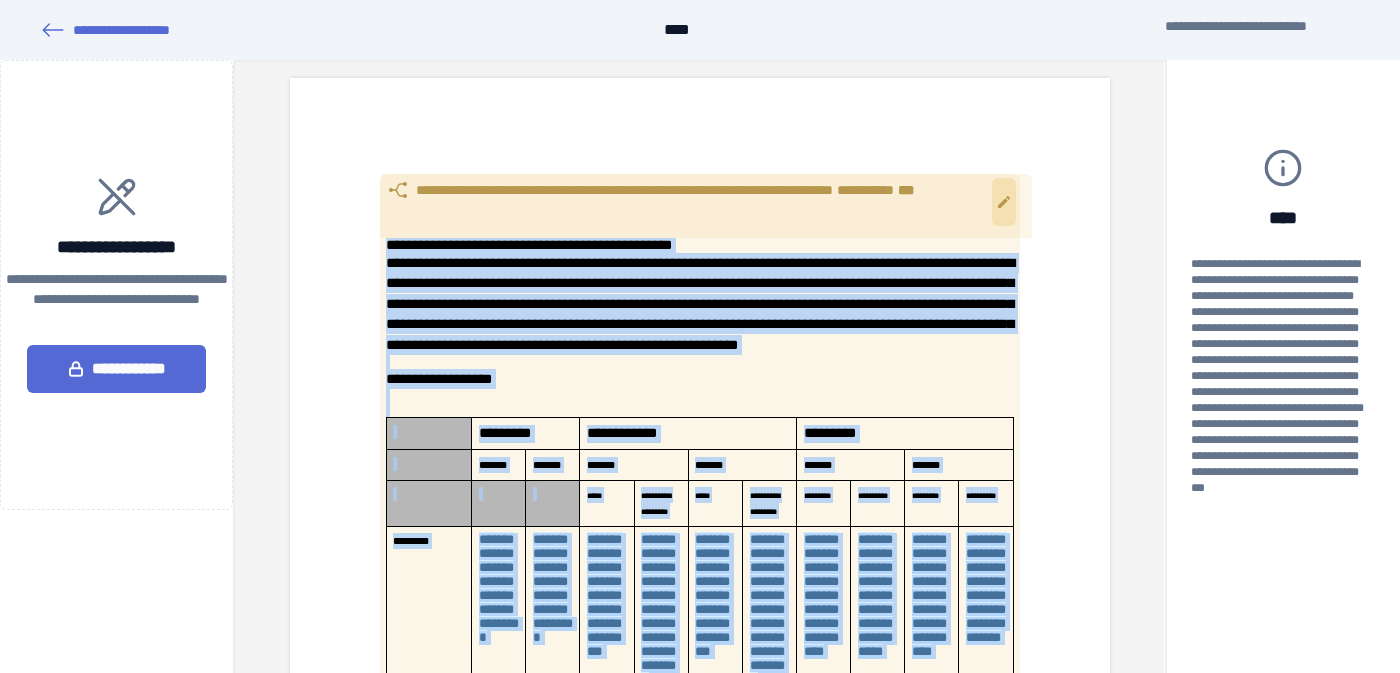 drag, startPoint x: 1036, startPoint y: 598, endPoint x: 386, endPoint y: 167, distance: 779.9109 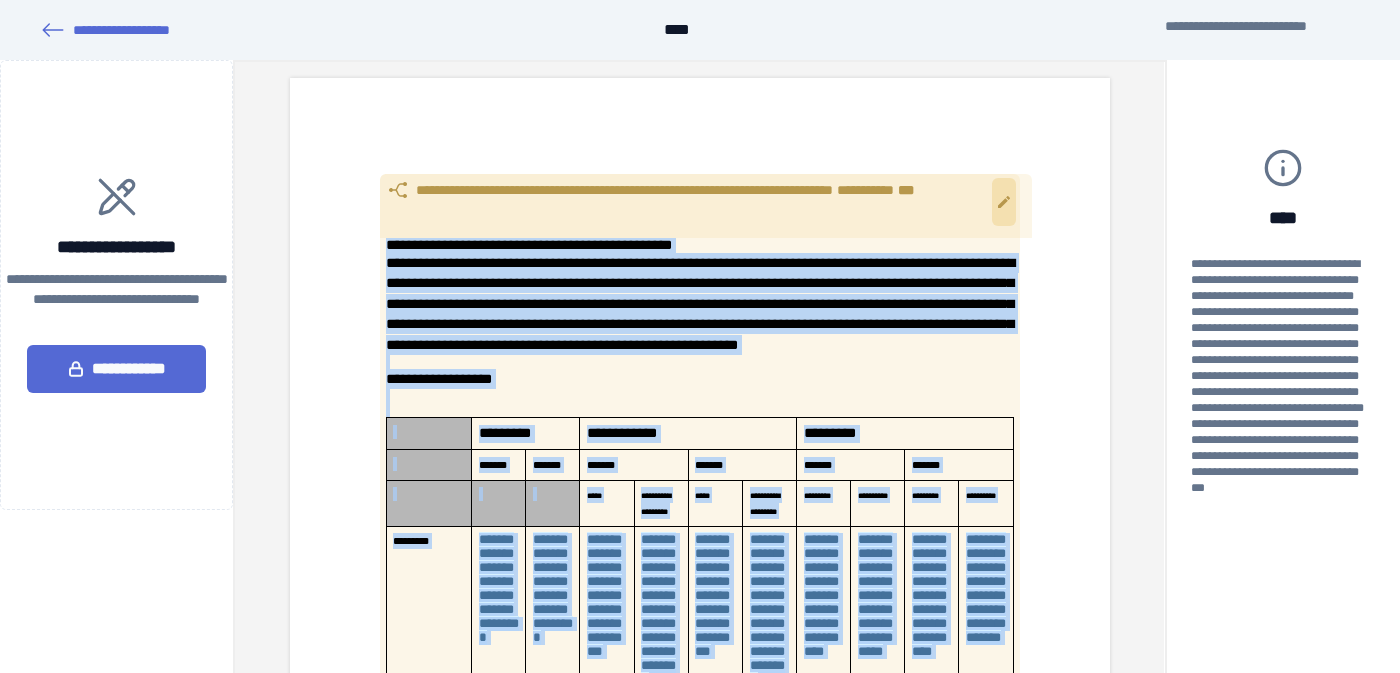 click on "**********" at bounding box center [700, 1558] 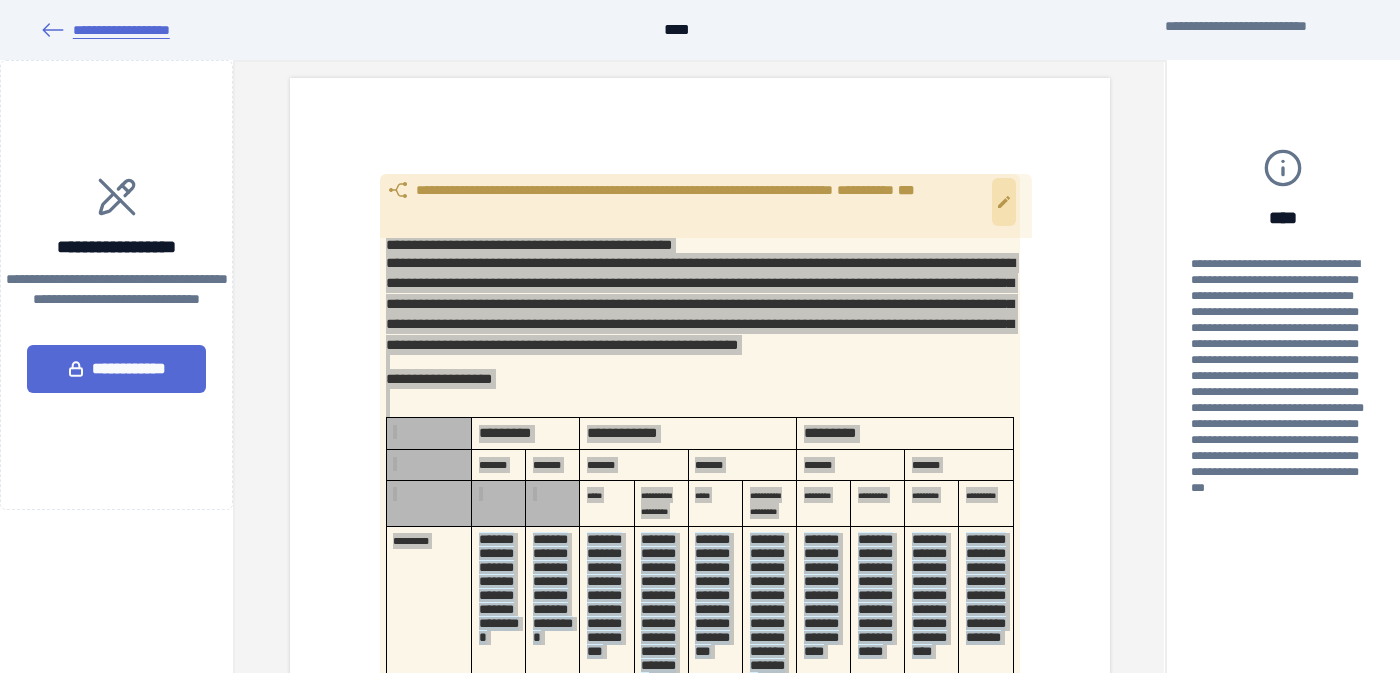 click on "**********" at bounding box center (105, 30) 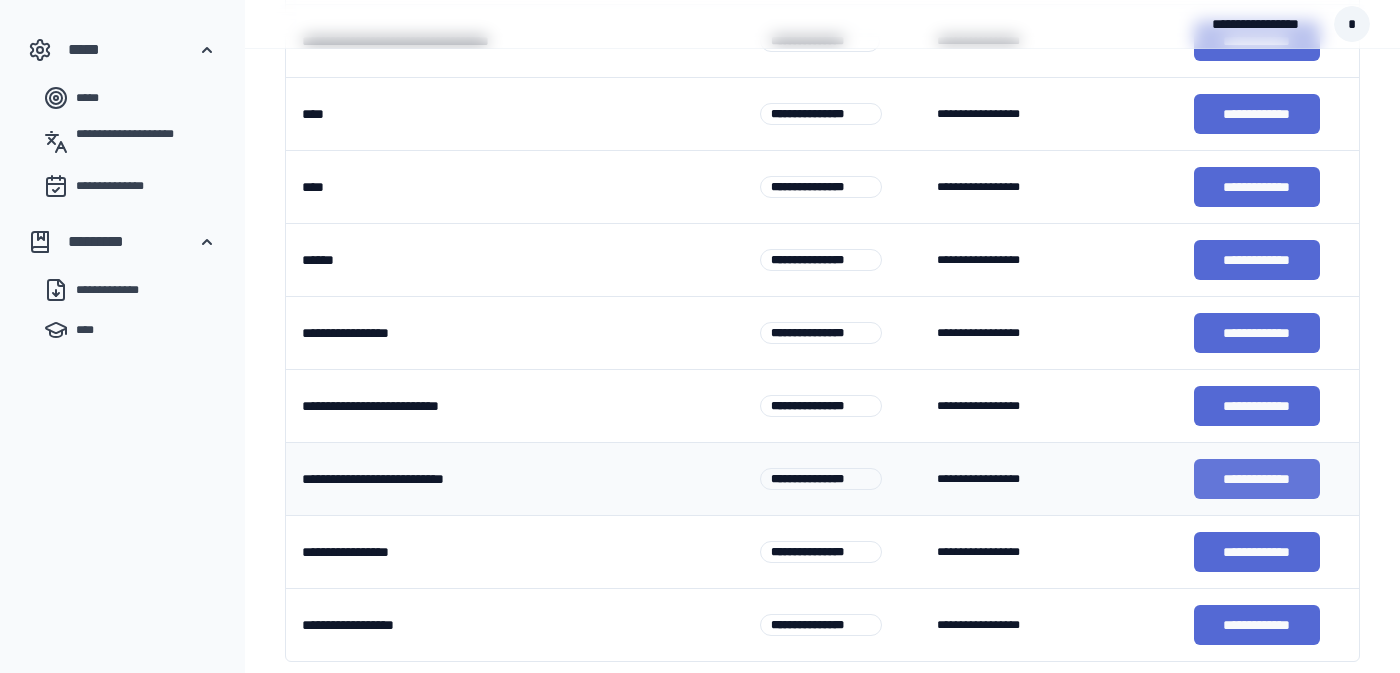 scroll, scrollTop: 414, scrollLeft: 0, axis: vertical 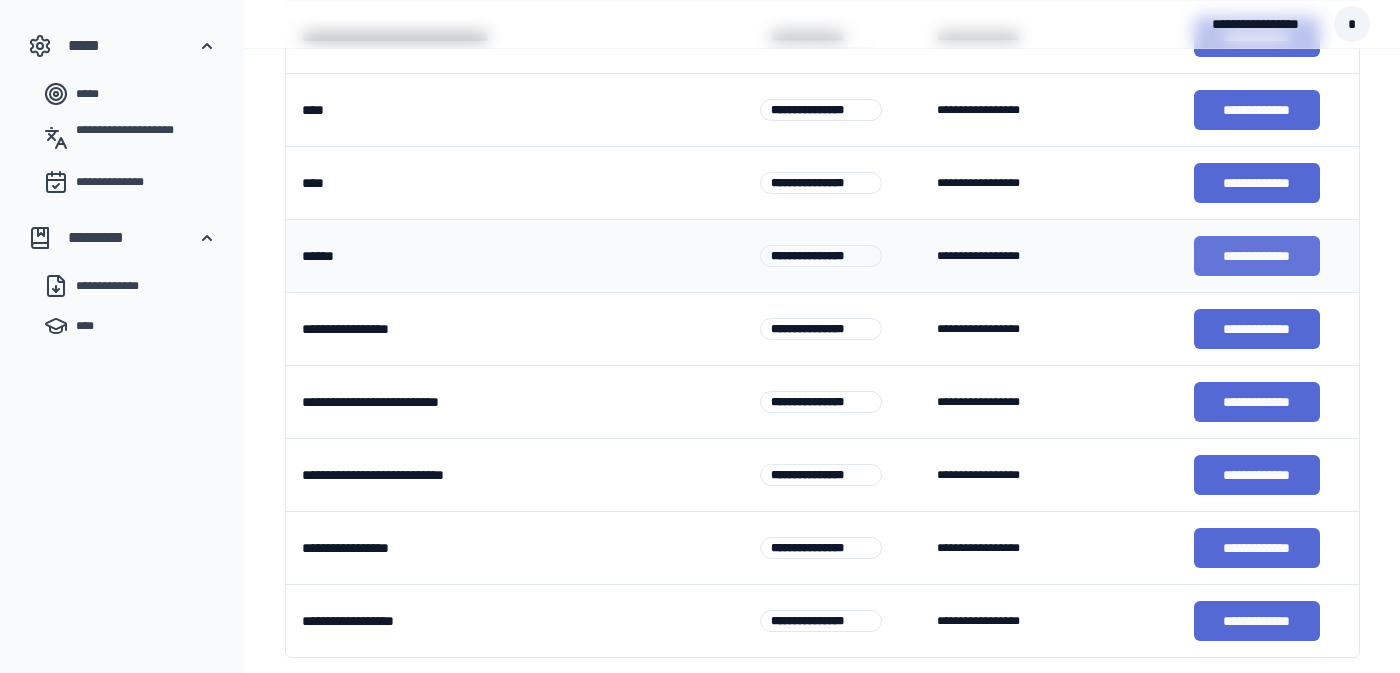 click on "**********" at bounding box center [1257, 256] 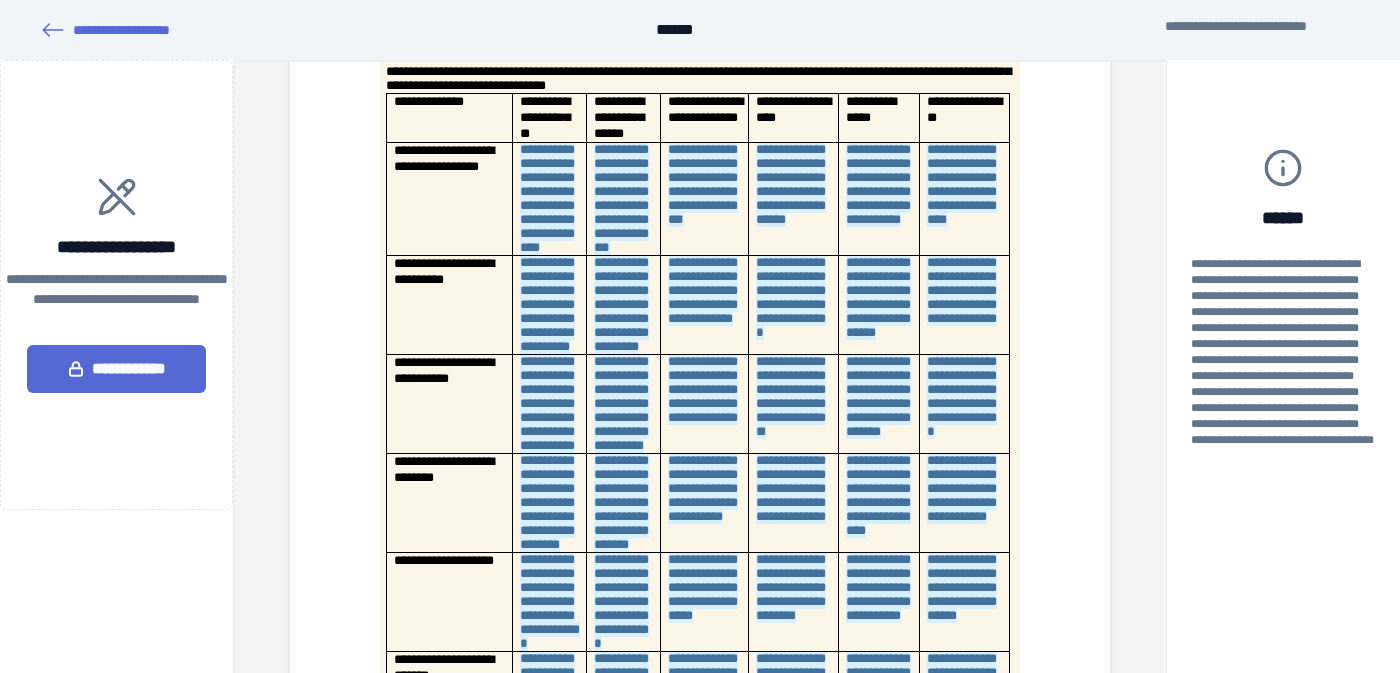 scroll, scrollTop: 0, scrollLeft: 0, axis: both 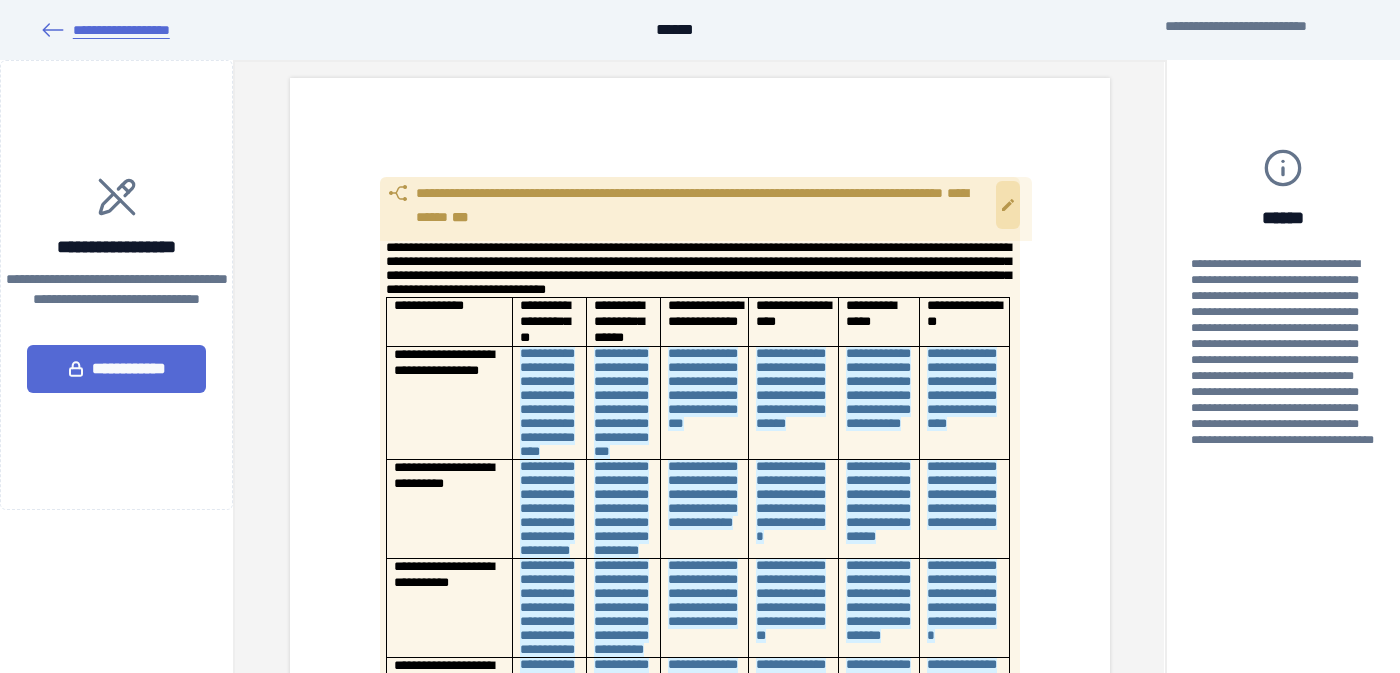 click on "**********" at bounding box center [105, 30] 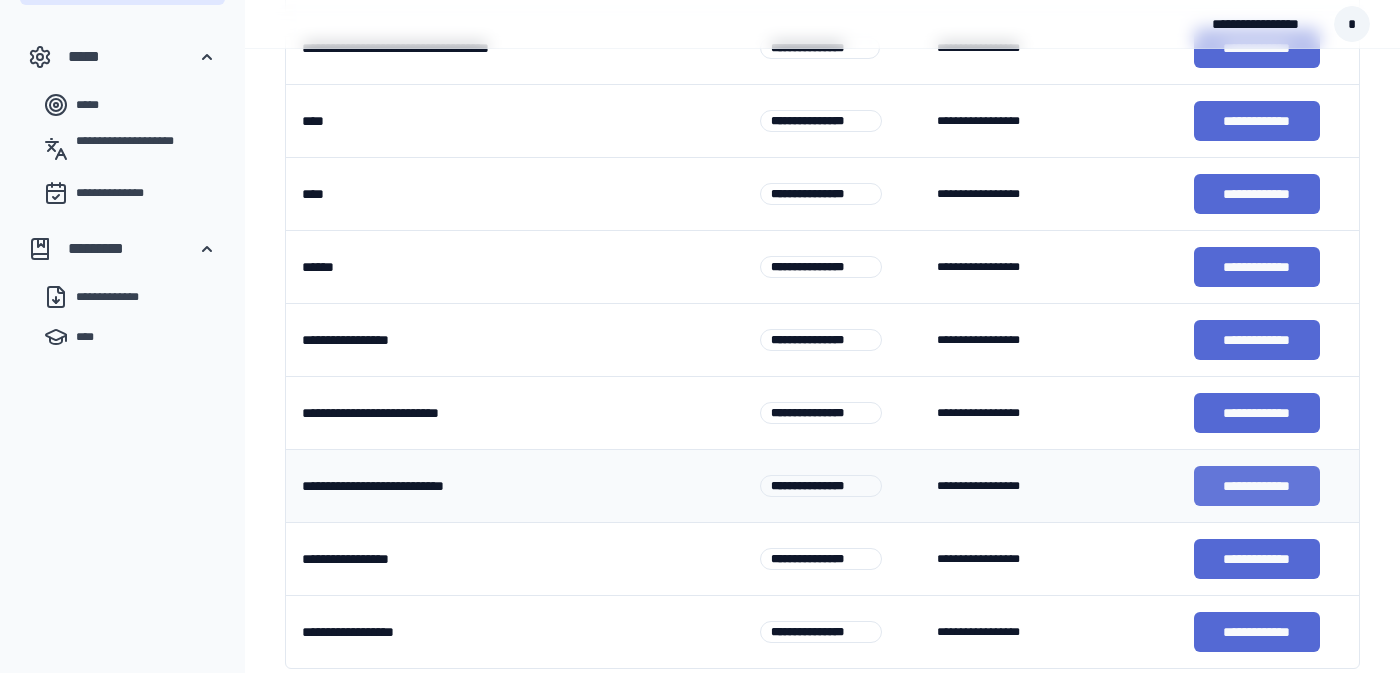 scroll, scrollTop: 486, scrollLeft: 0, axis: vertical 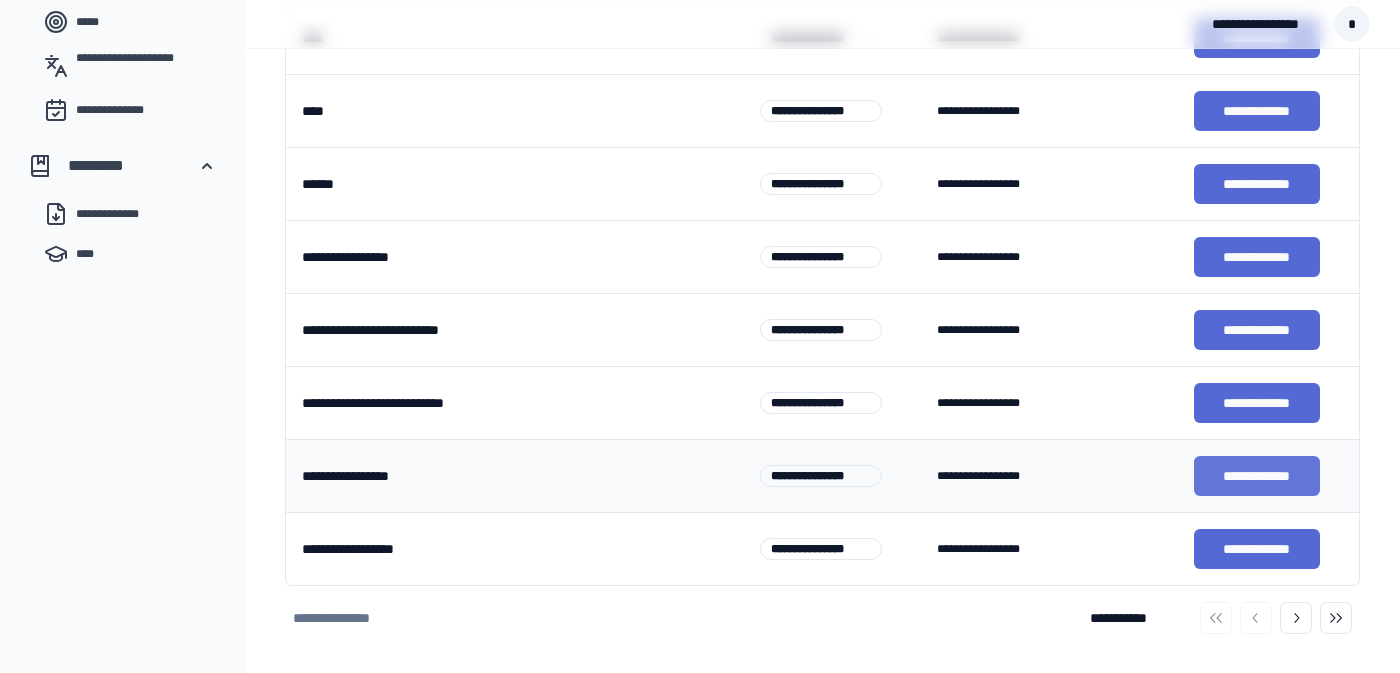 click on "**********" at bounding box center (1257, 476) 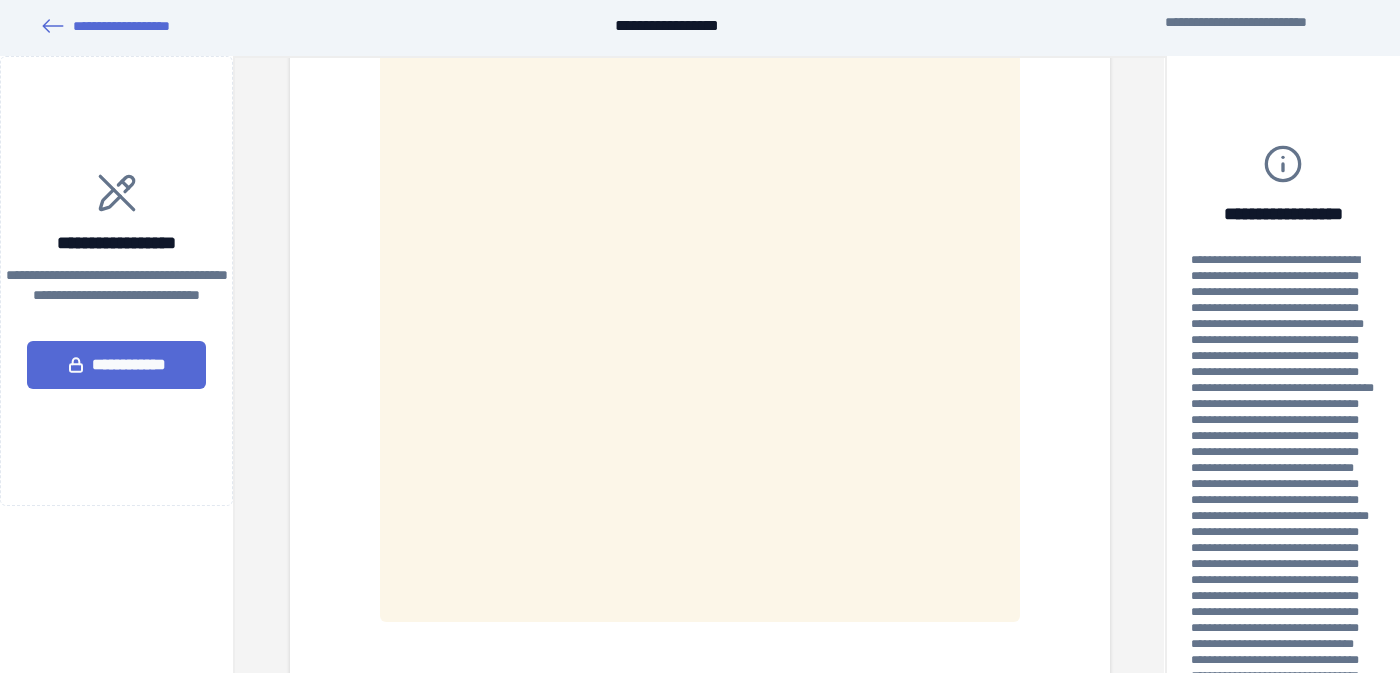 scroll, scrollTop: 4408, scrollLeft: 0, axis: vertical 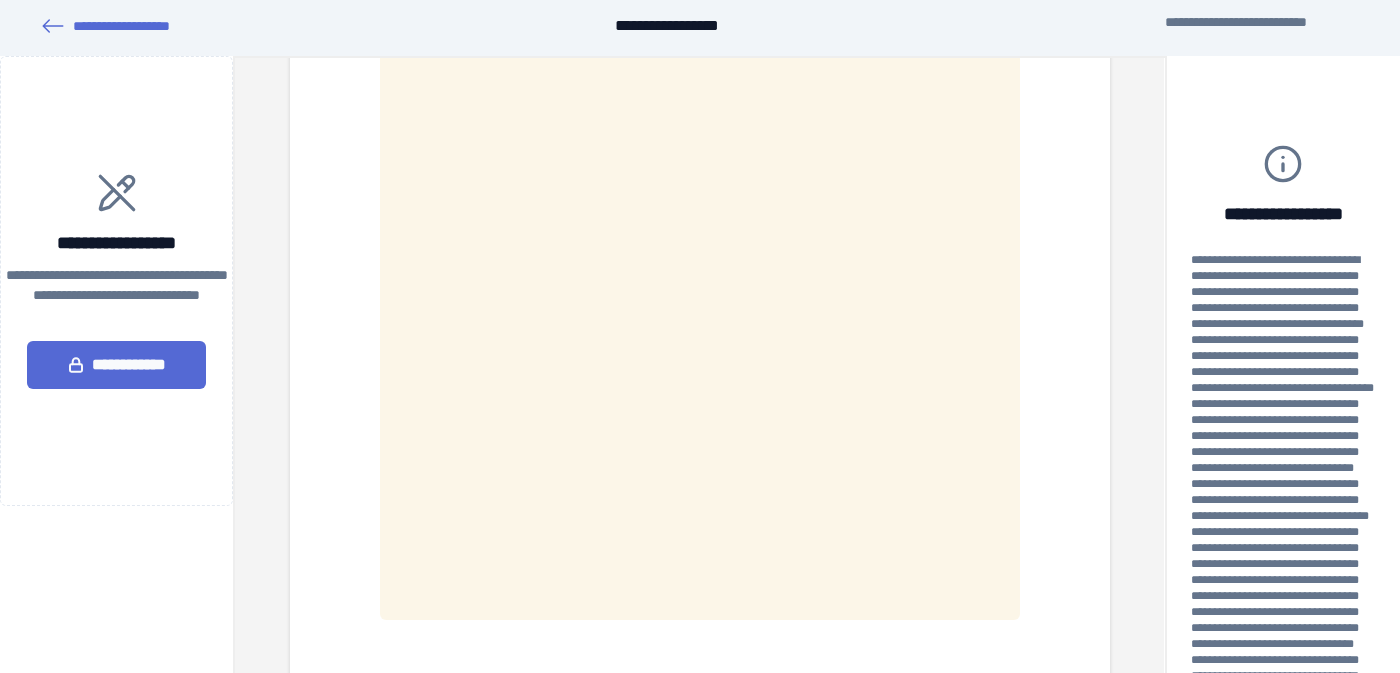 drag, startPoint x: 786, startPoint y: 604, endPoint x: 385, endPoint y: 141, distance: 612.5112 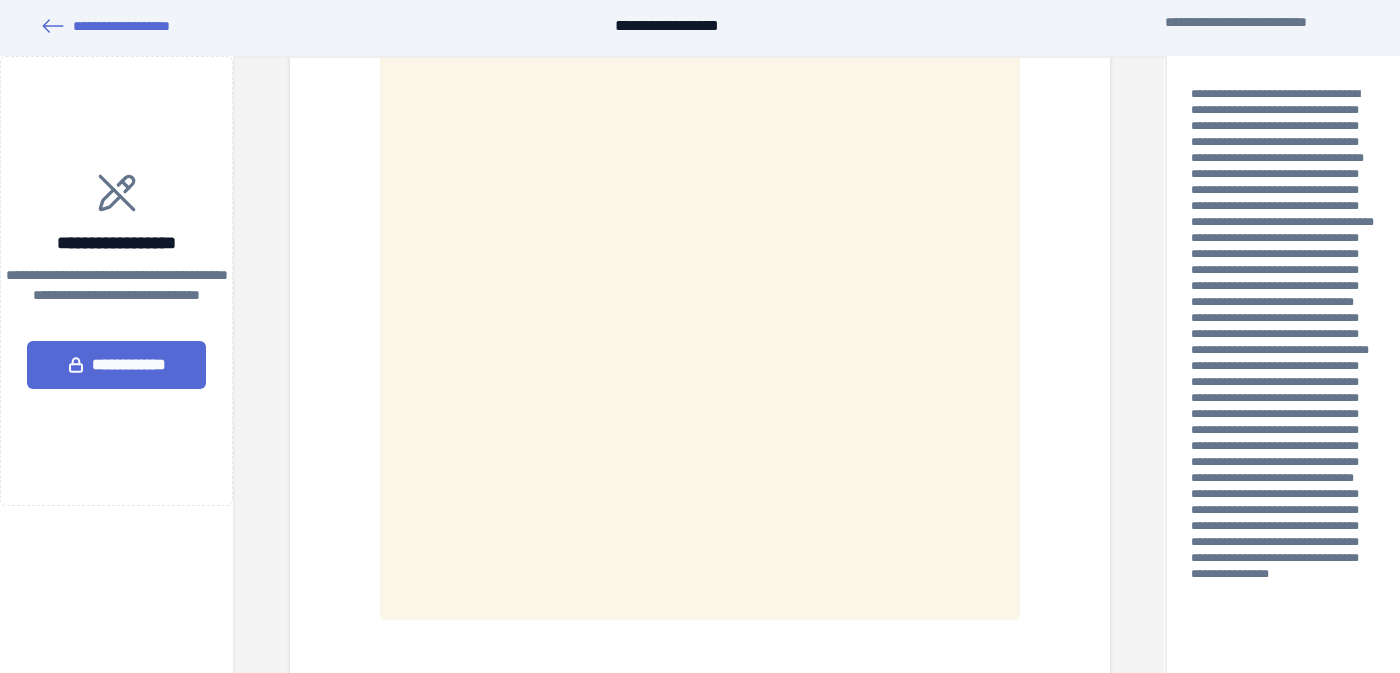 scroll, scrollTop: 251, scrollLeft: 0, axis: vertical 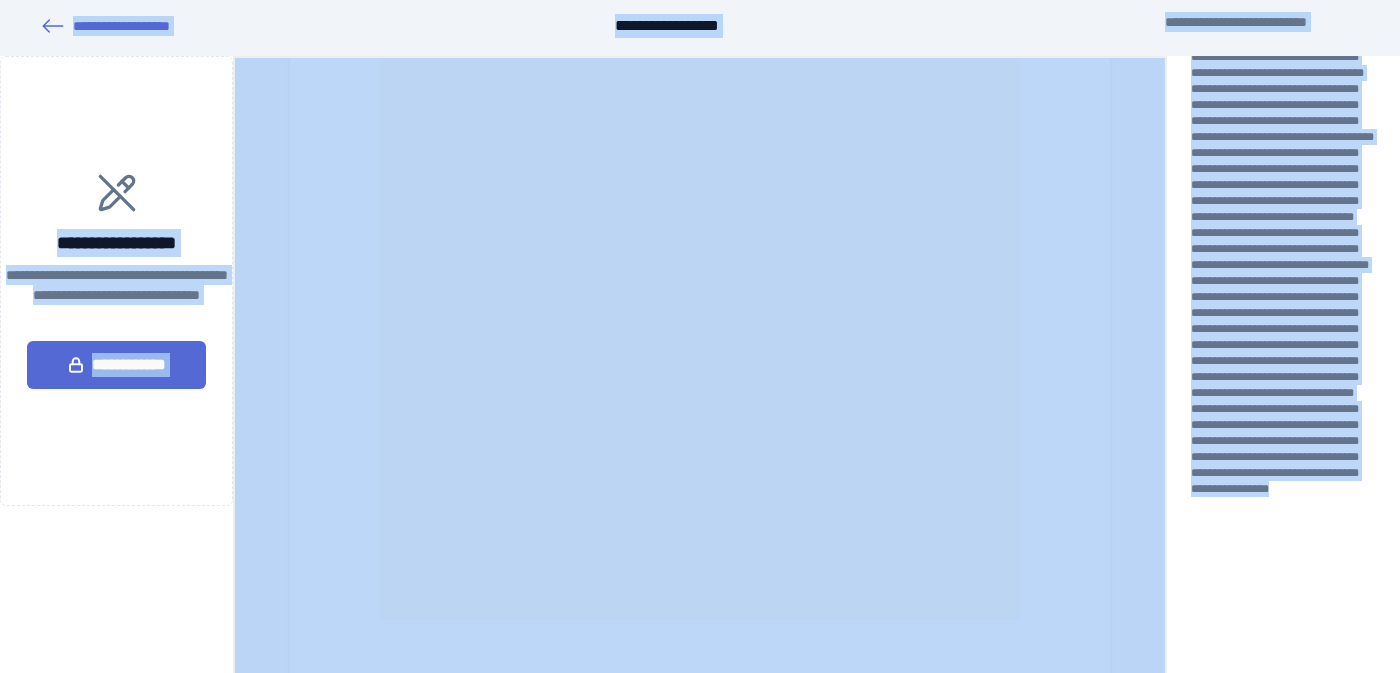 click at bounding box center (1283, 297) 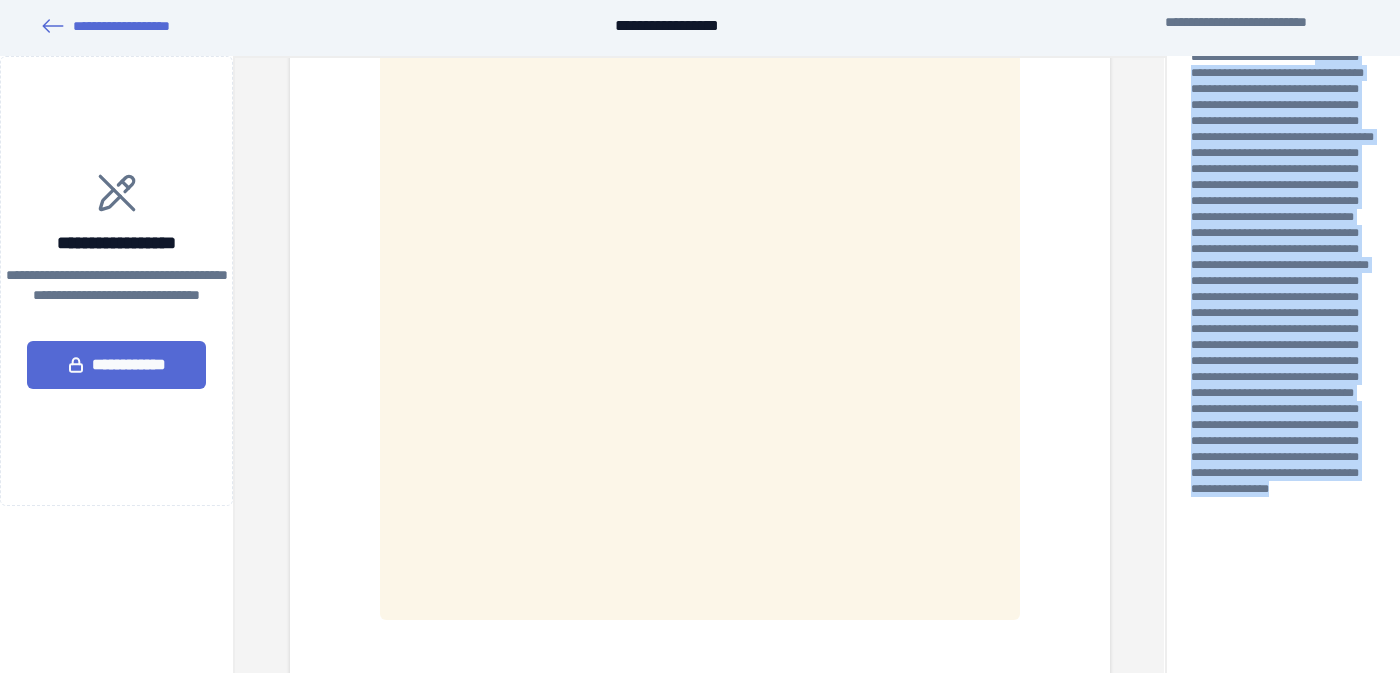 drag, startPoint x: 1281, startPoint y: 588, endPoint x: 1185, endPoint y: 87, distance: 510.1147 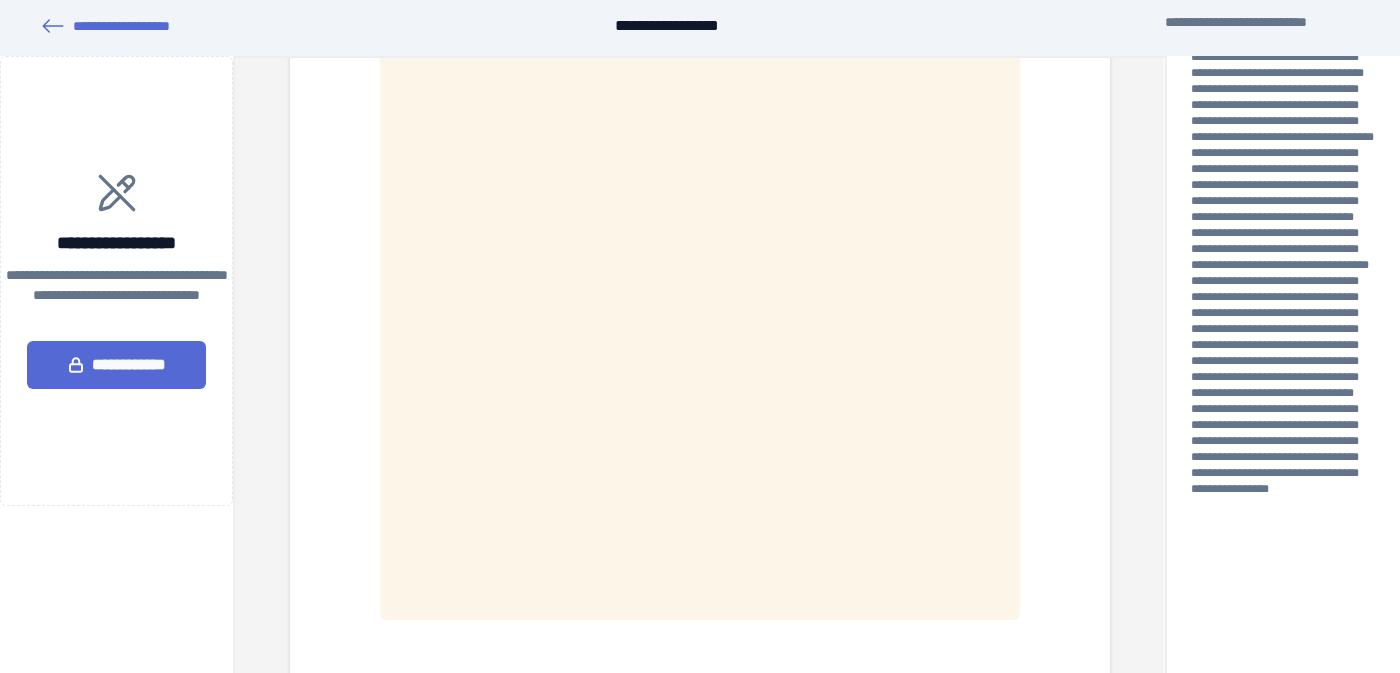 click at bounding box center (1283, 297) 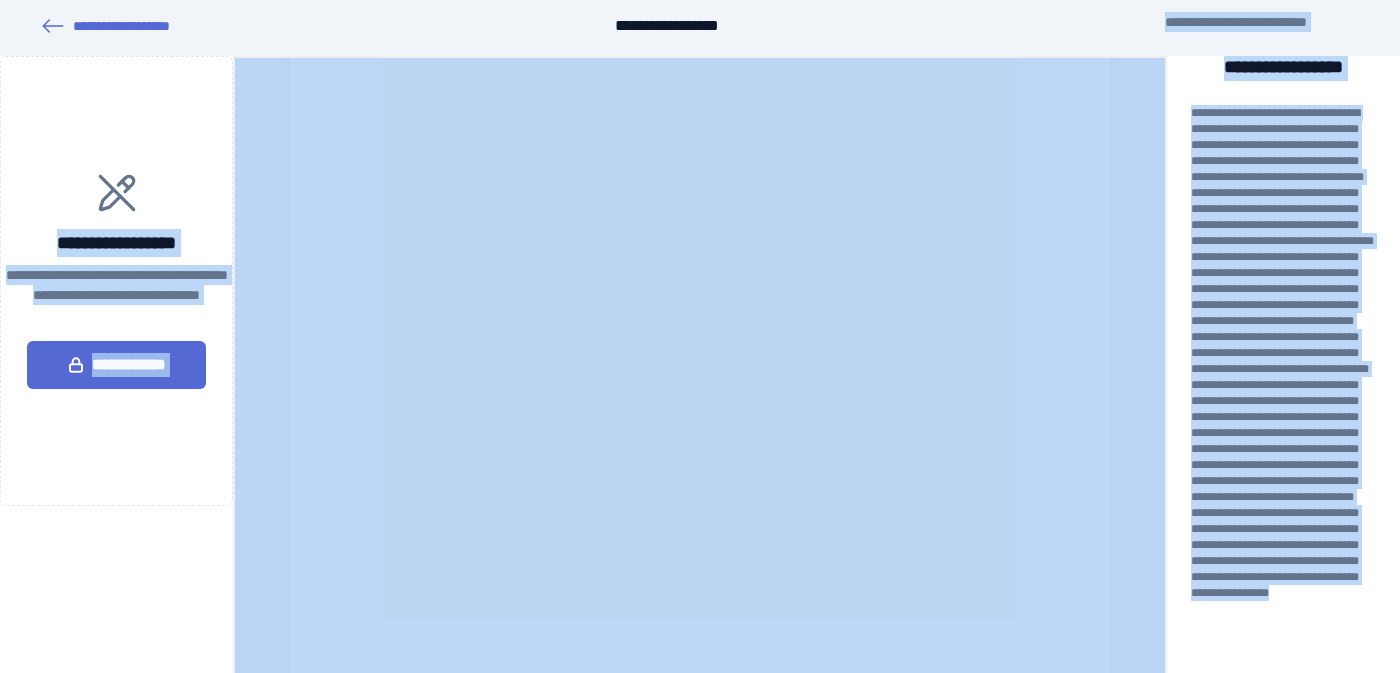 scroll, scrollTop: 0, scrollLeft: 0, axis: both 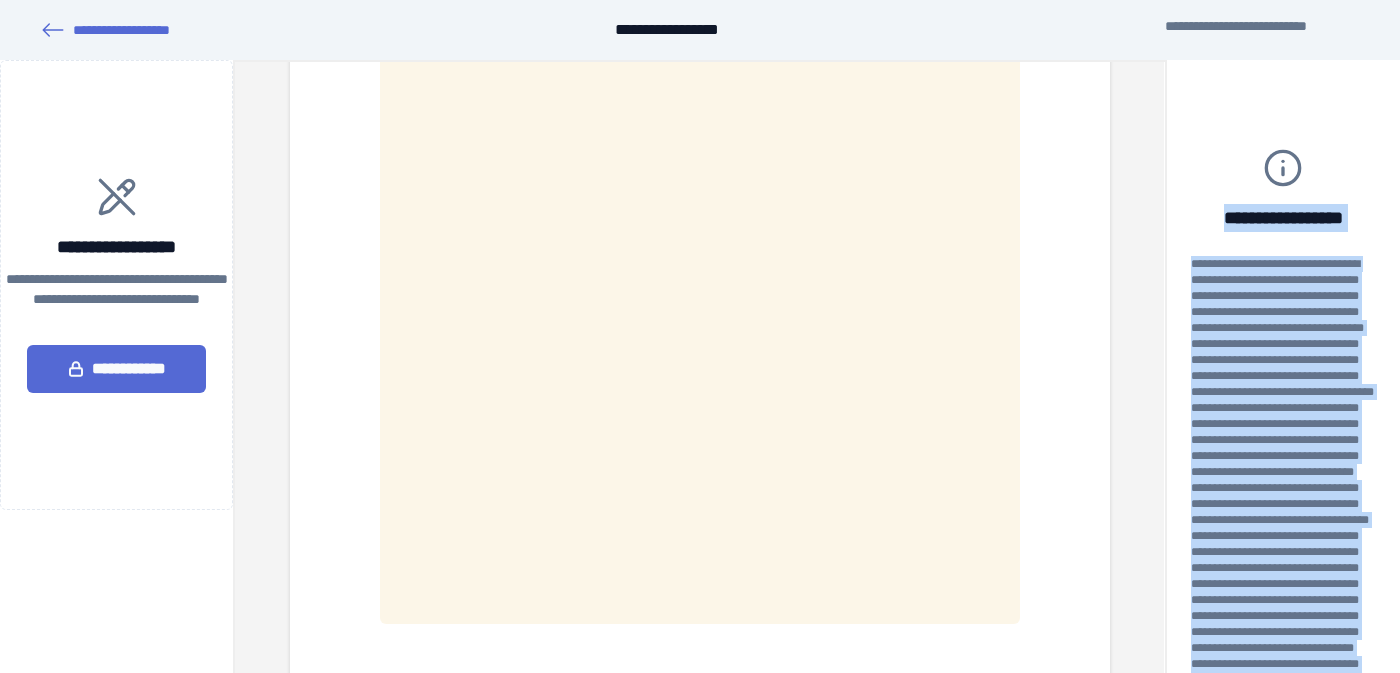 drag, startPoint x: 1270, startPoint y: 590, endPoint x: 1200, endPoint y: 218, distance: 378.52872 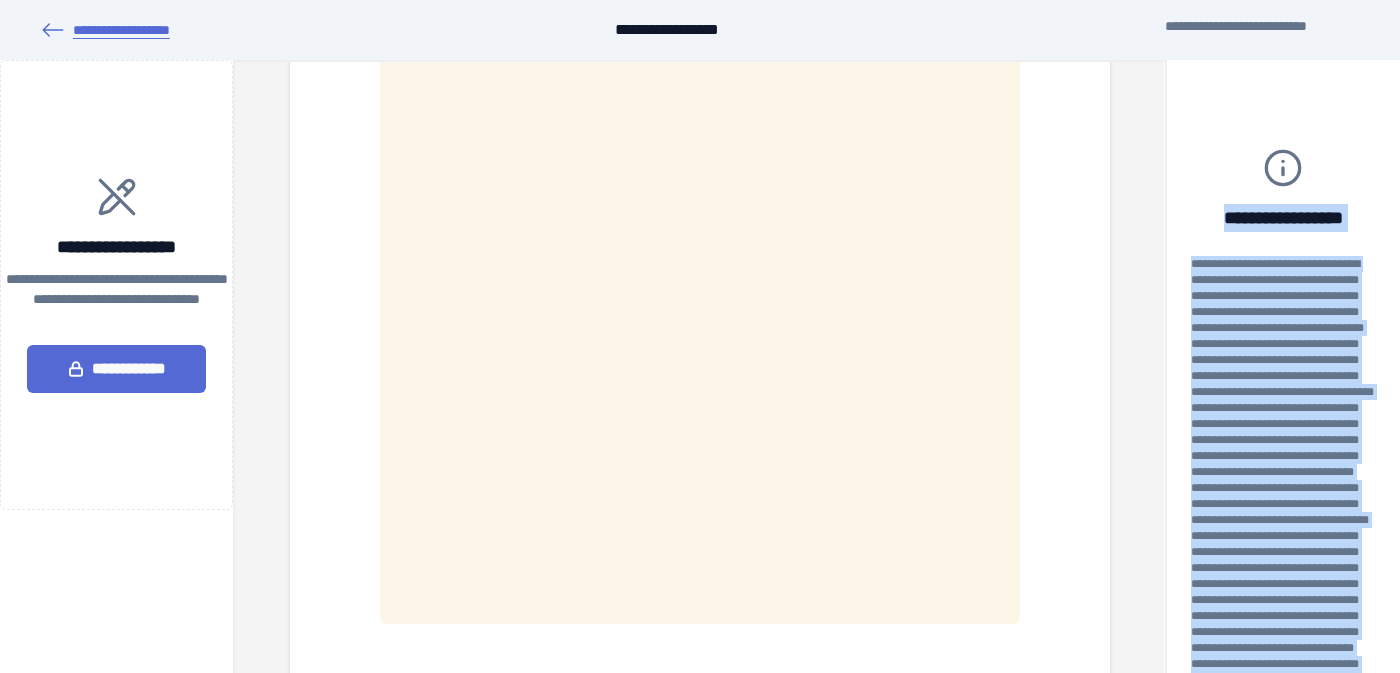 click on "**********" at bounding box center (105, 30) 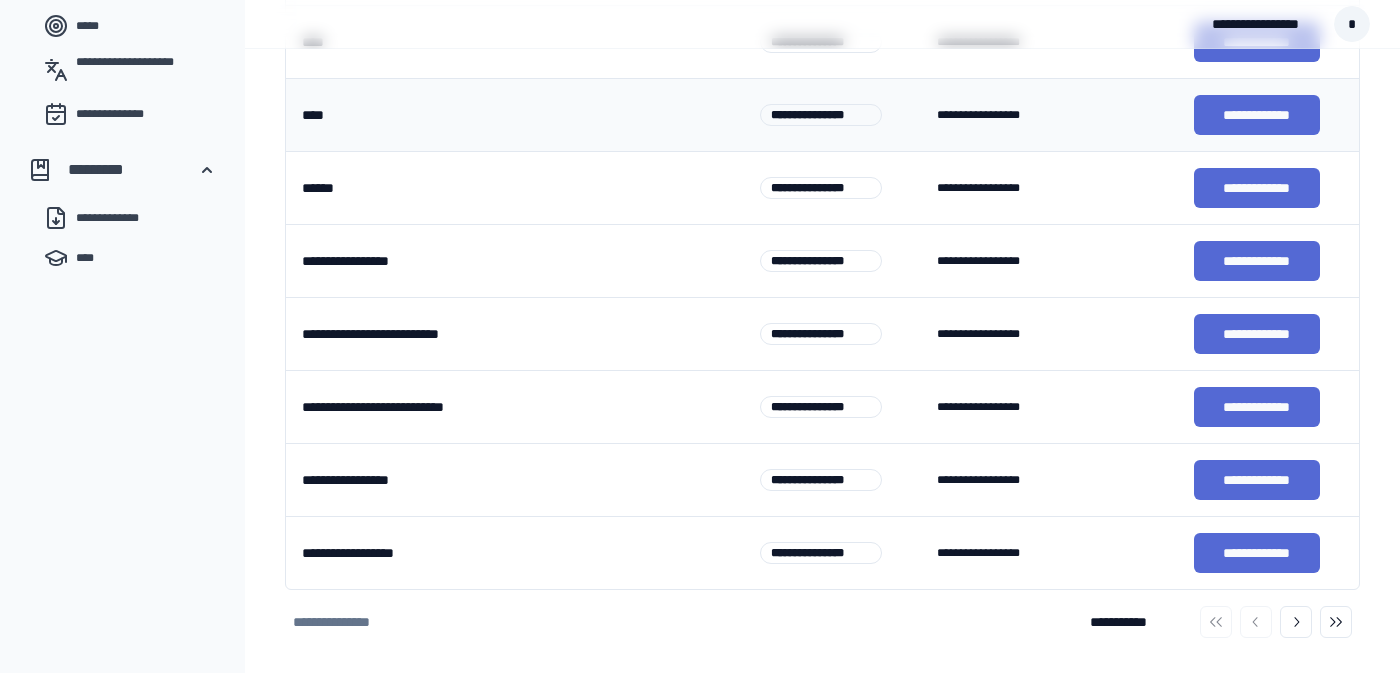 scroll, scrollTop: 485, scrollLeft: 0, axis: vertical 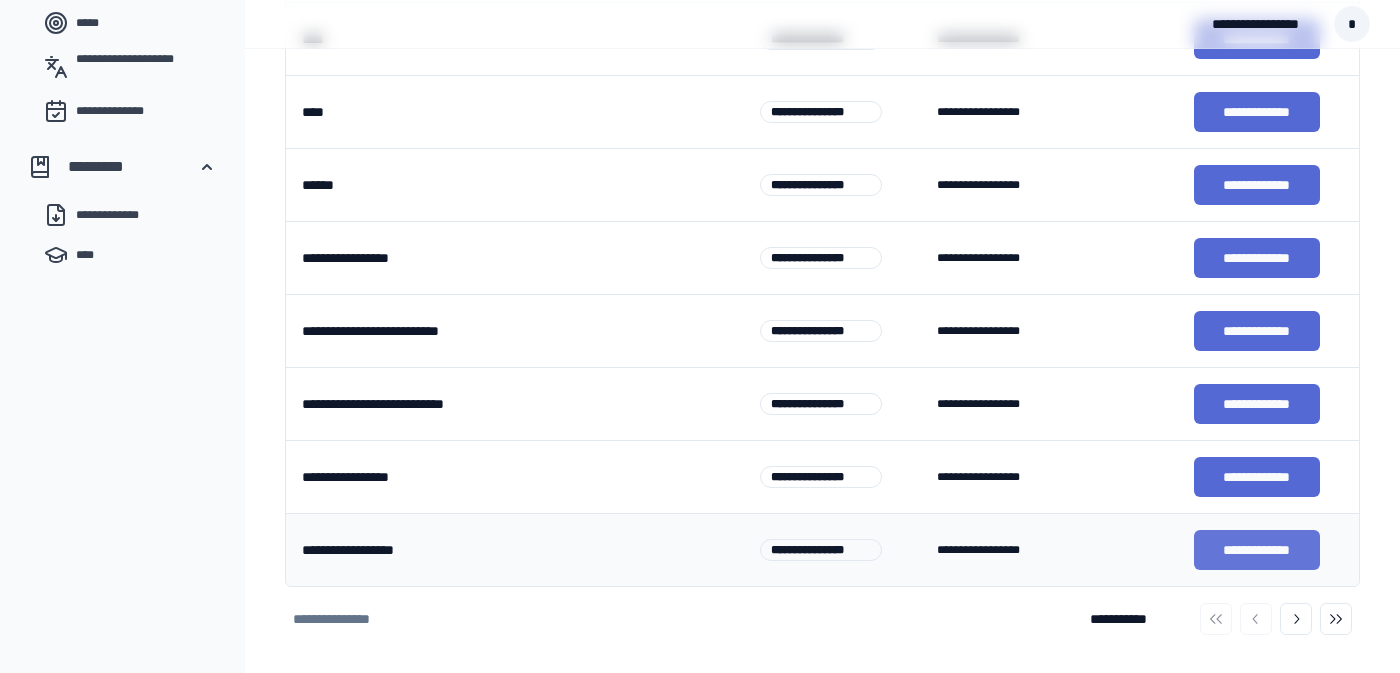 click on "**********" at bounding box center (1257, 550) 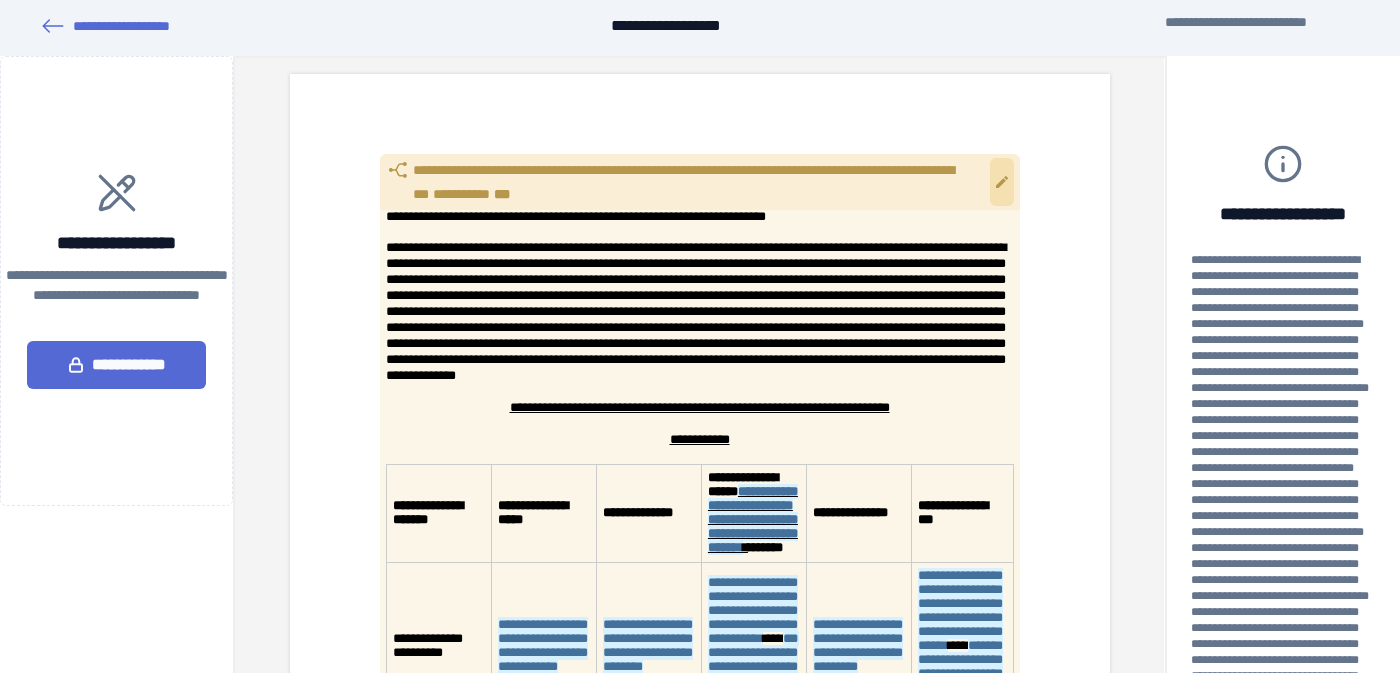 scroll, scrollTop: 0, scrollLeft: 0, axis: both 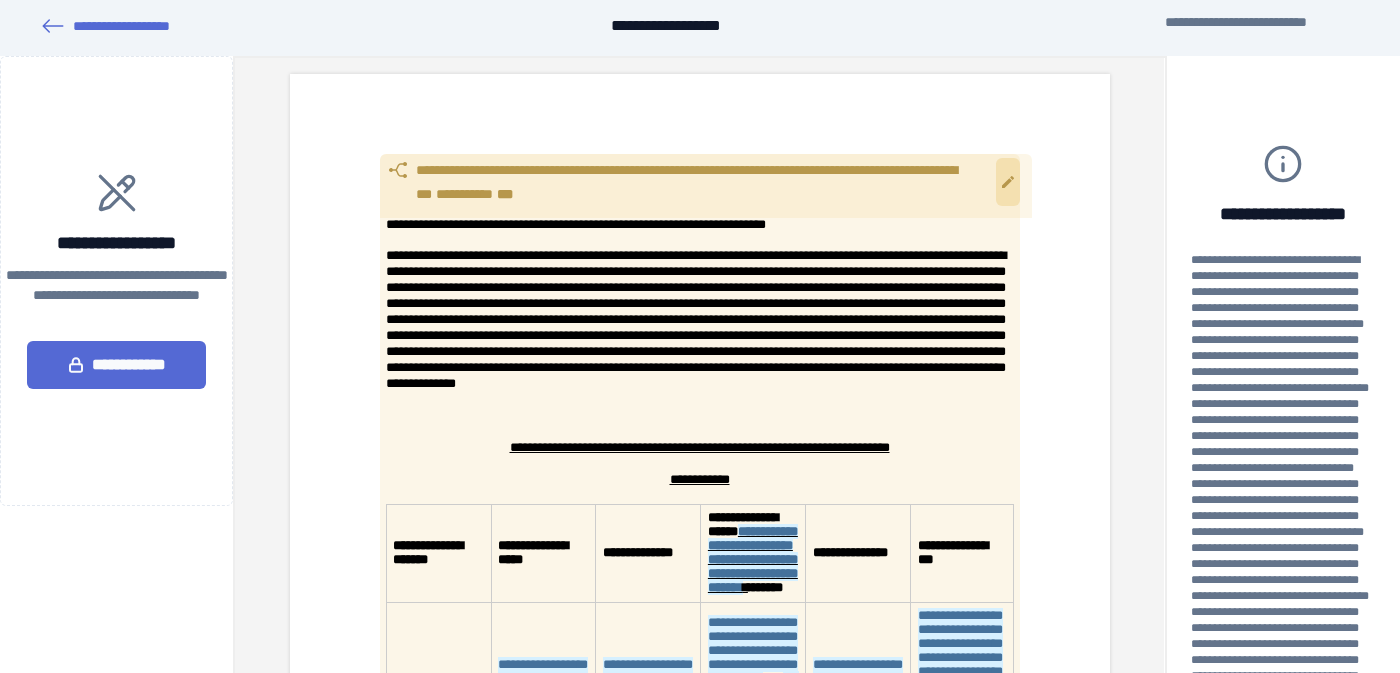 click at bounding box center (1283, 548) 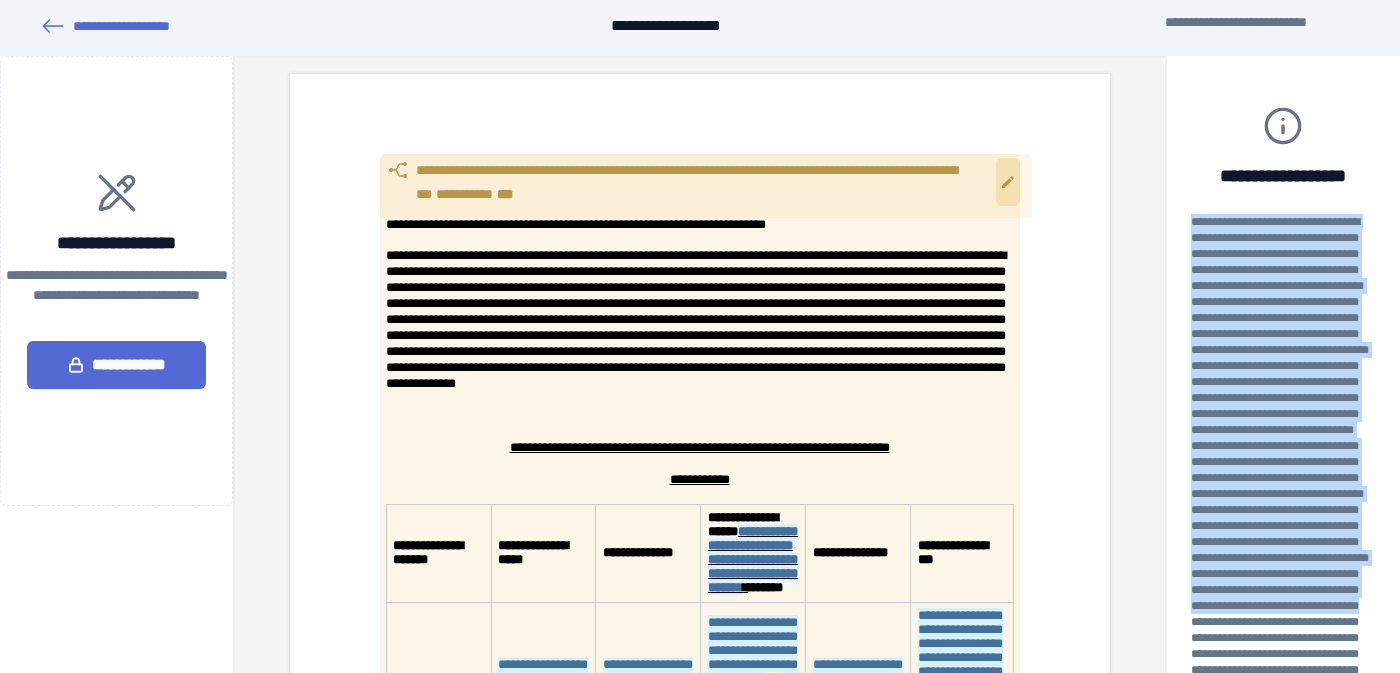 scroll, scrollTop: 251, scrollLeft: 0, axis: vertical 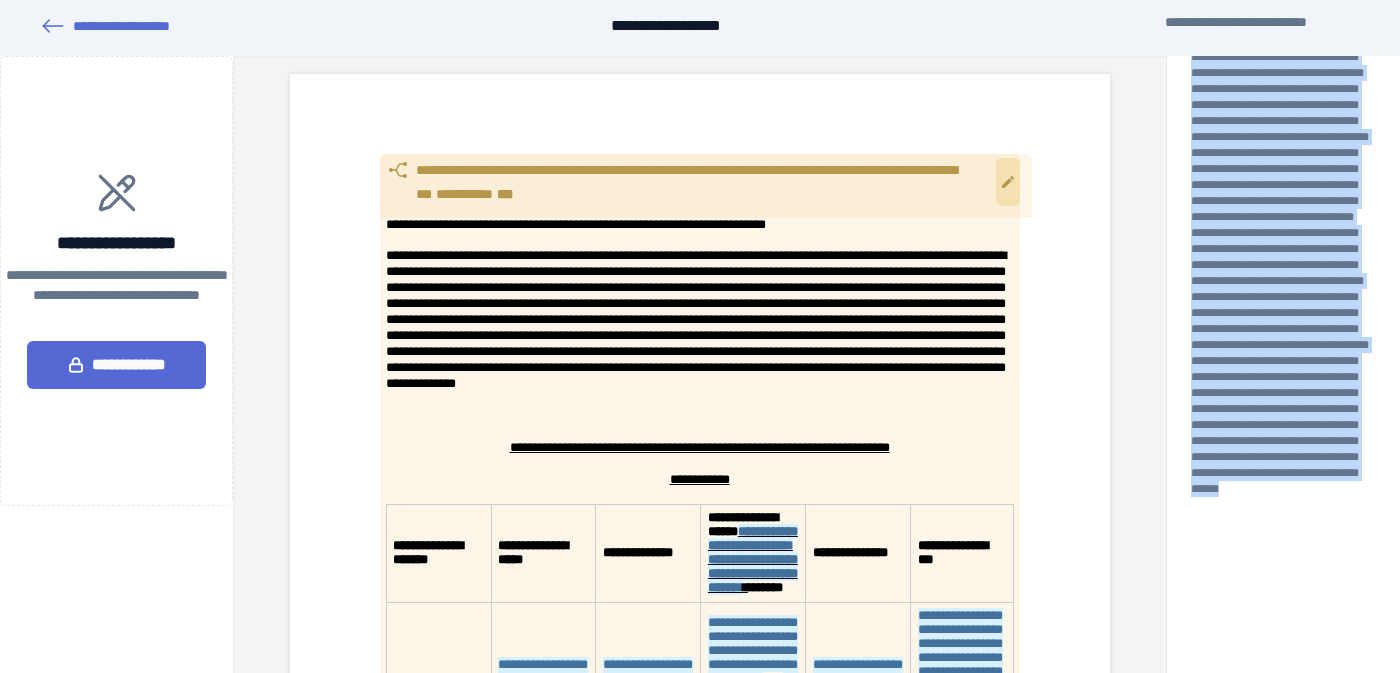drag, startPoint x: 1191, startPoint y: 260, endPoint x: 1307, endPoint y: 591, distance: 350.7378 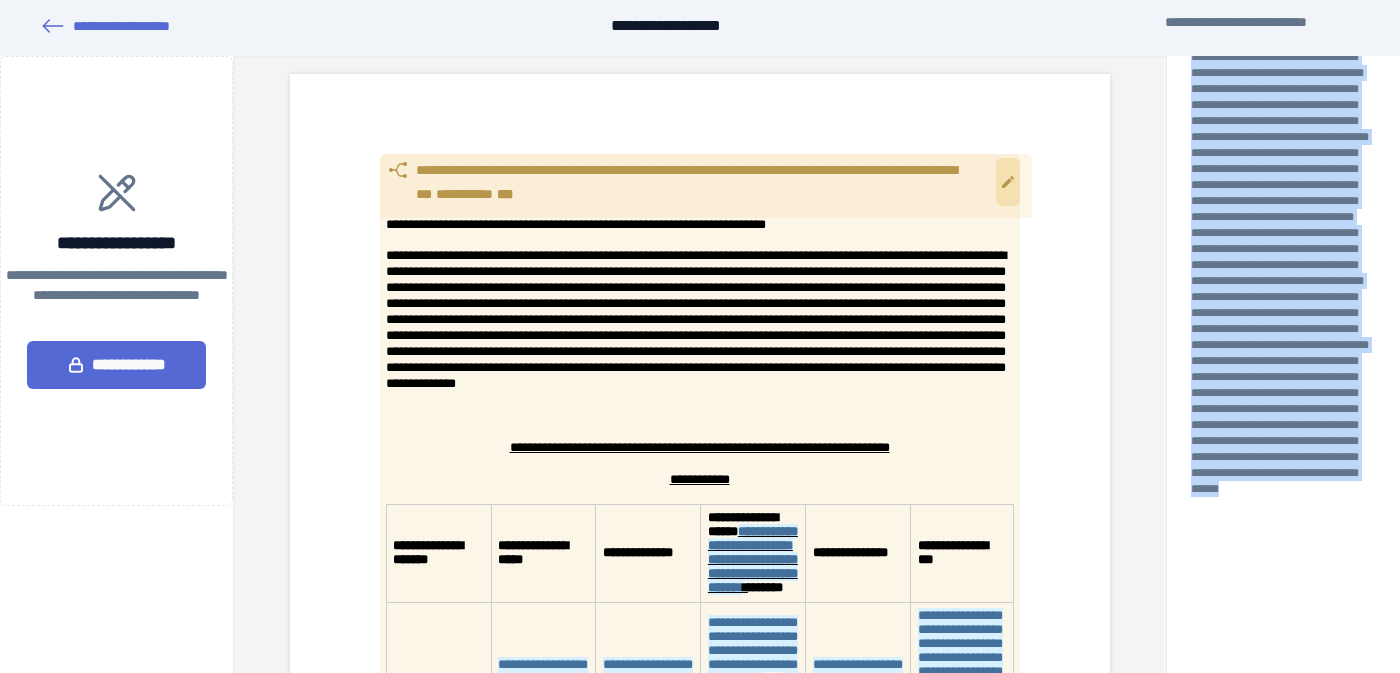 click at bounding box center (1283, 297) 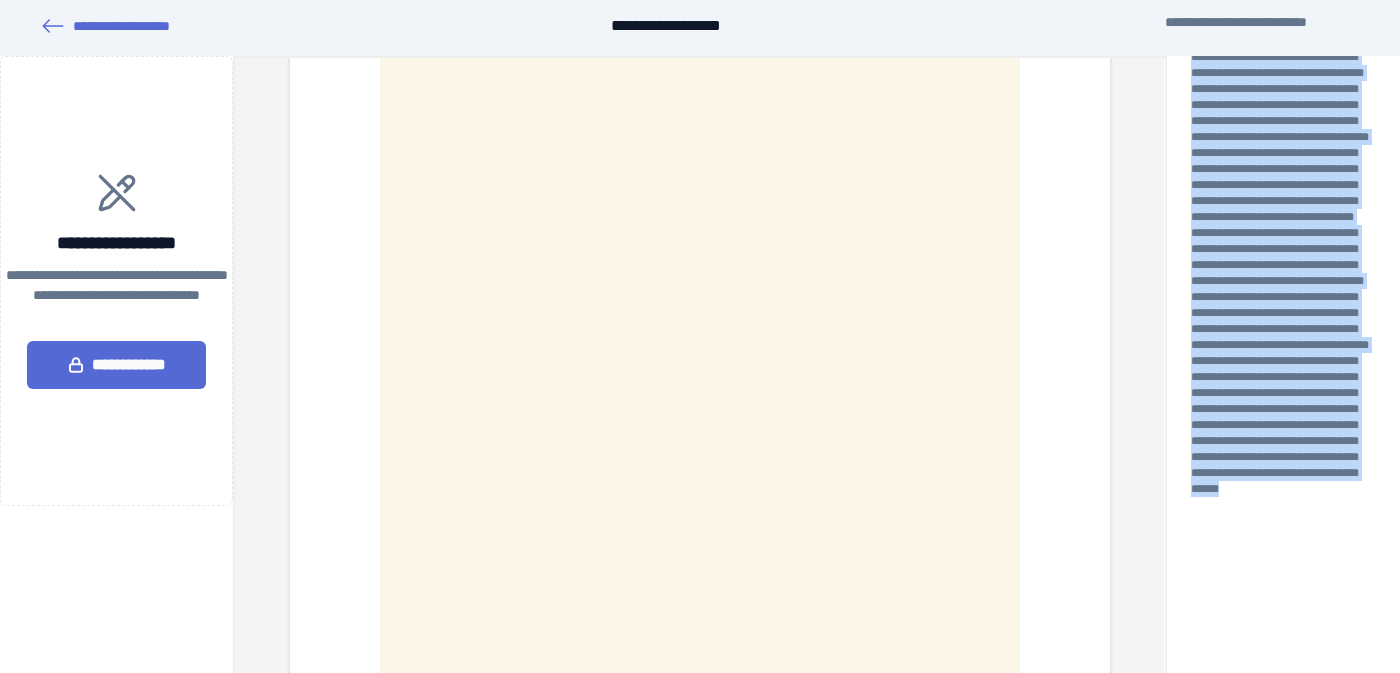 scroll, scrollTop: 4586, scrollLeft: 0, axis: vertical 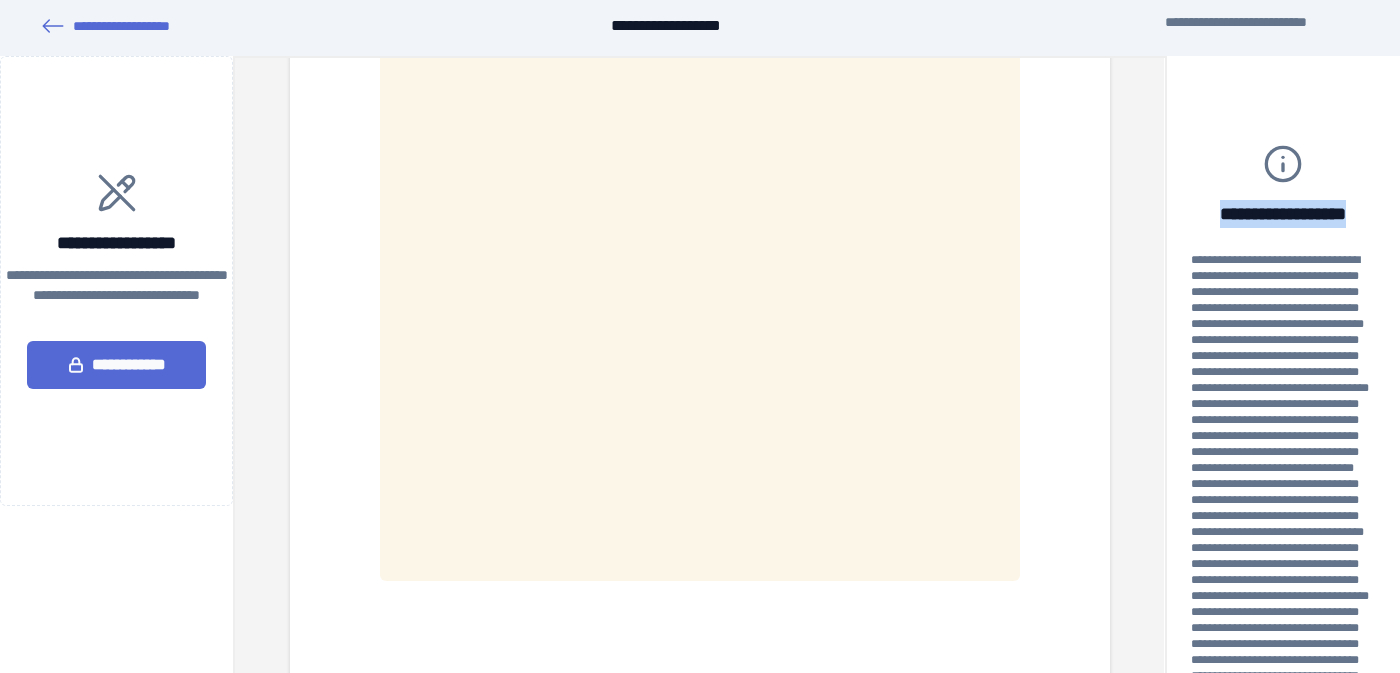drag, startPoint x: 1201, startPoint y: 205, endPoint x: 1371, endPoint y: 212, distance: 170.14406 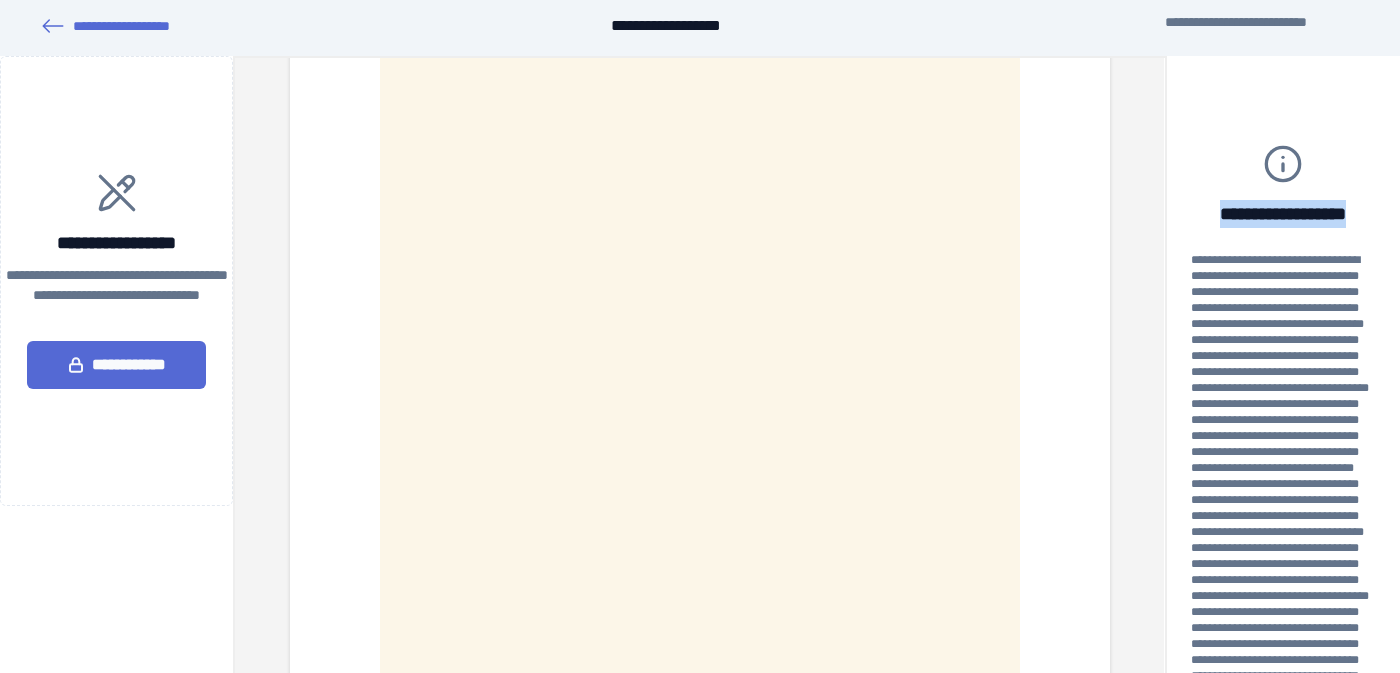 scroll, scrollTop: 3748, scrollLeft: 0, axis: vertical 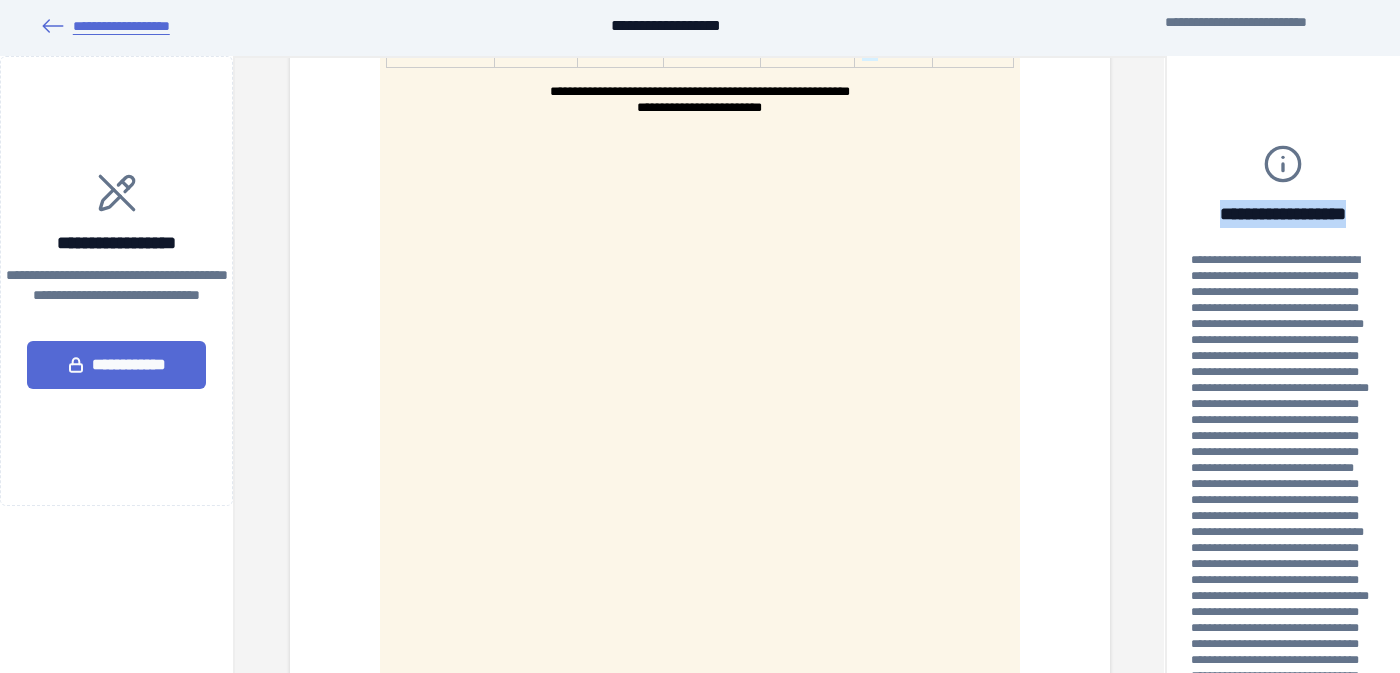 click 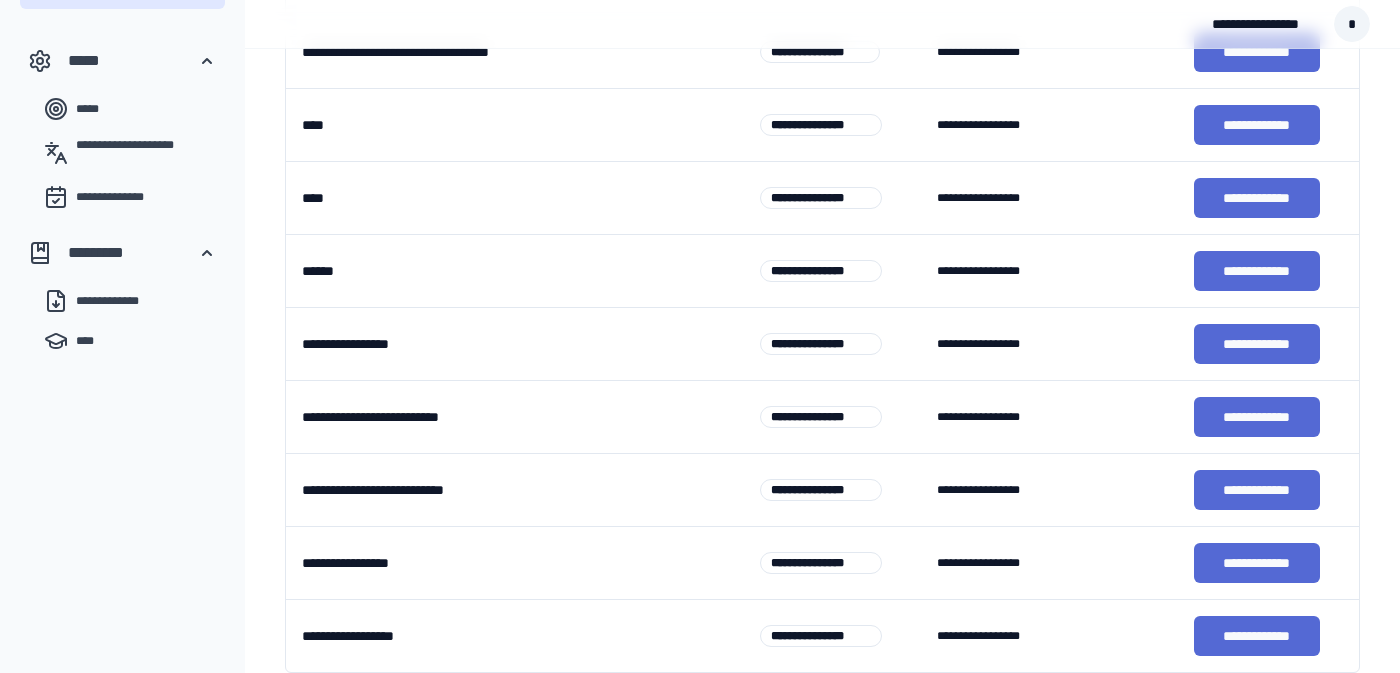 scroll, scrollTop: 486, scrollLeft: 0, axis: vertical 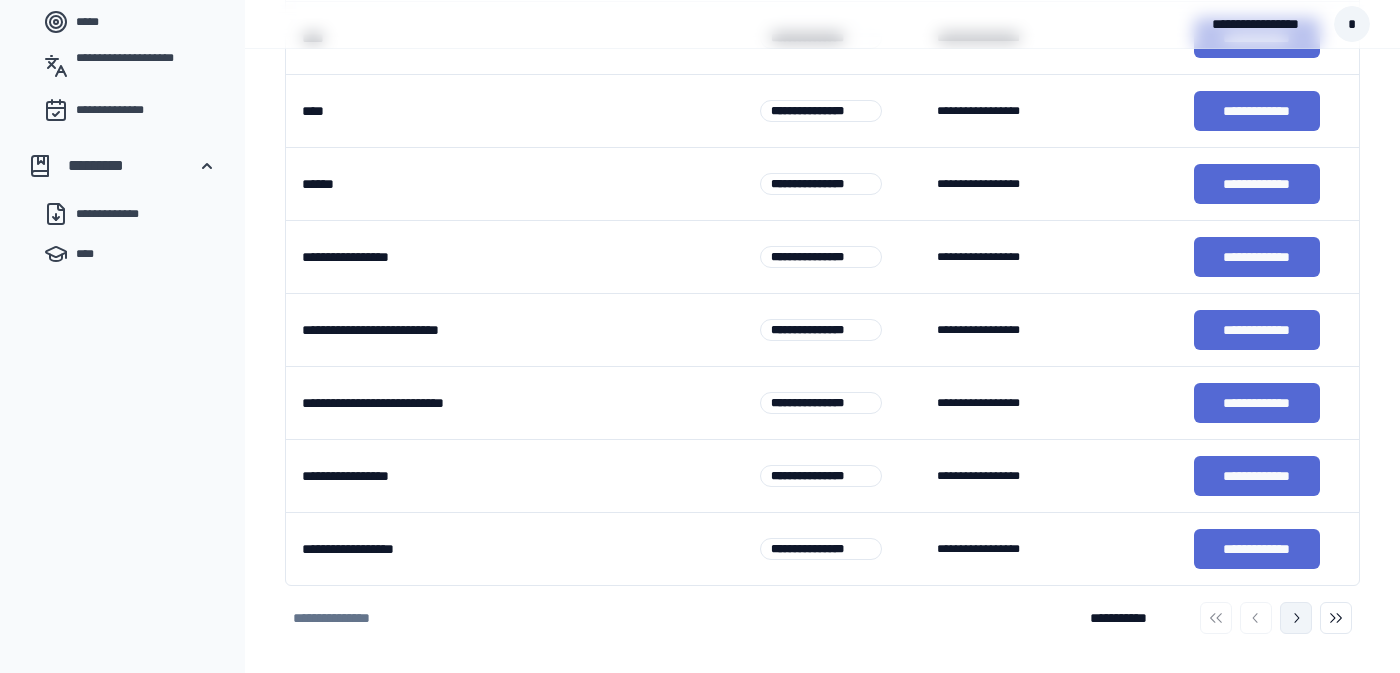 click 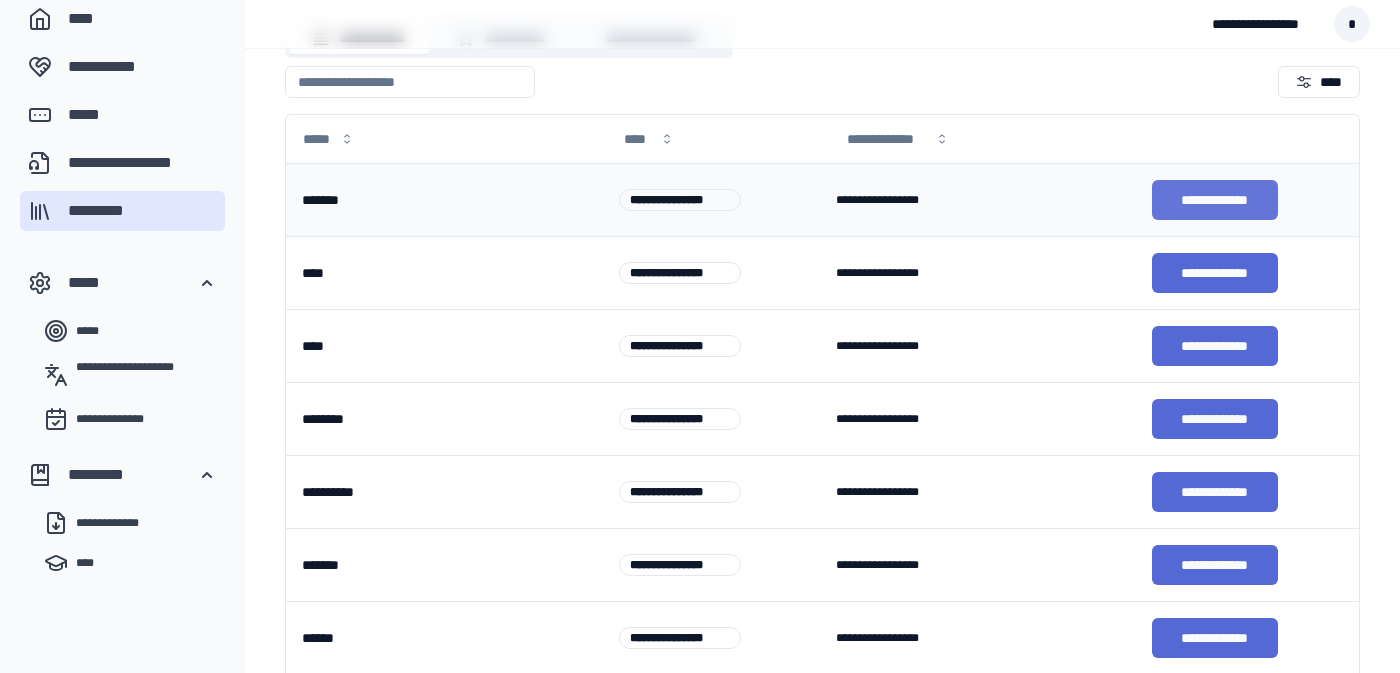 click on "**********" at bounding box center (1215, 200) 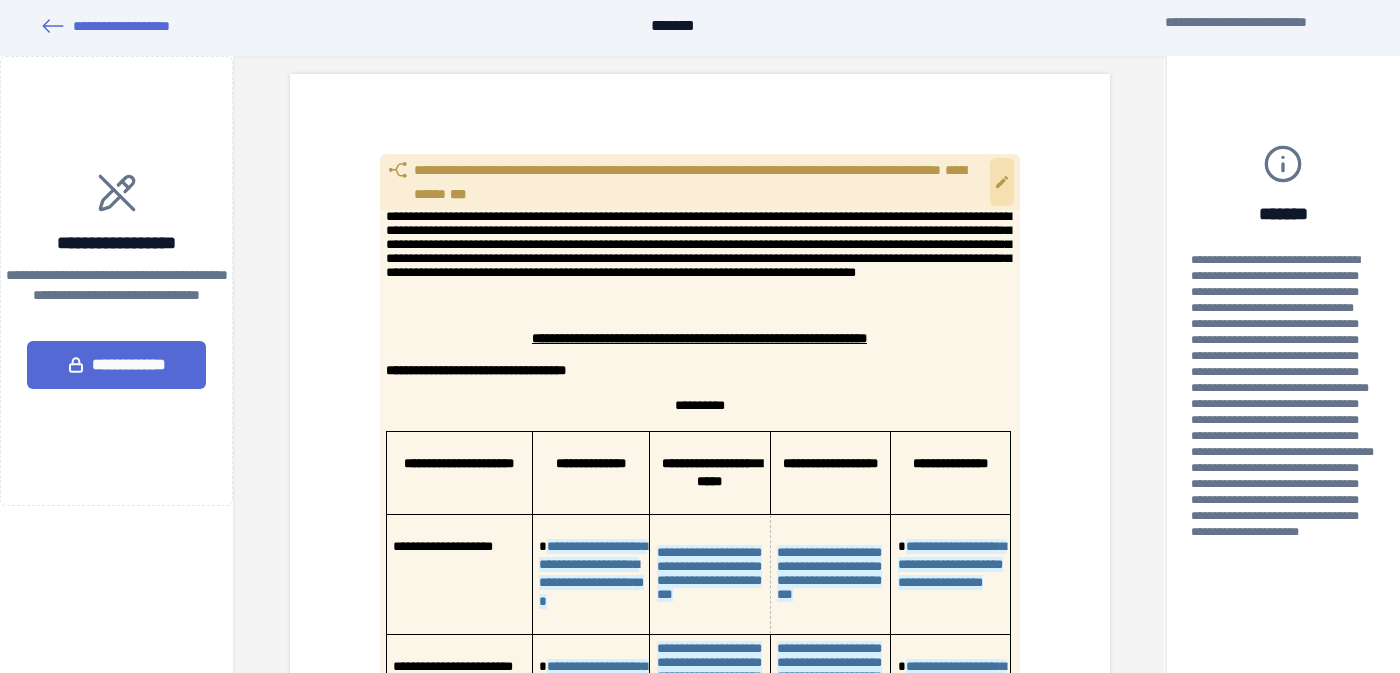 scroll, scrollTop: 0, scrollLeft: 0, axis: both 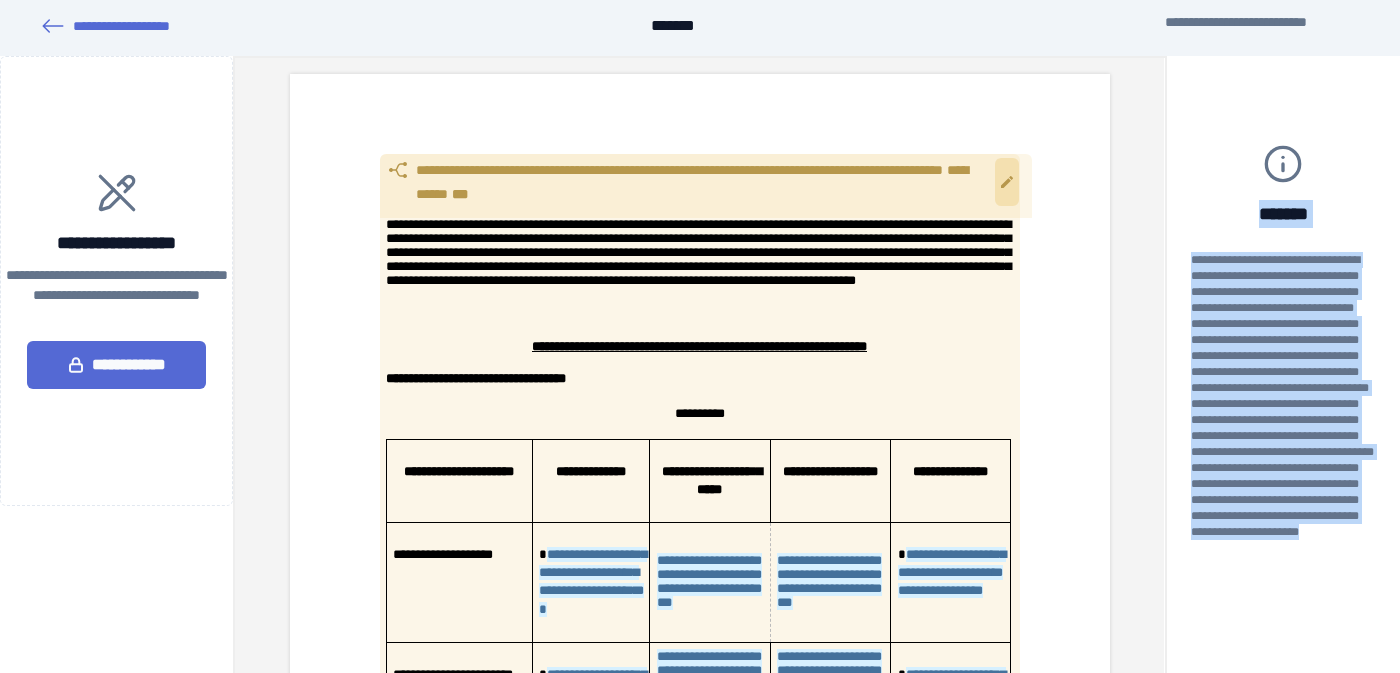 drag, startPoint x: 1337, startPoint y: 582, endPoint x: 1250, endPoint y: 184, distance: 407.39783 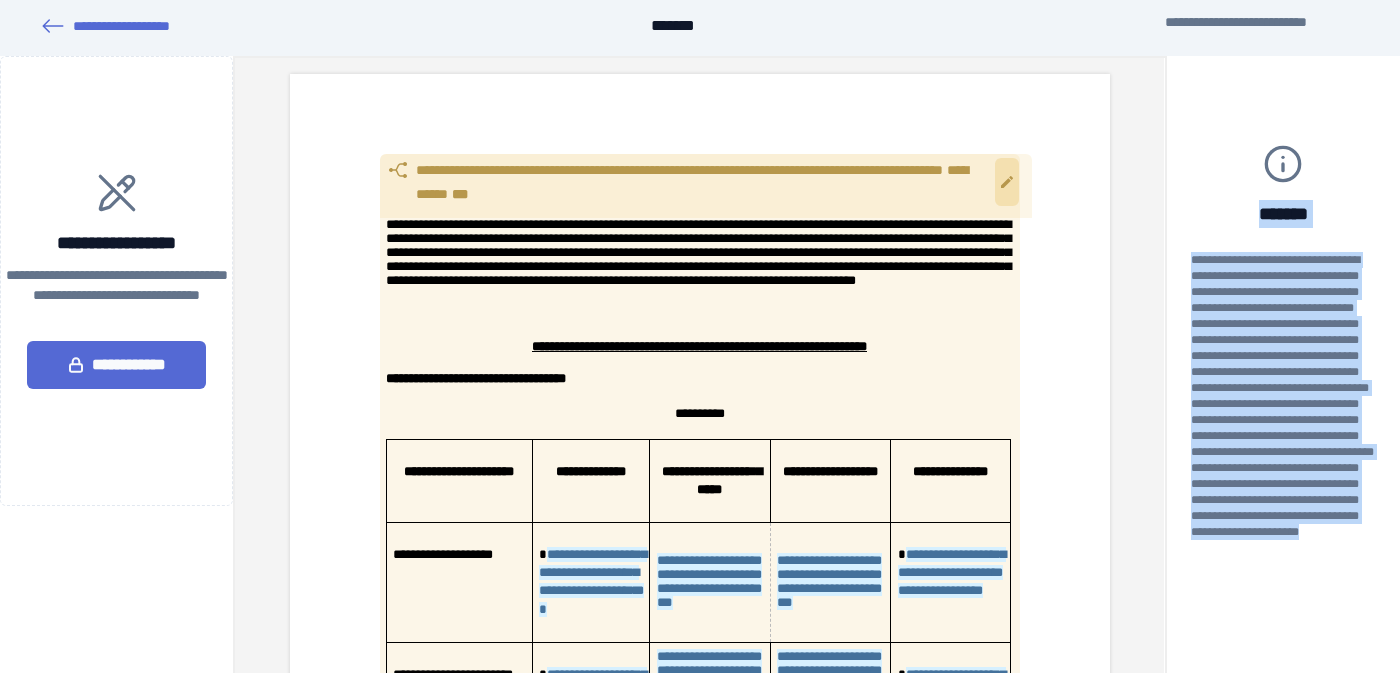 click on "**********" at bounding box center (1283, 382) 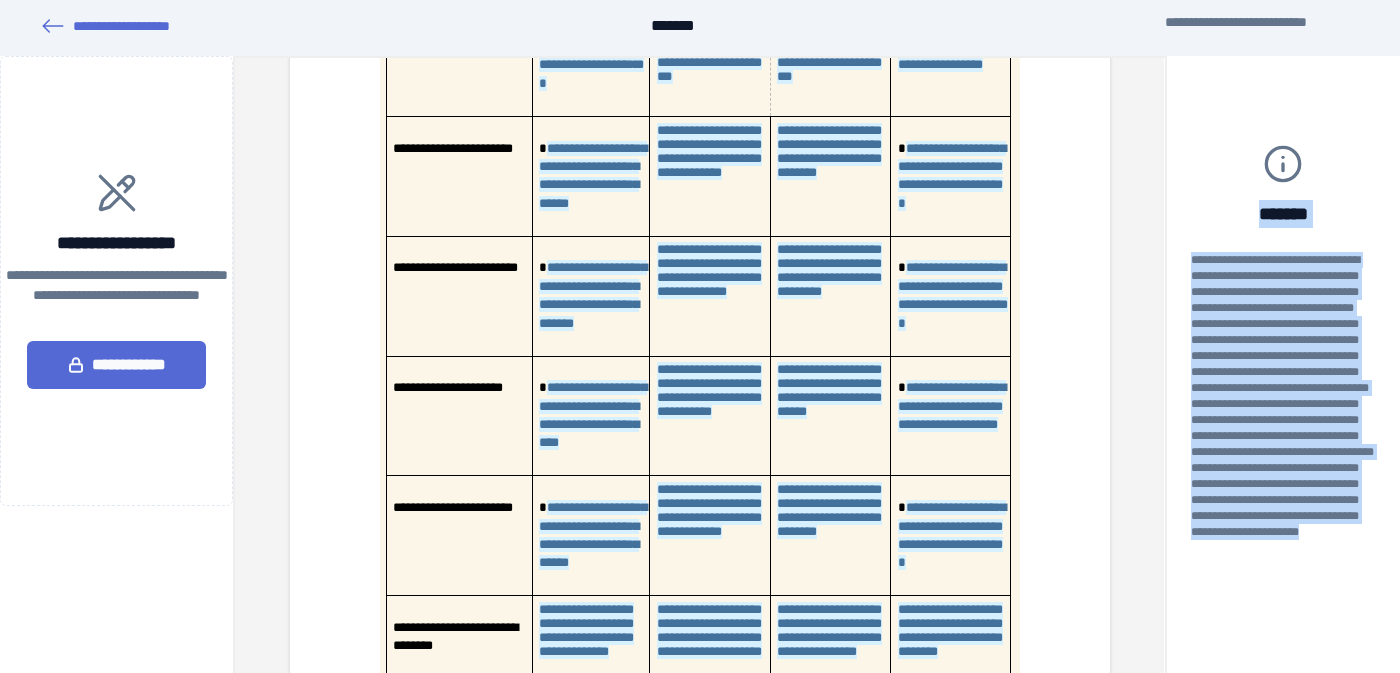 scroll, scrollTop: 537, scrollLeft: 0, axis: vertical 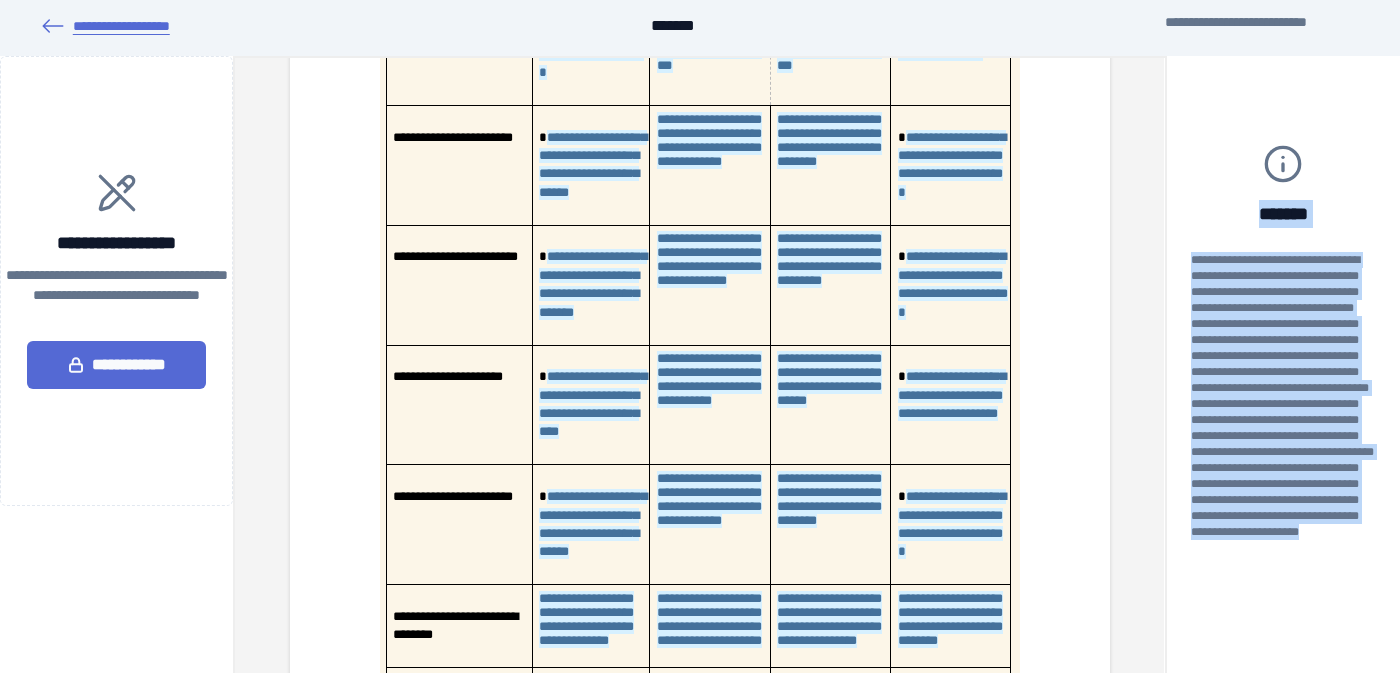 click on "**********" at bounding box center [105, 26] 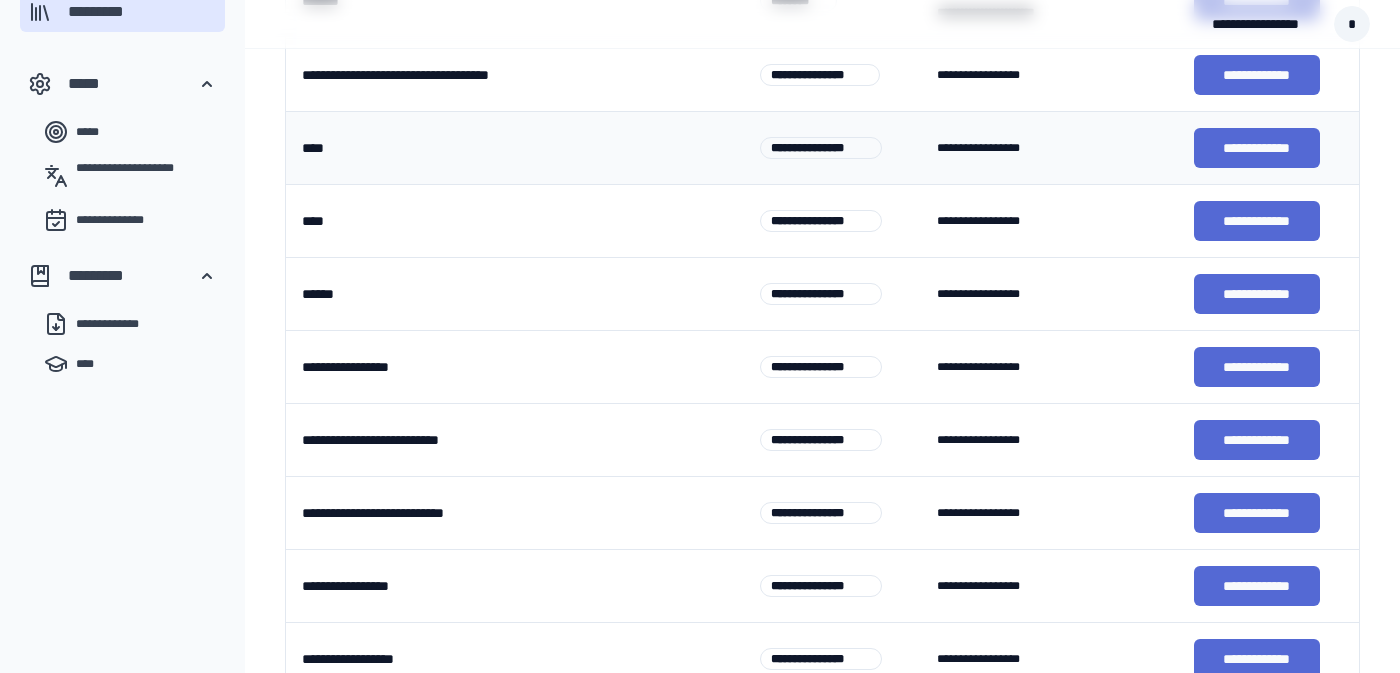 scroll, scrollTop: 486, scrollLeft: 0, axis: vertical 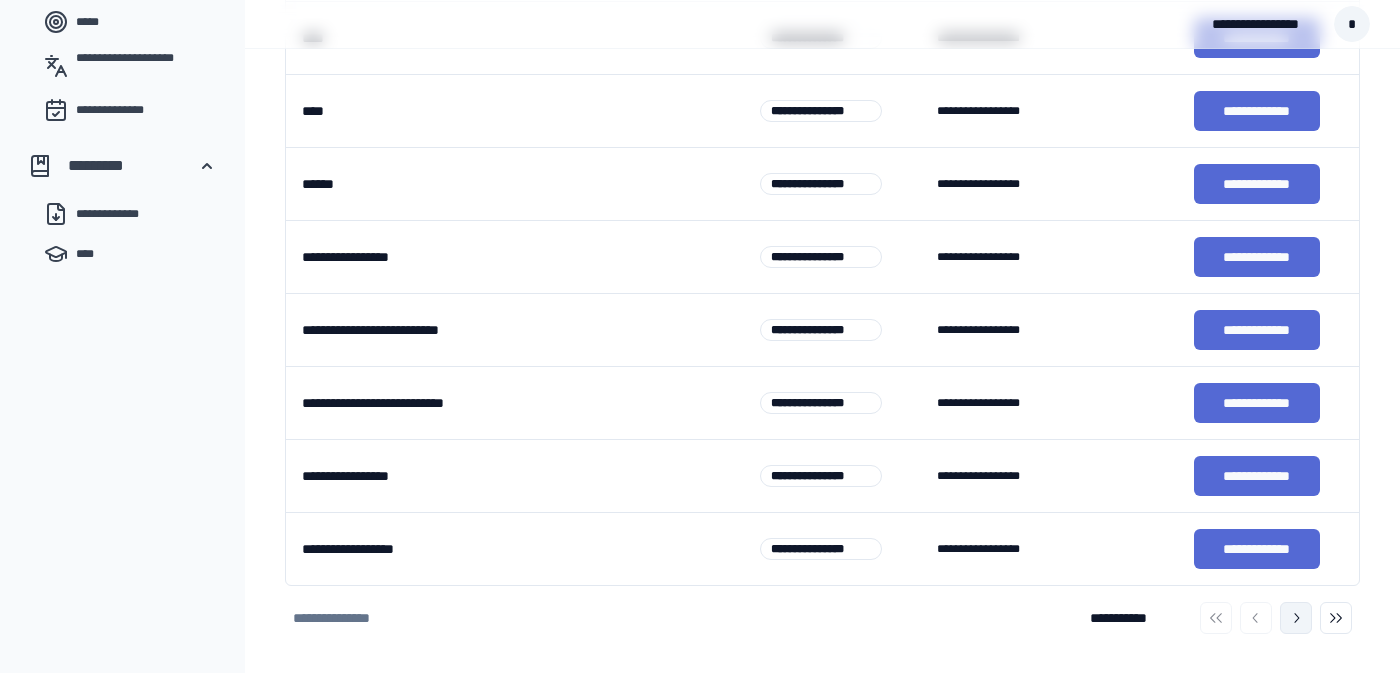 click 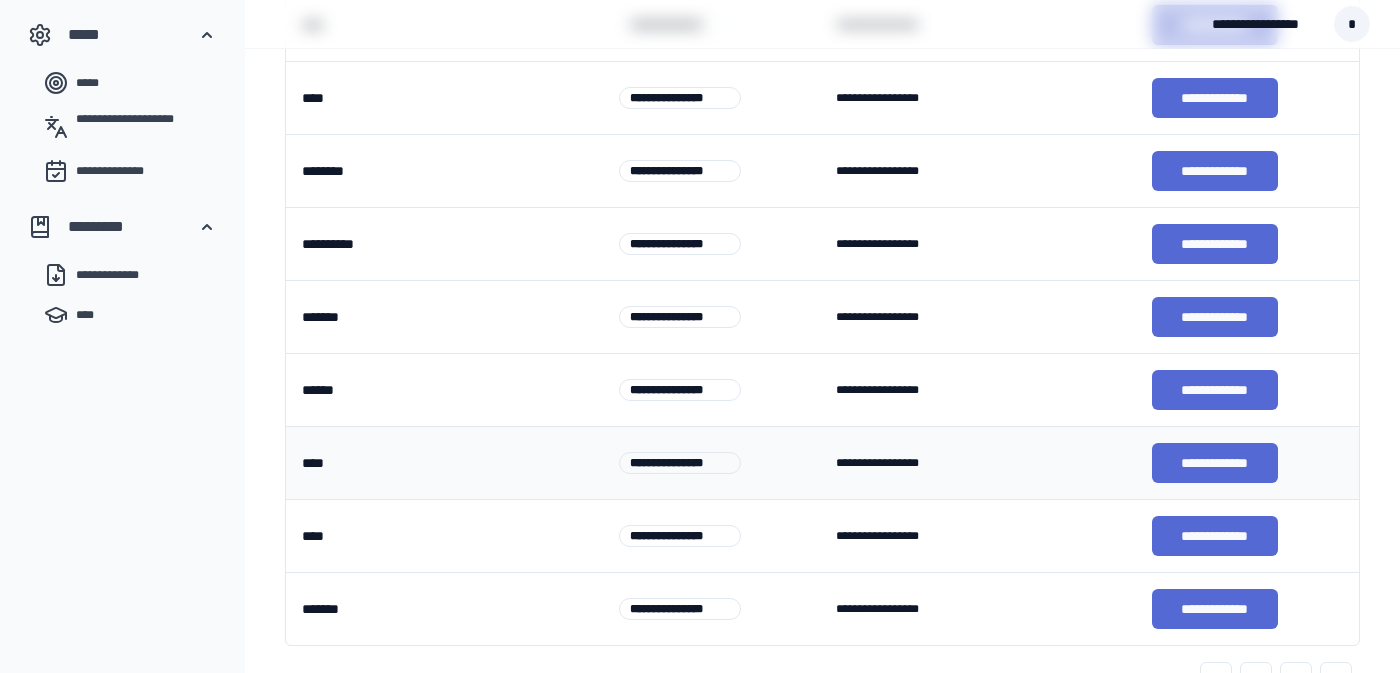 scroll, scrollTop: 485, scrollLeft: 0, axis: vertical 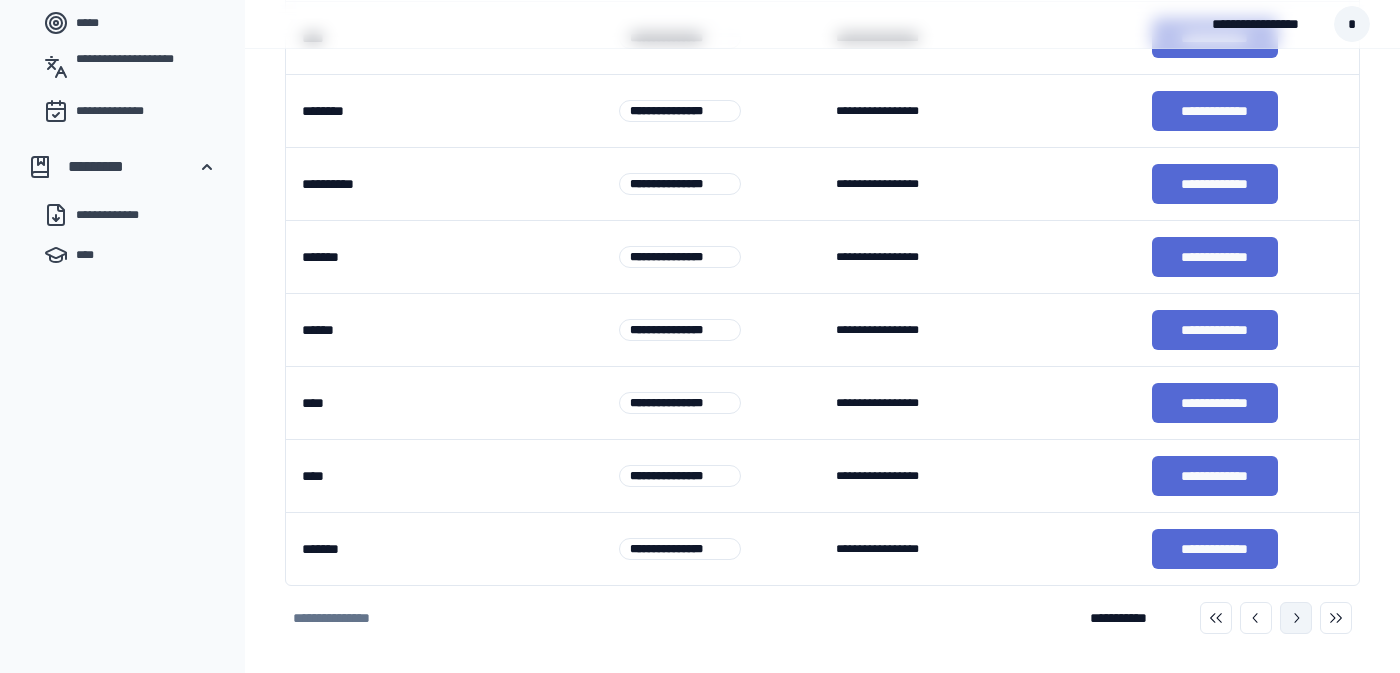 click on "**********" at bounding box center [1296, 618] 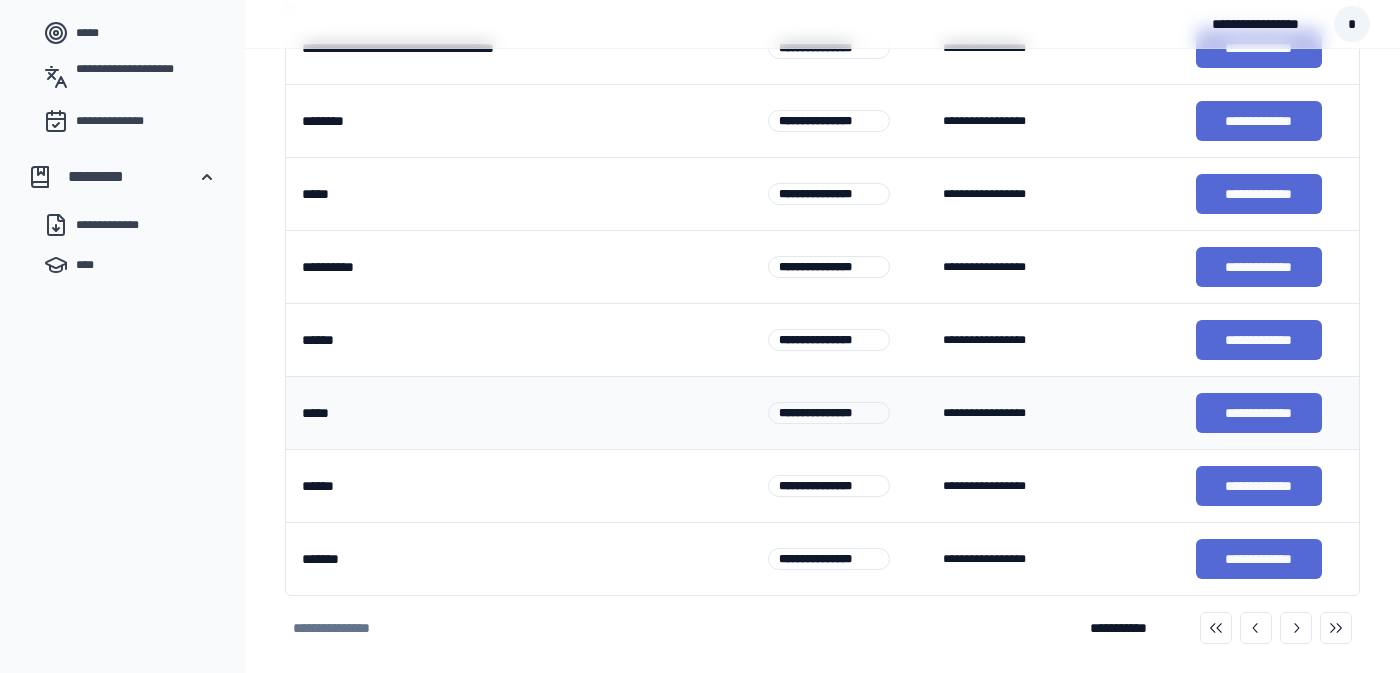 scroll, scrollTop: 477, scrollLeft: 0, axis: vertical 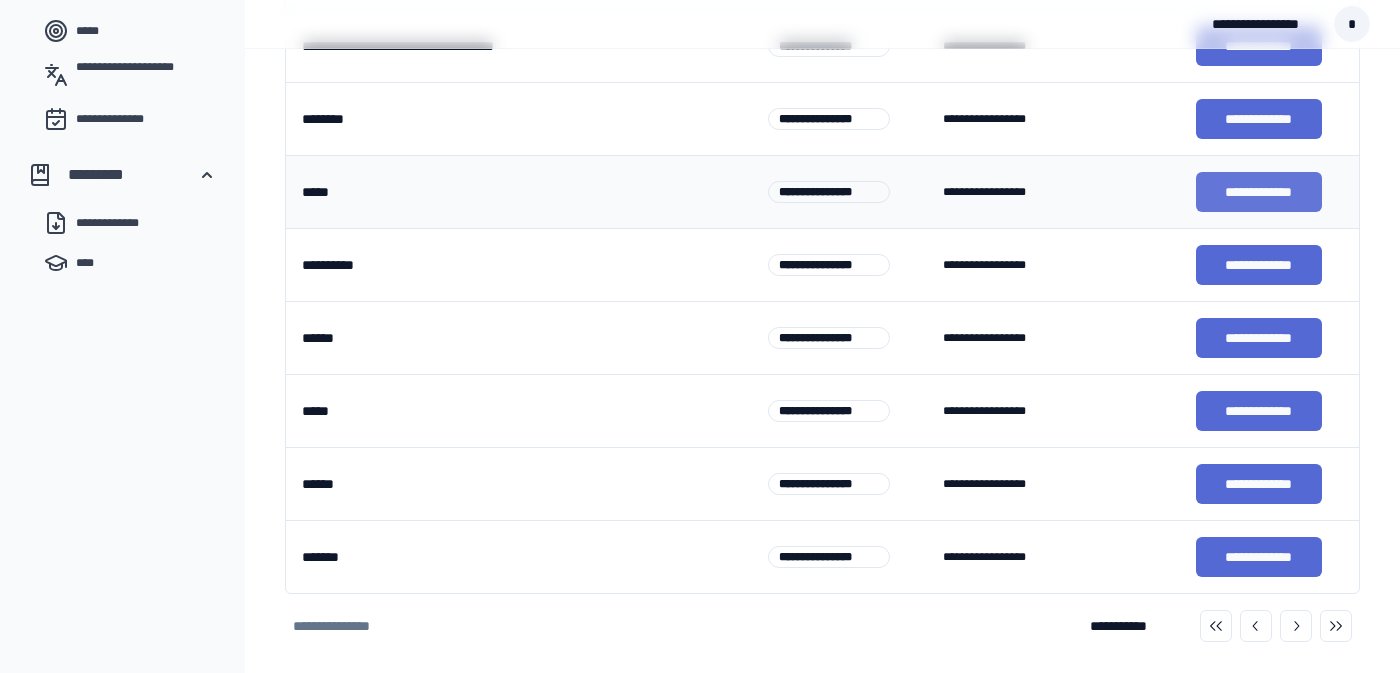 click on "**********" at bounding box center [1259, 192] 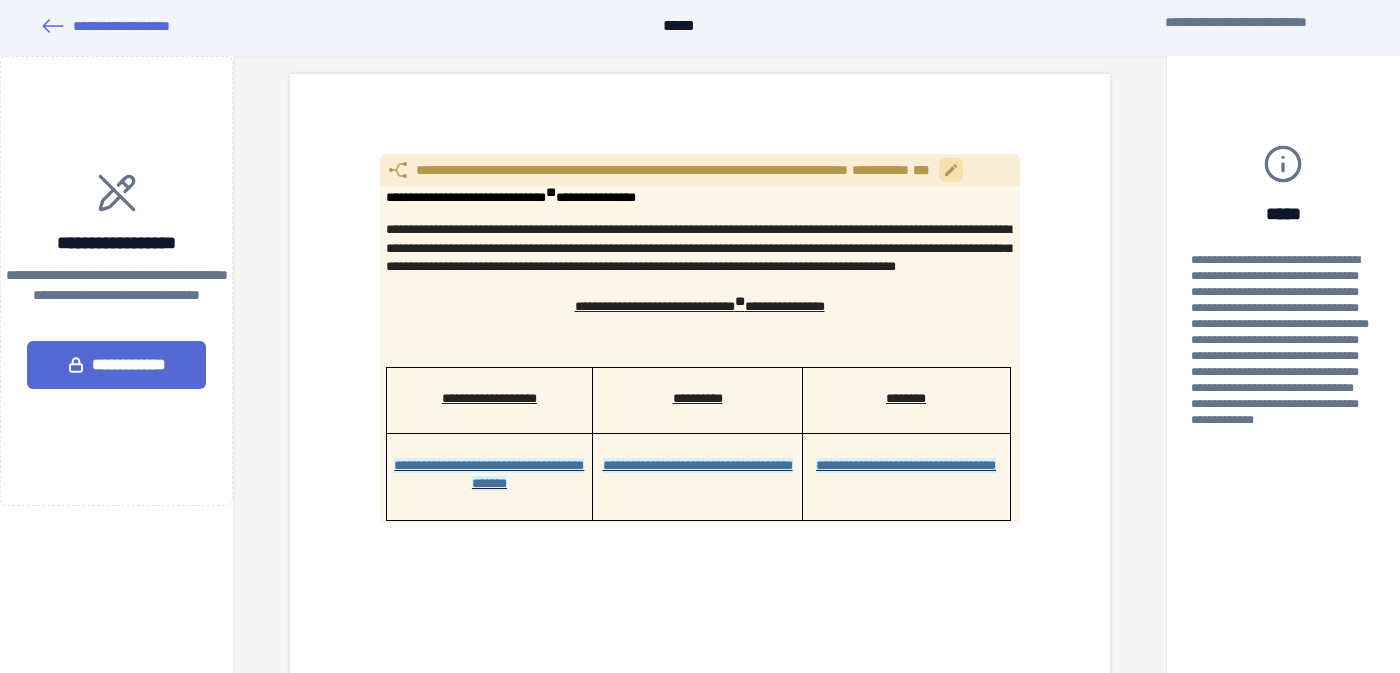 scroll, scrollTop: 0, scrollLeft: 0, axis: both 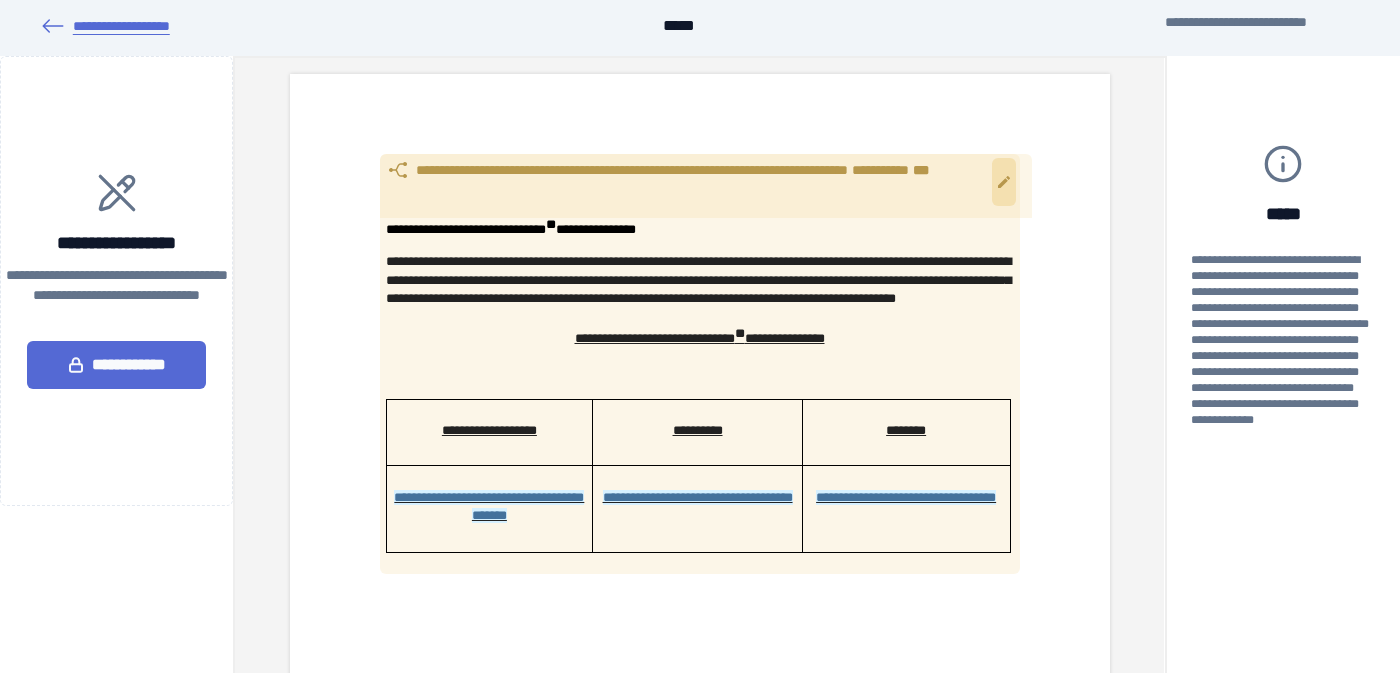 click on "**********" at bounding box center [105, 26] 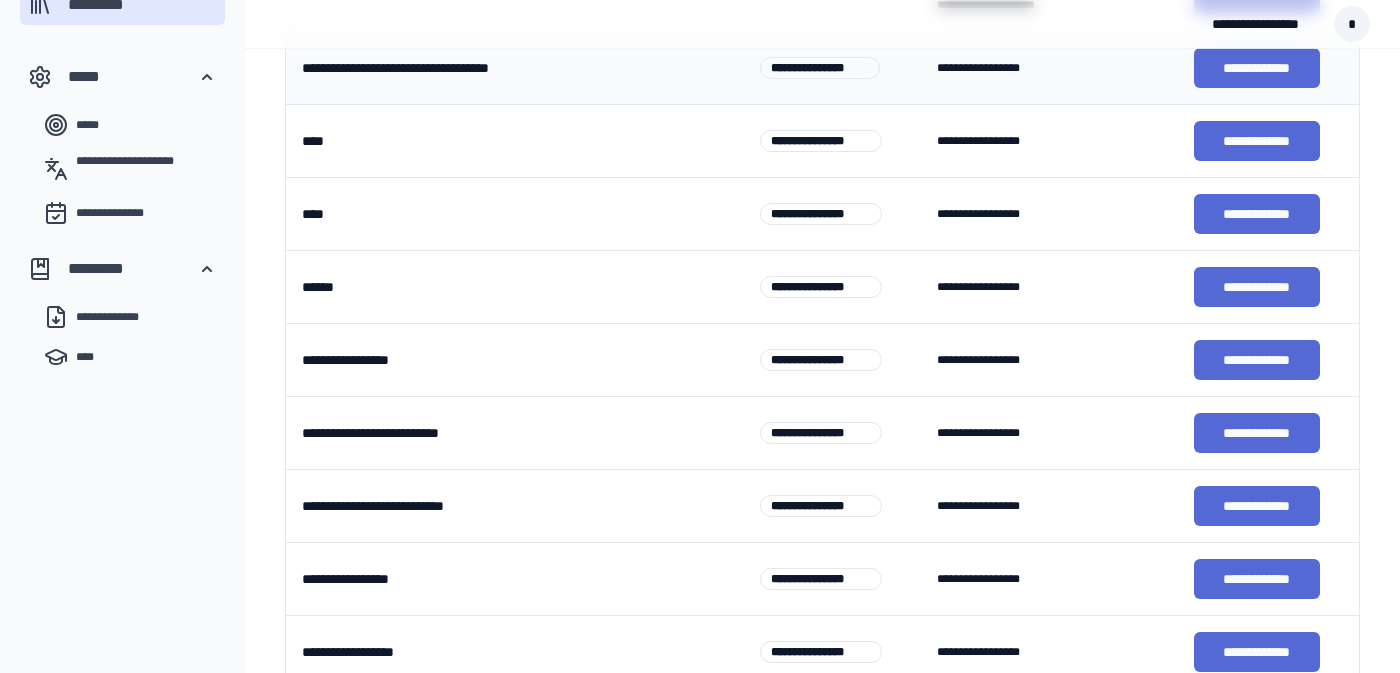 scroll, scrollTop: 486, scrollLeft: 0, axis: vertical 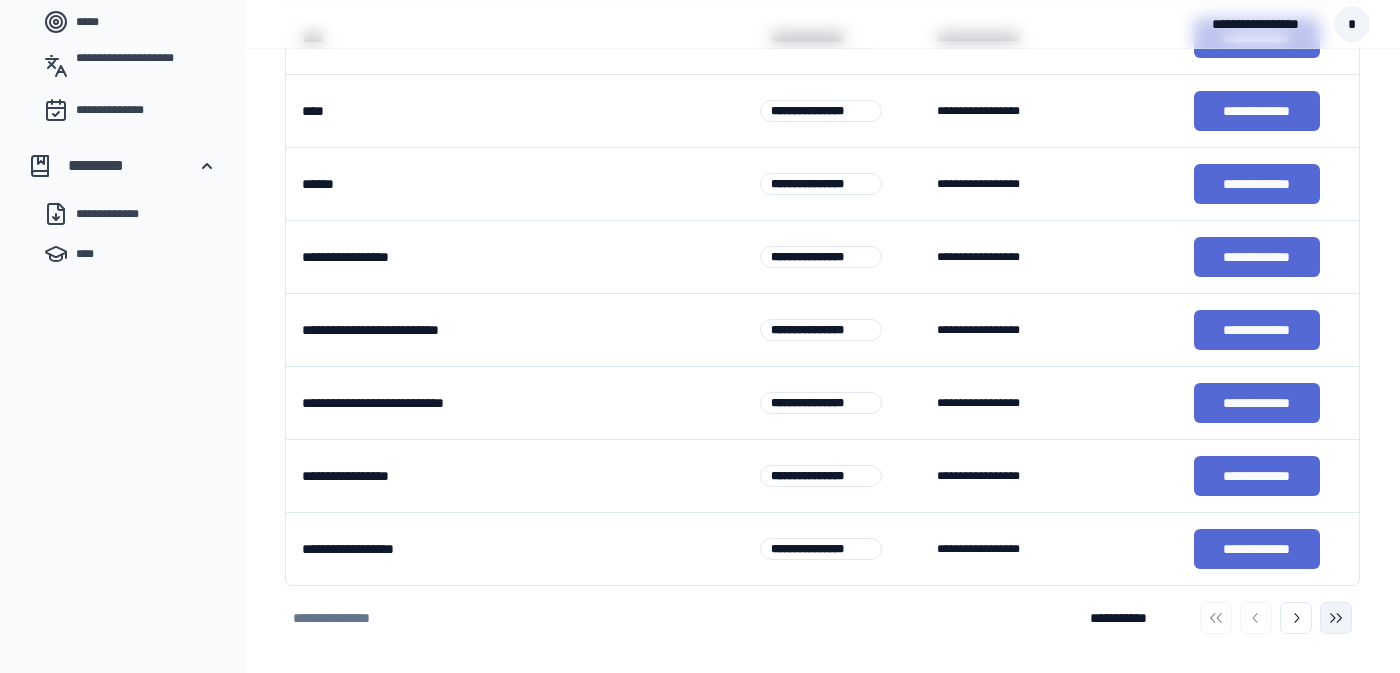 click on "**********" at bounding box center [1336, 618] 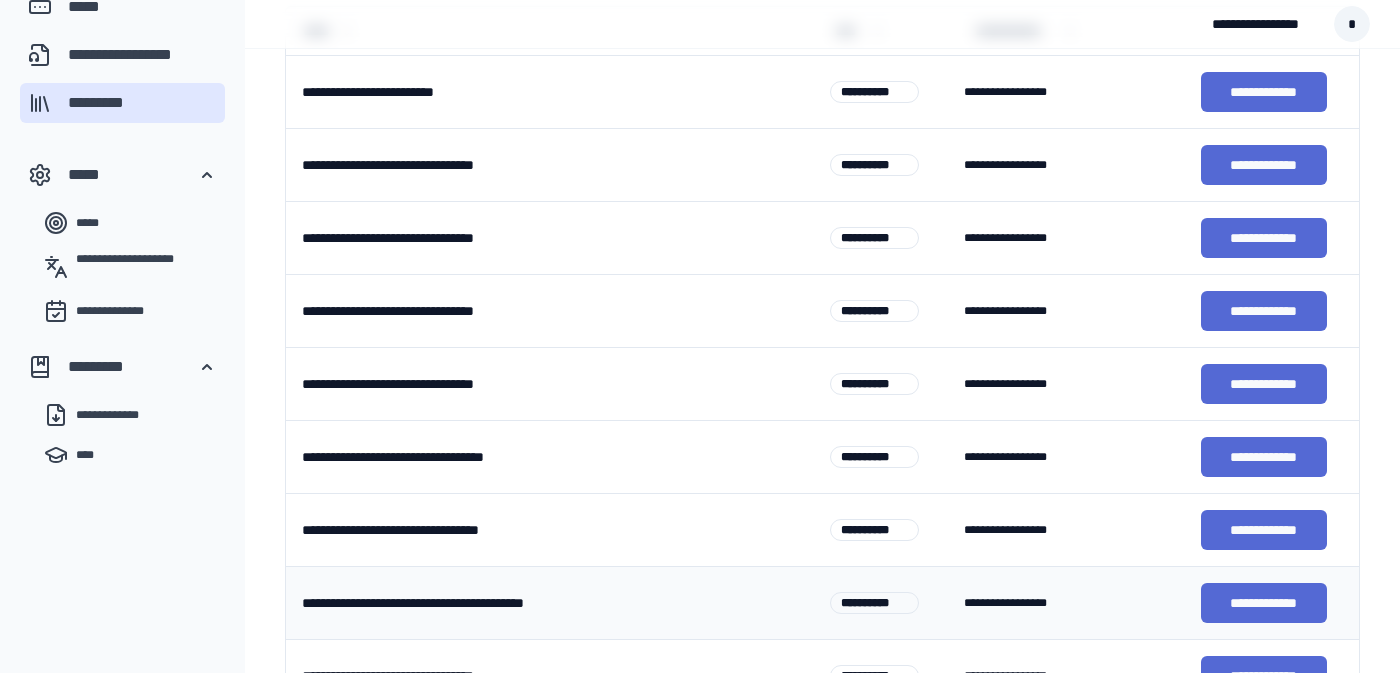 scroll, scrollTop: 116, scrollLeft: 0, axis: vertical 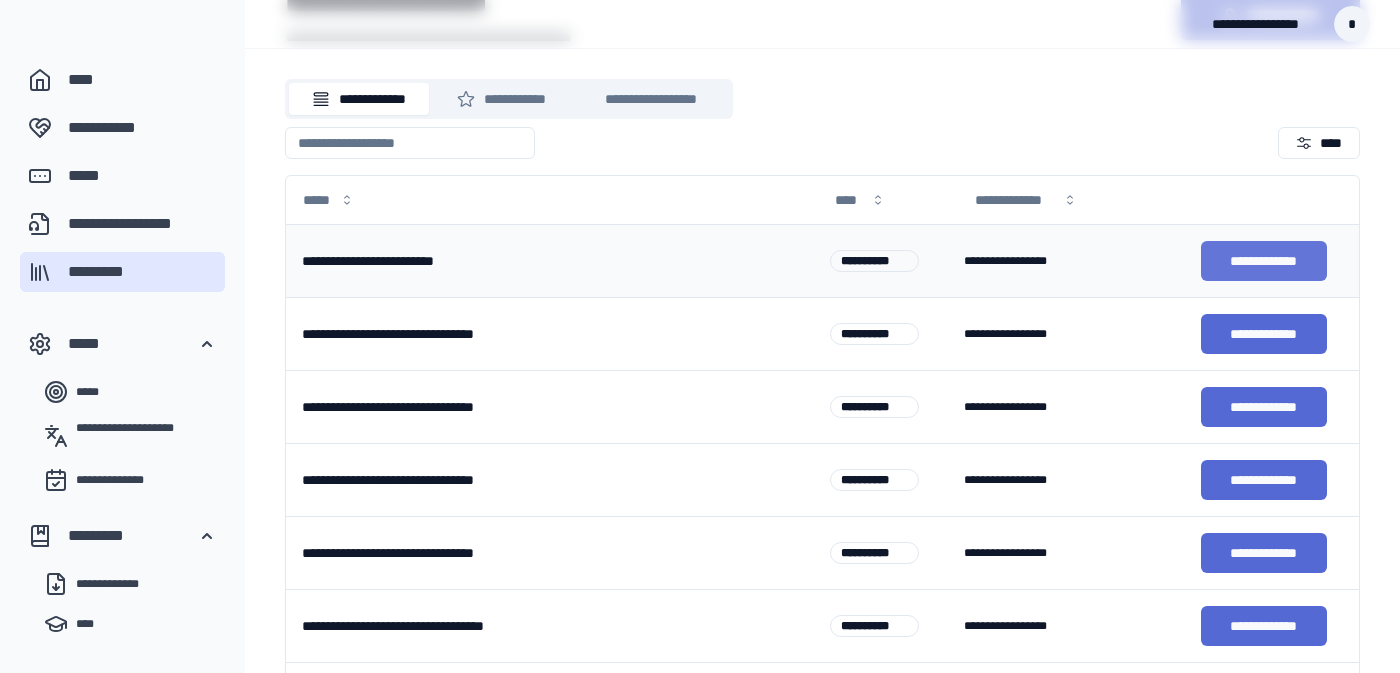 click on "**********" at bounding box center [1264, 261] 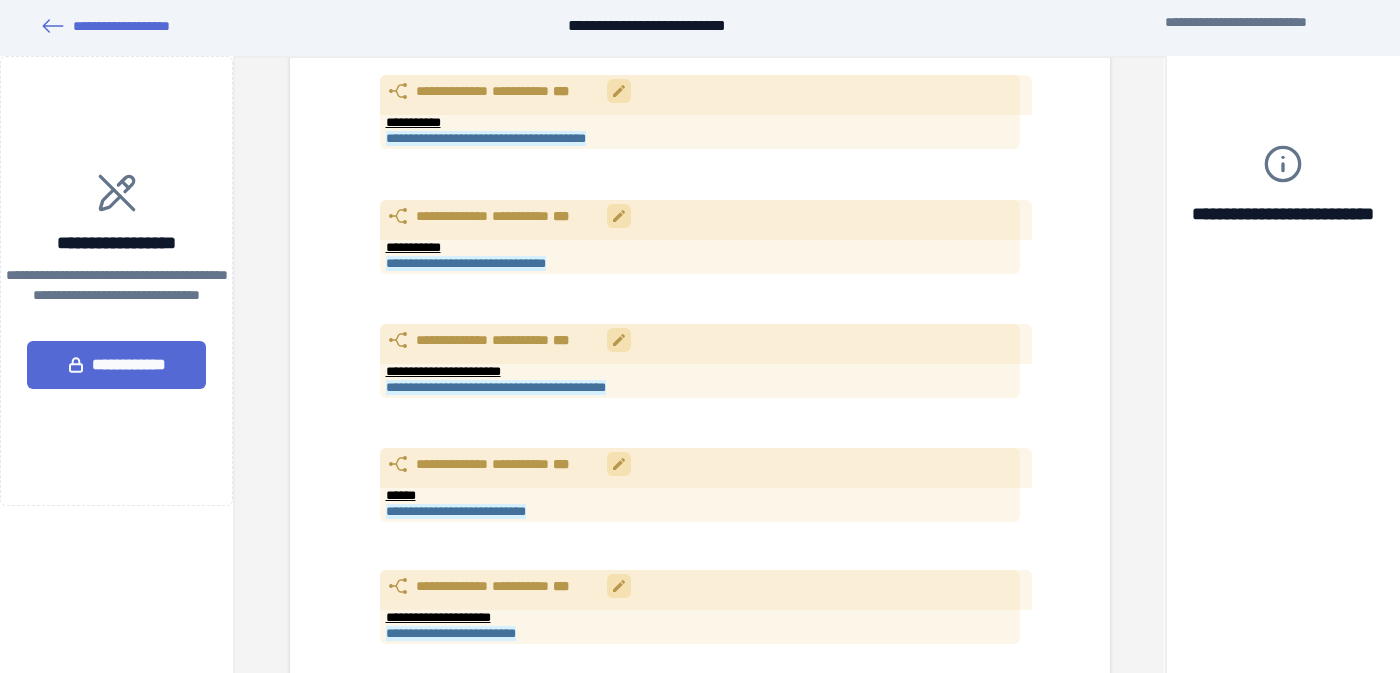 scroll, scrollTop: 1950, scrollLeft: 0, axis: vertical 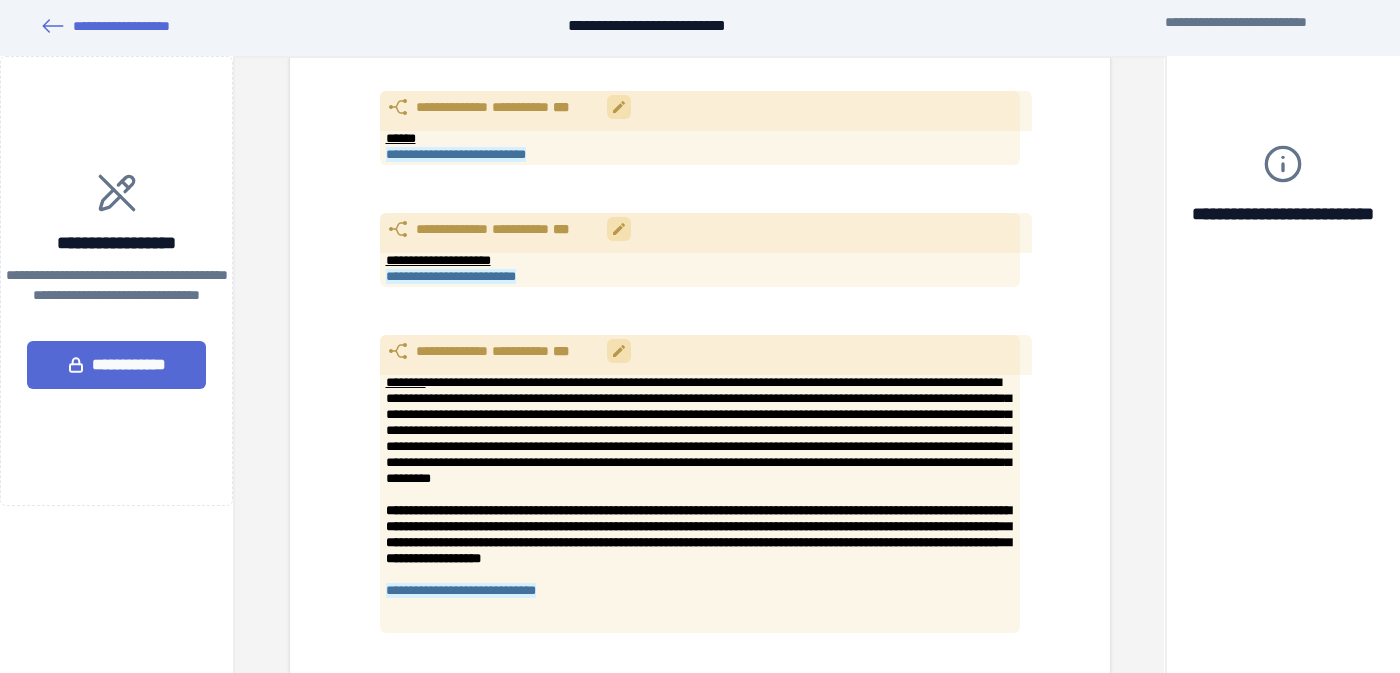 click on "**********" at bounding box center [461, 590] 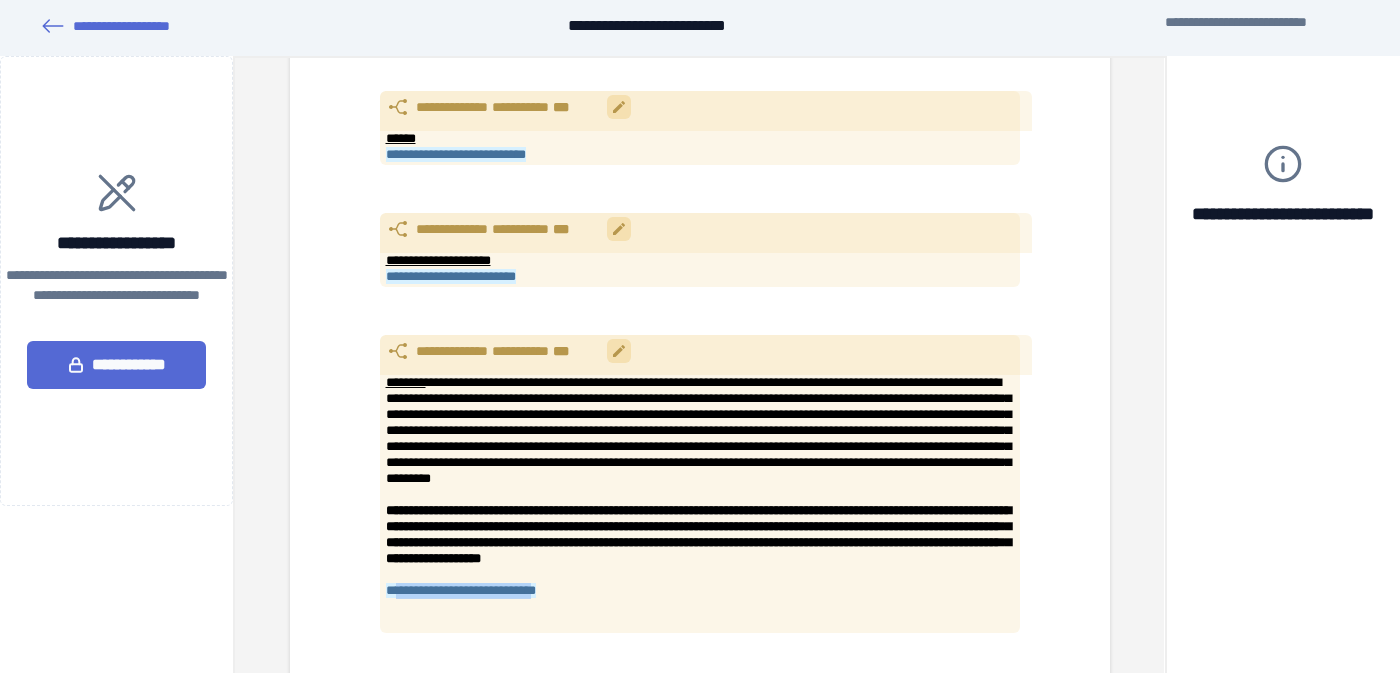 click on "**********" at bounding box center [461, 590] 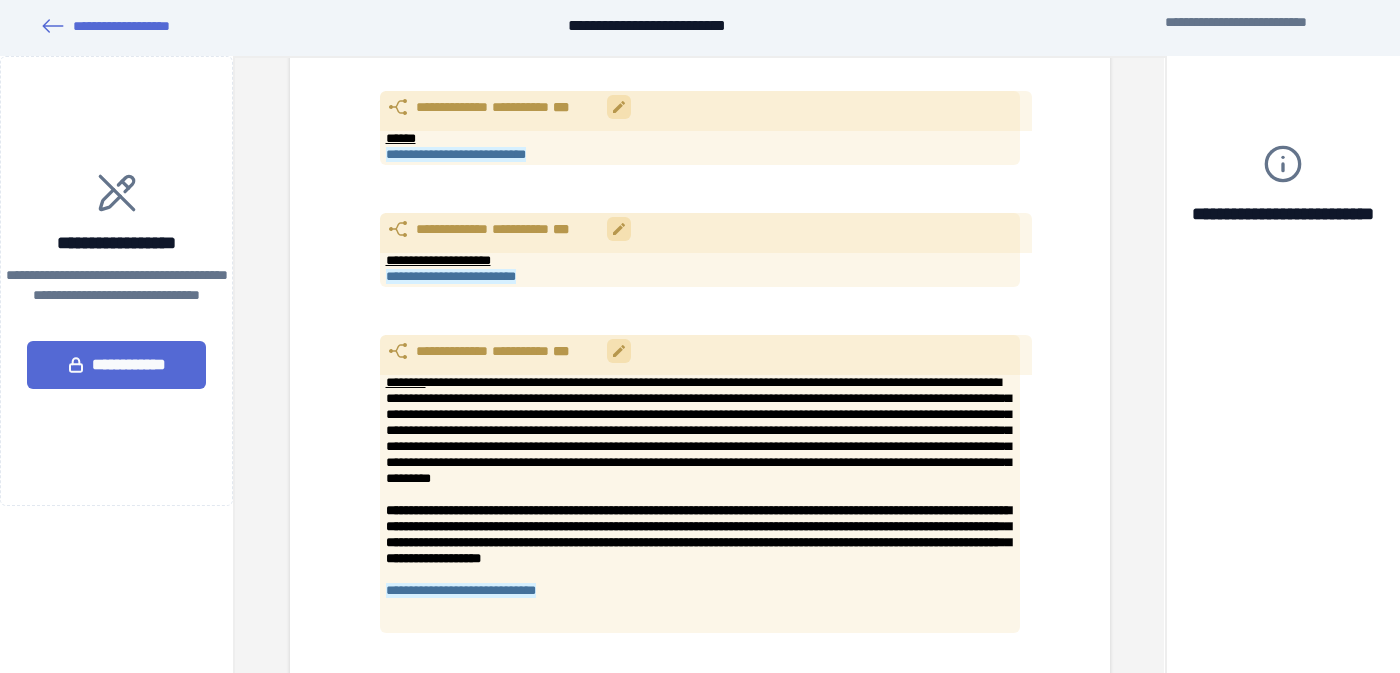 click on "**********" at bounding box center (461, 590) 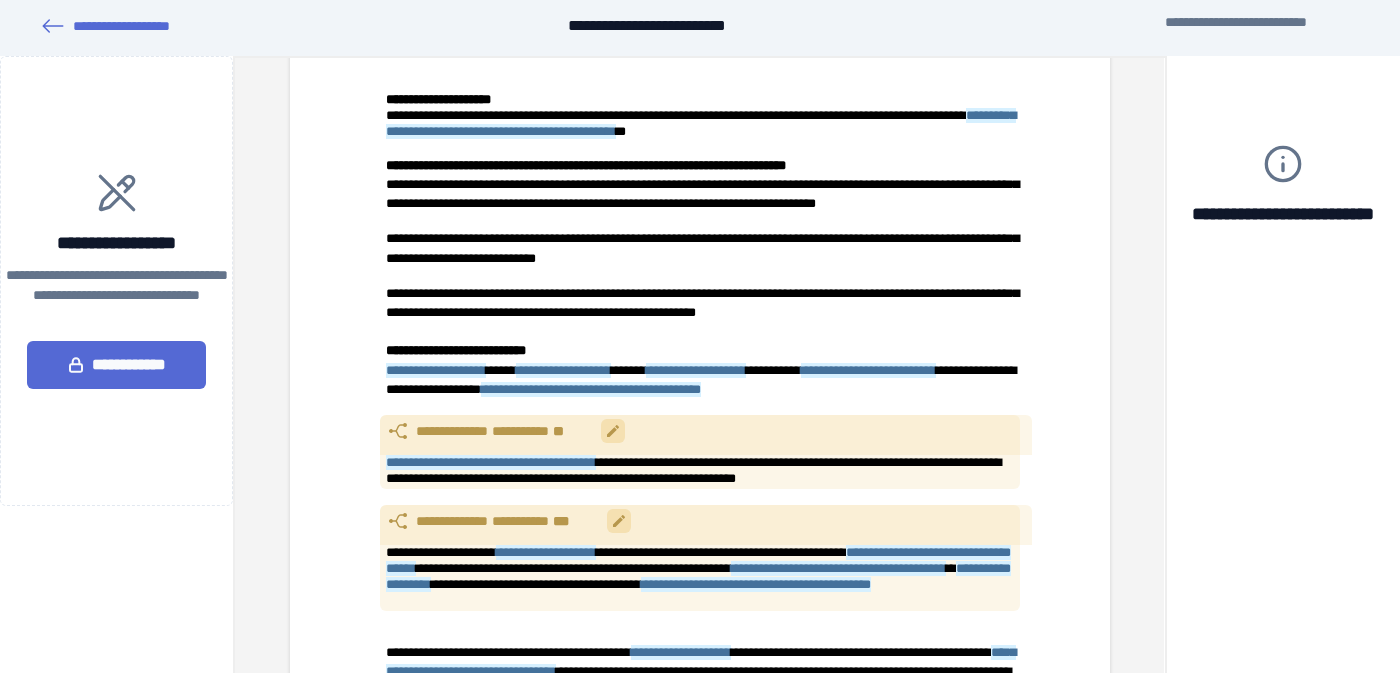 scroll, scrollTop: 0, scrollLeft: 0, axis: both 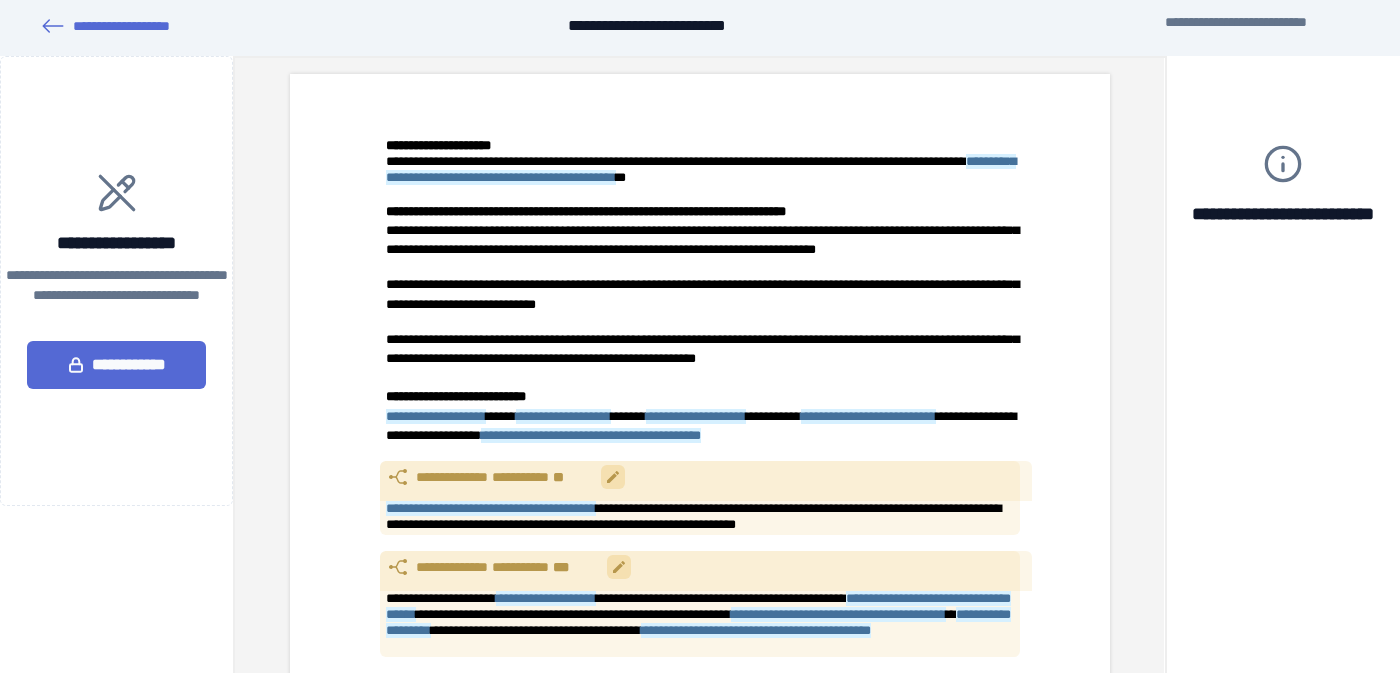 click on "**********" at bounding box center [701, 169] 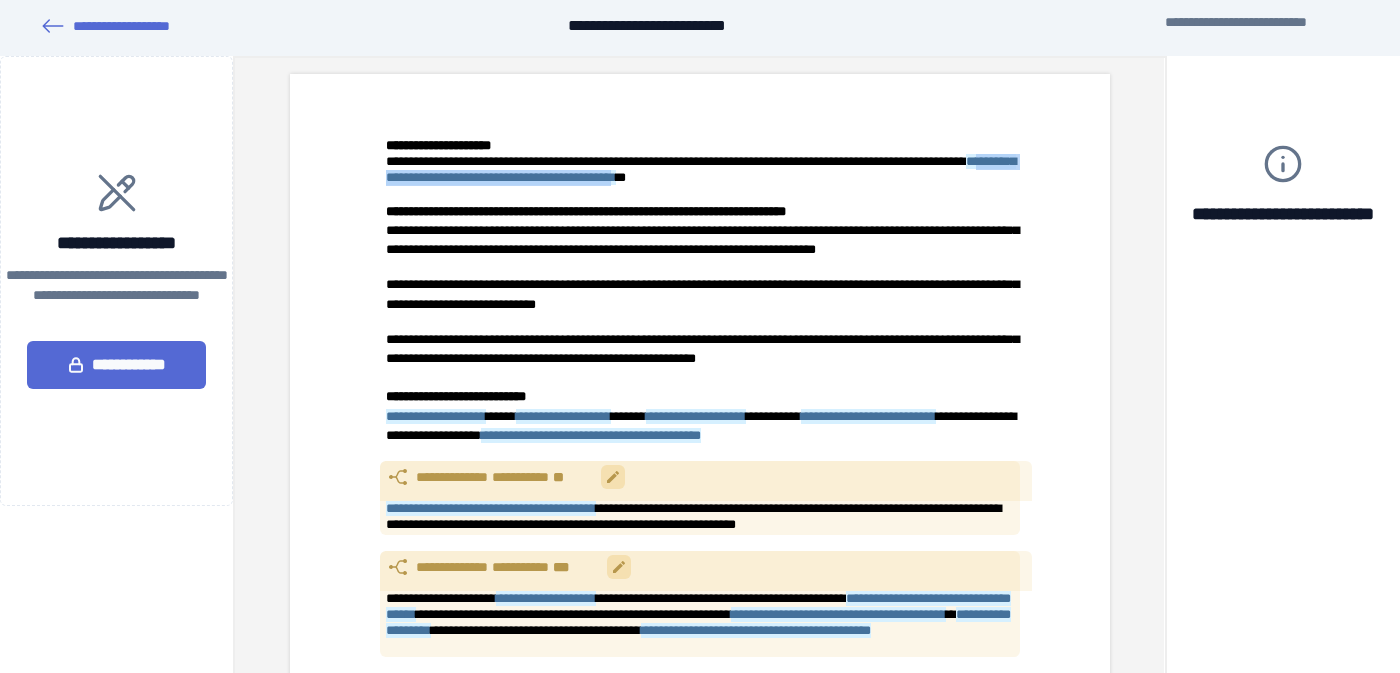click on "**********" at bounding box center [701, 169] 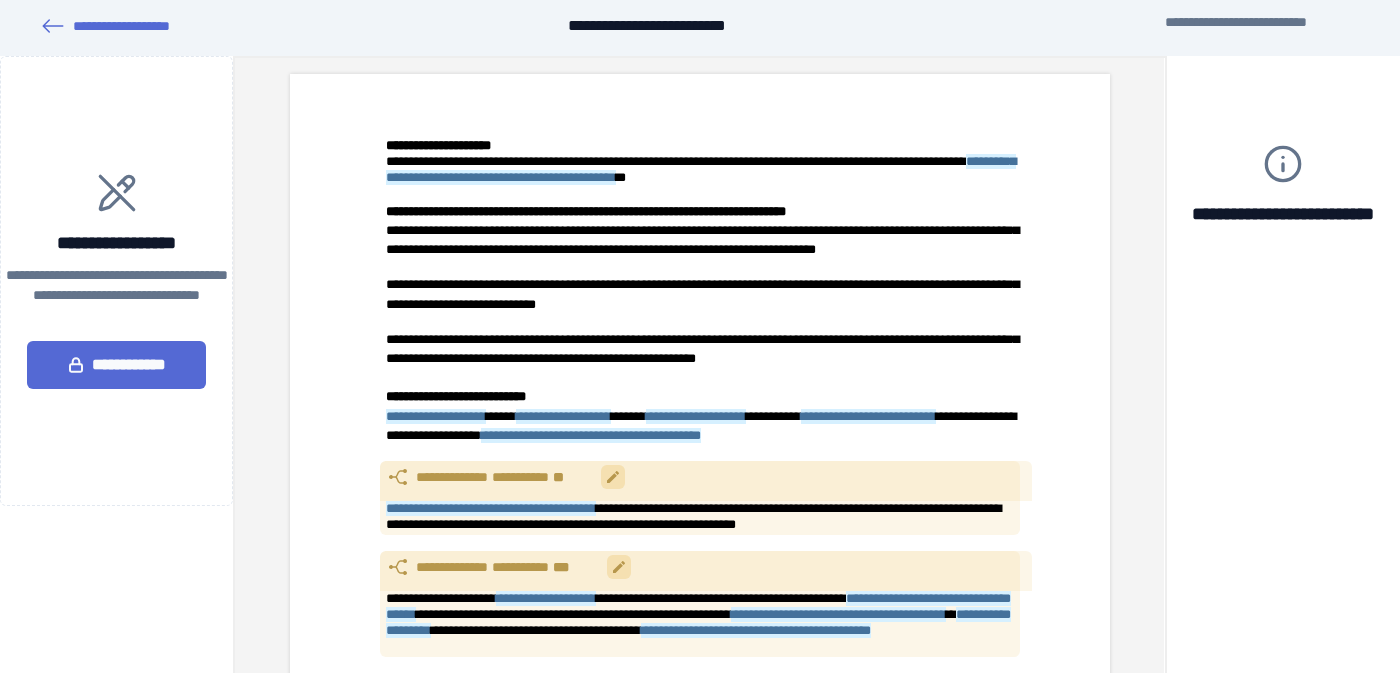 click on "**********" at bounding box center (676, 161) 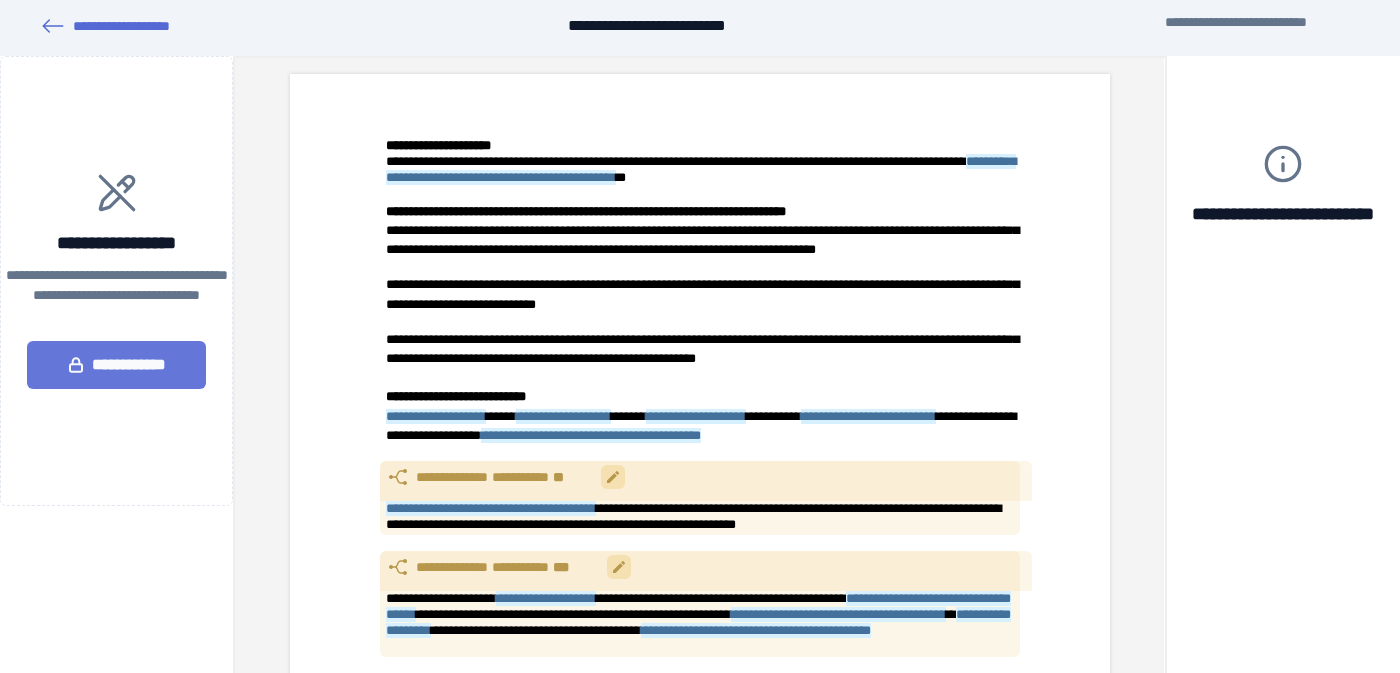 click on "**********" at bounding box center [116, 365] 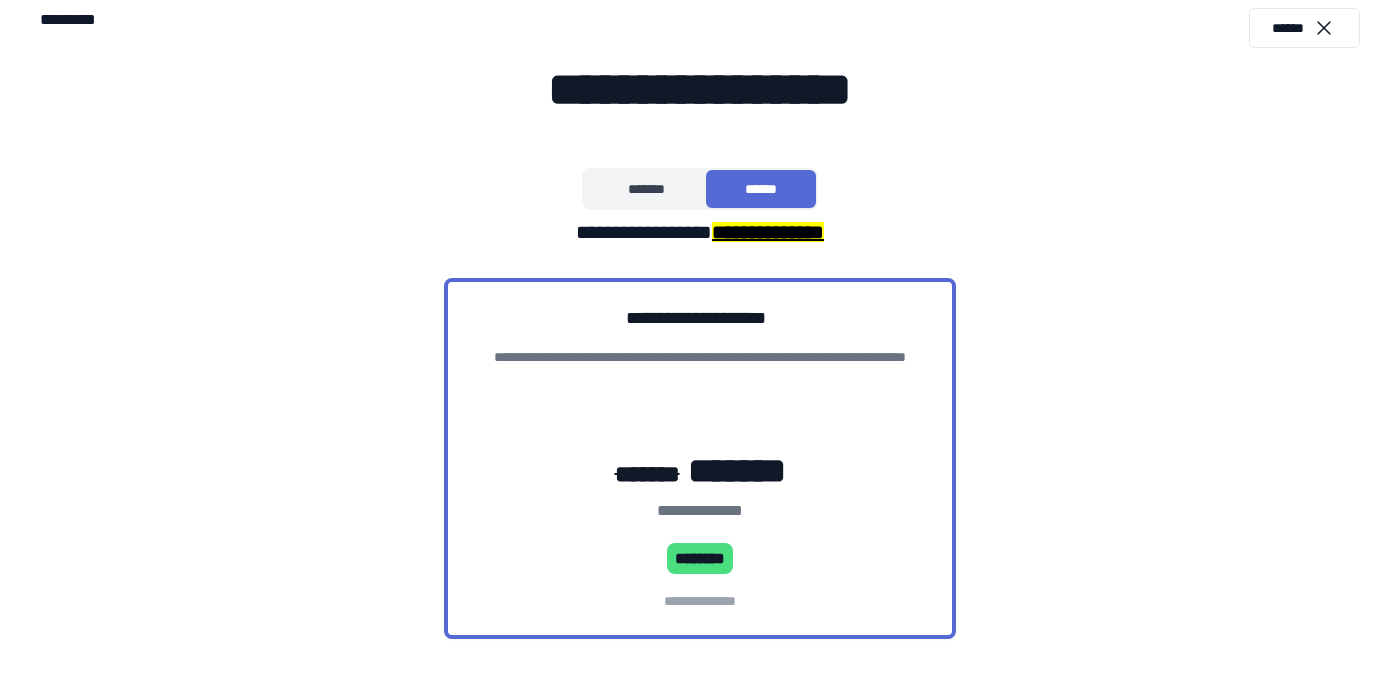 scroll, scrollTop: 174, scrollLeft: 0, axis: vertical 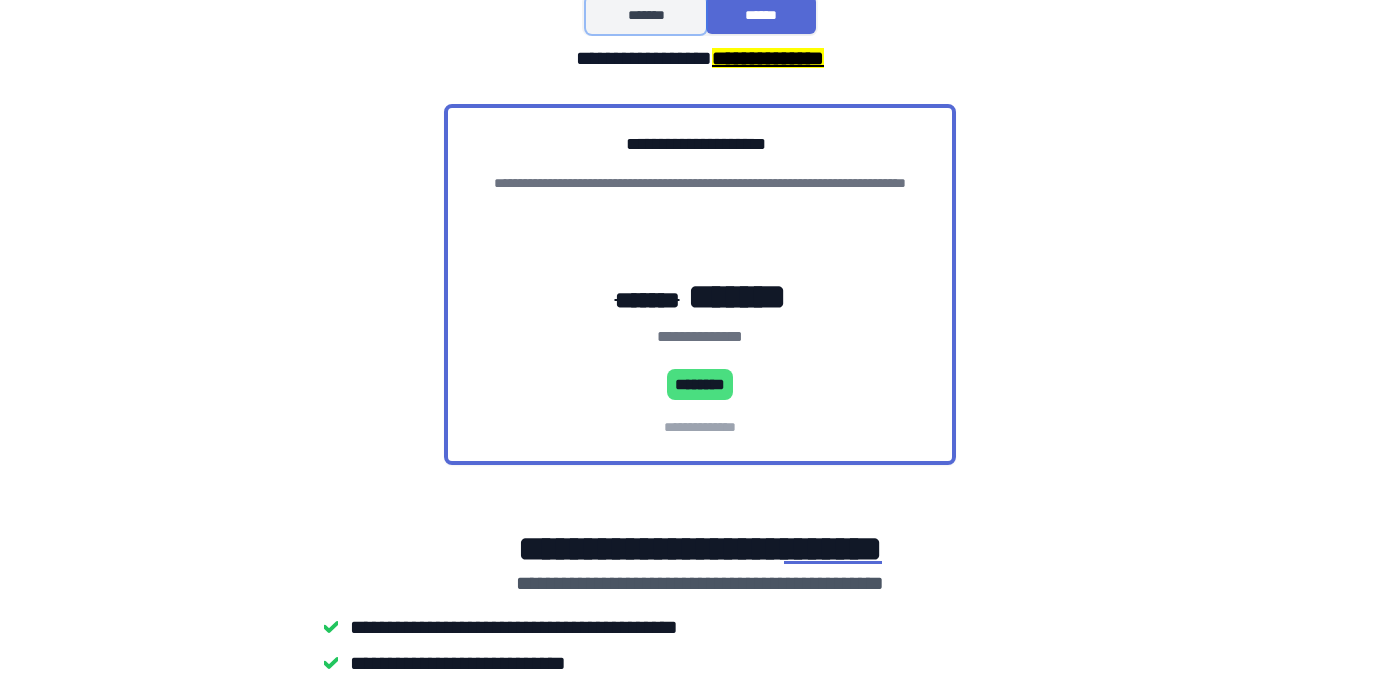 click on "*******" at bounding box center (645, 15) 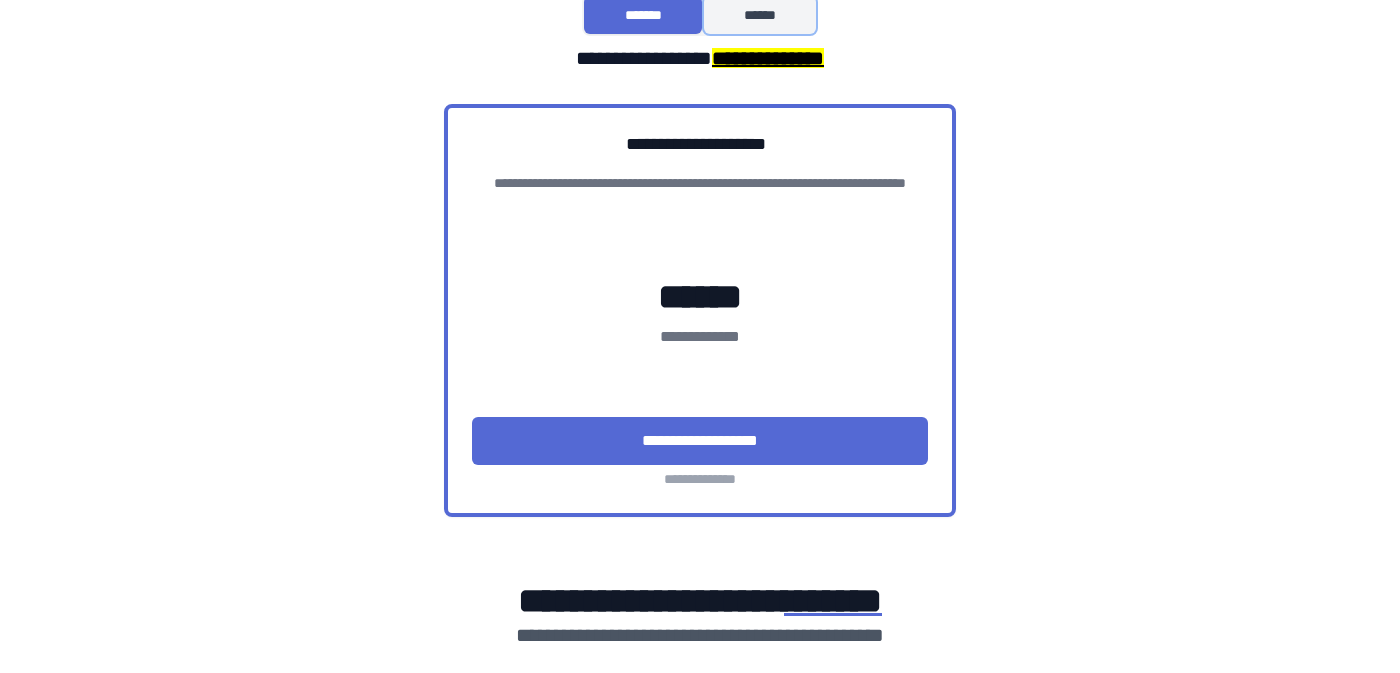 click on "******" at bounding box center [760, 15] 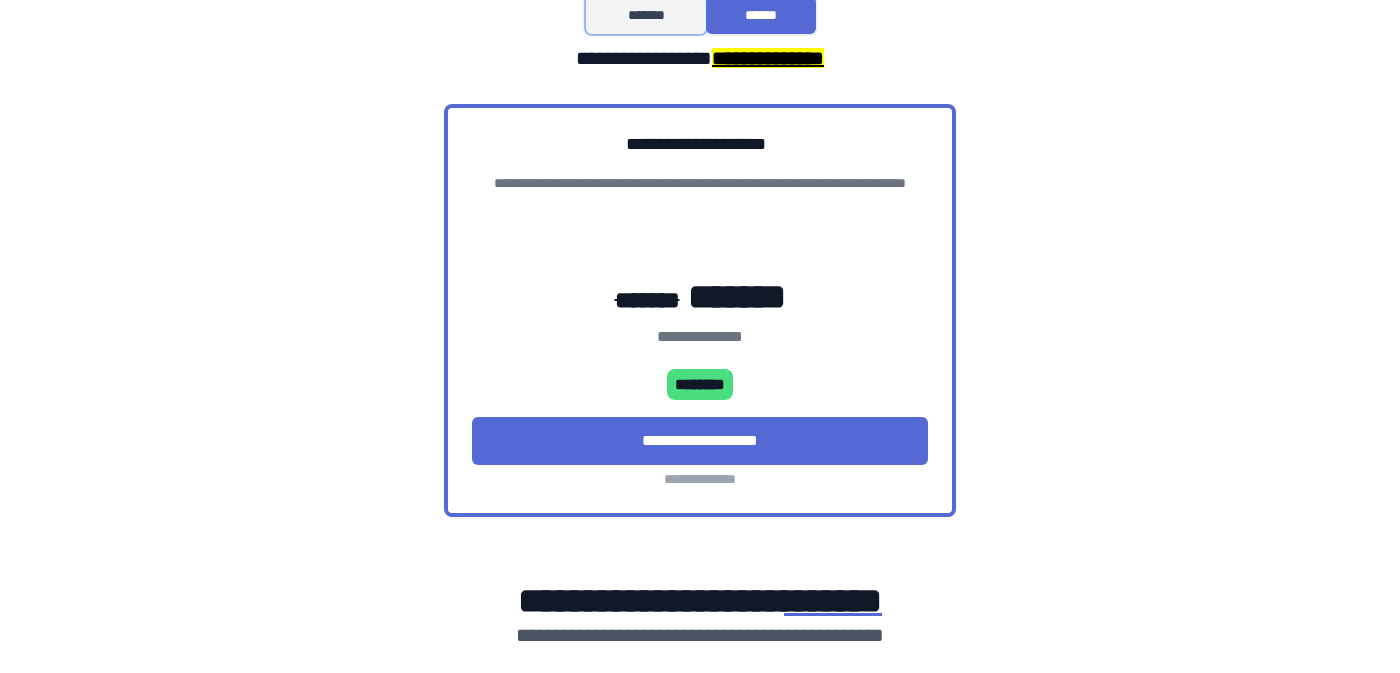 click on "*******" at bounding box center (645, 15) 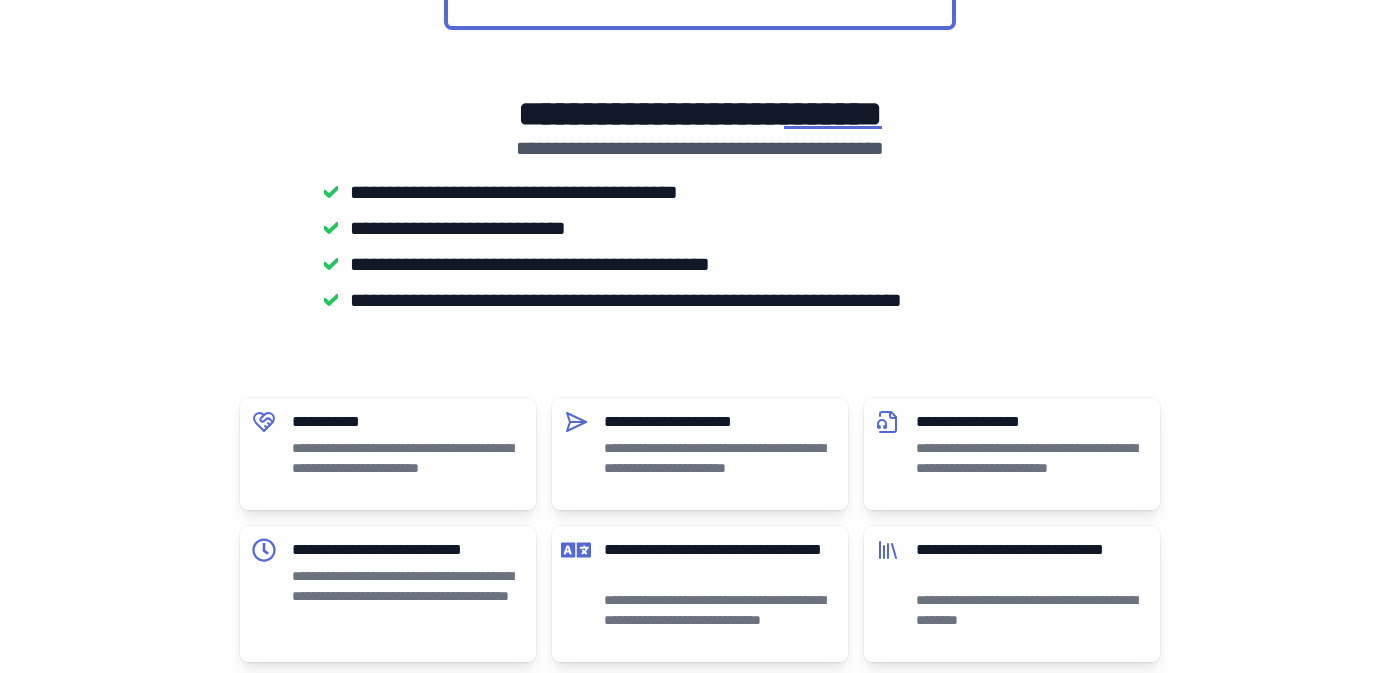 scroll, scrollTop: 725, scrollLeft: 0, axis: vertical 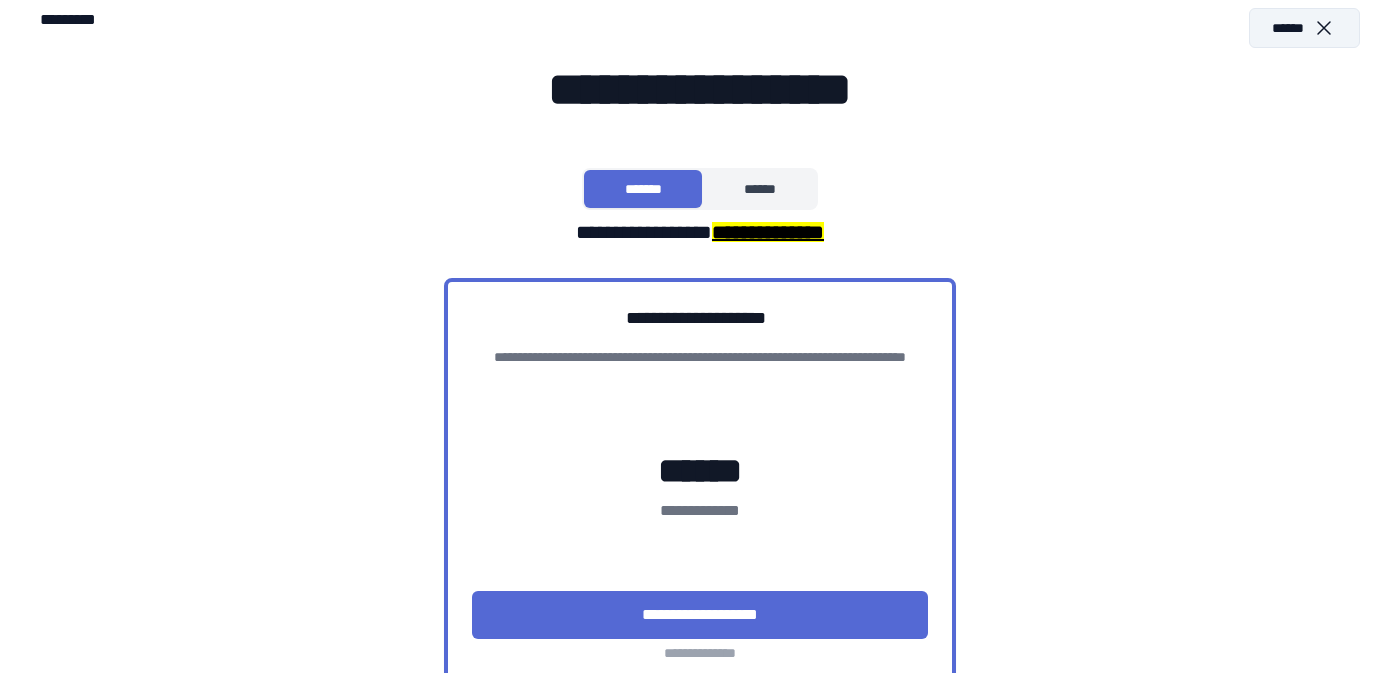 click 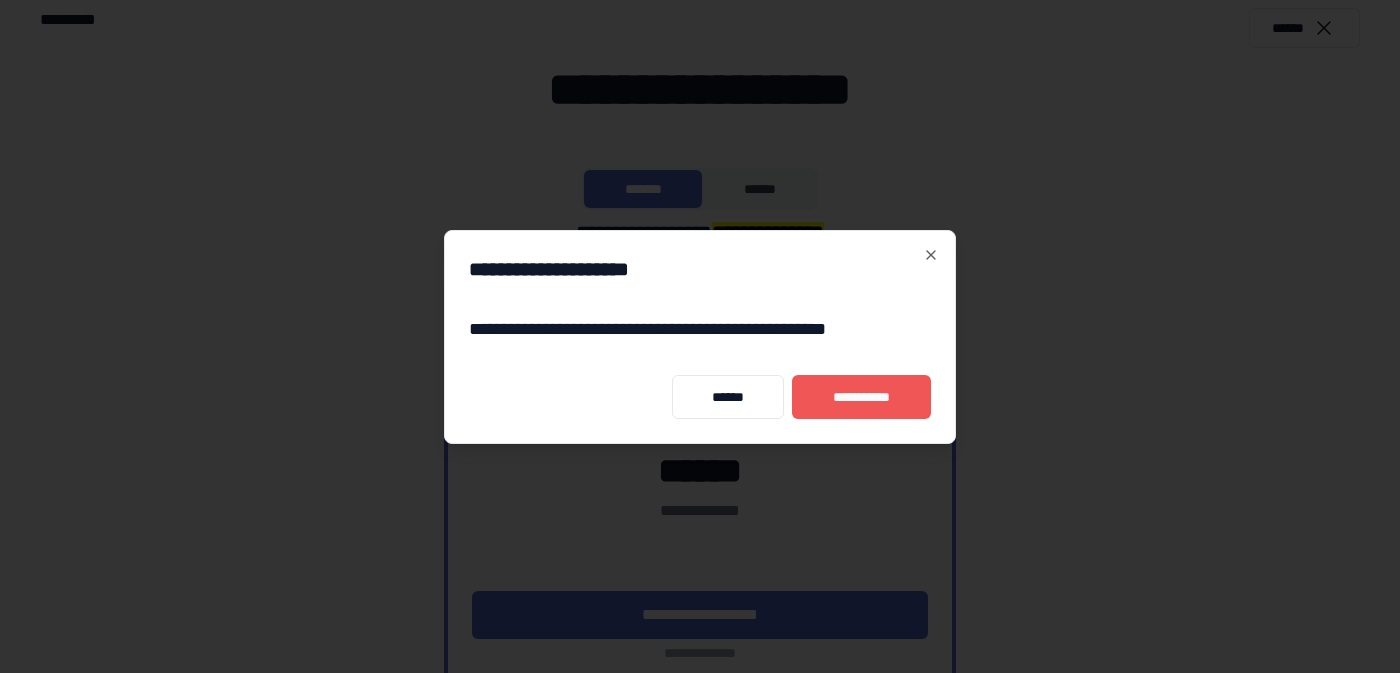 click on "**********" at bounding box center (861, 397) 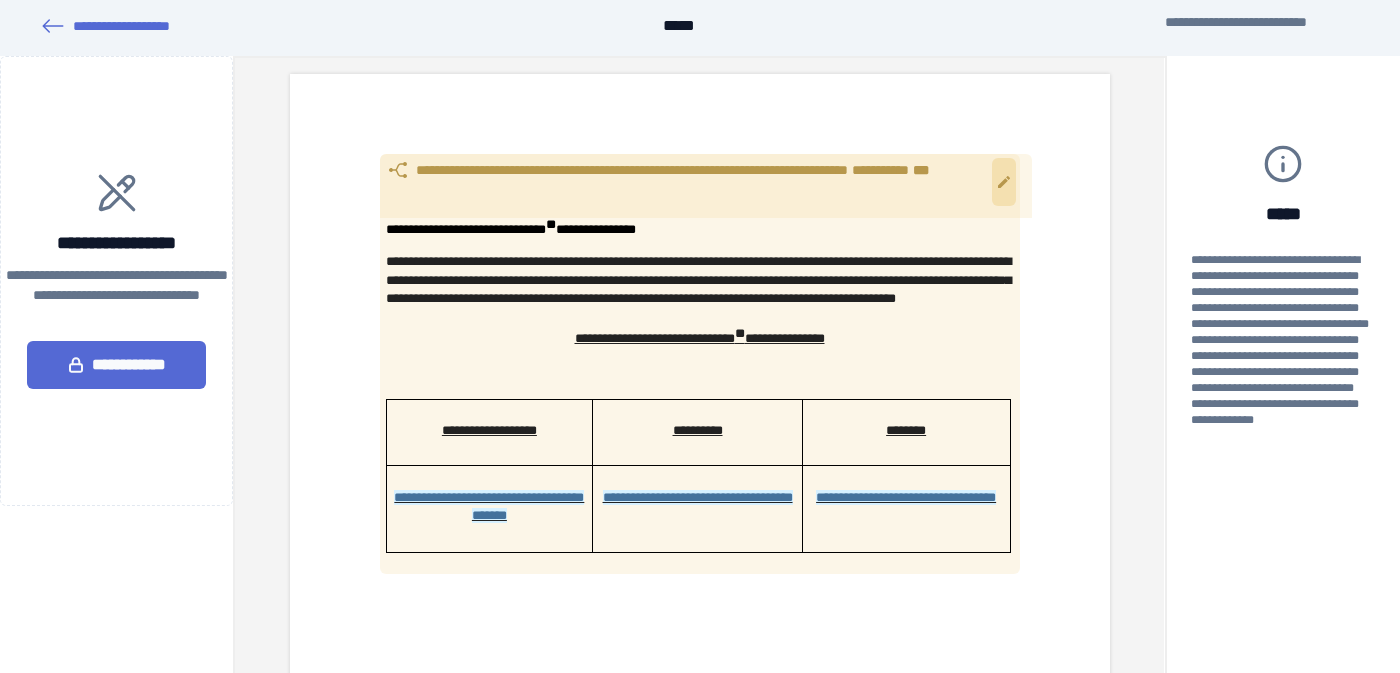 scroll, scrollTop: 0, scrollLeft: 0, axis: both 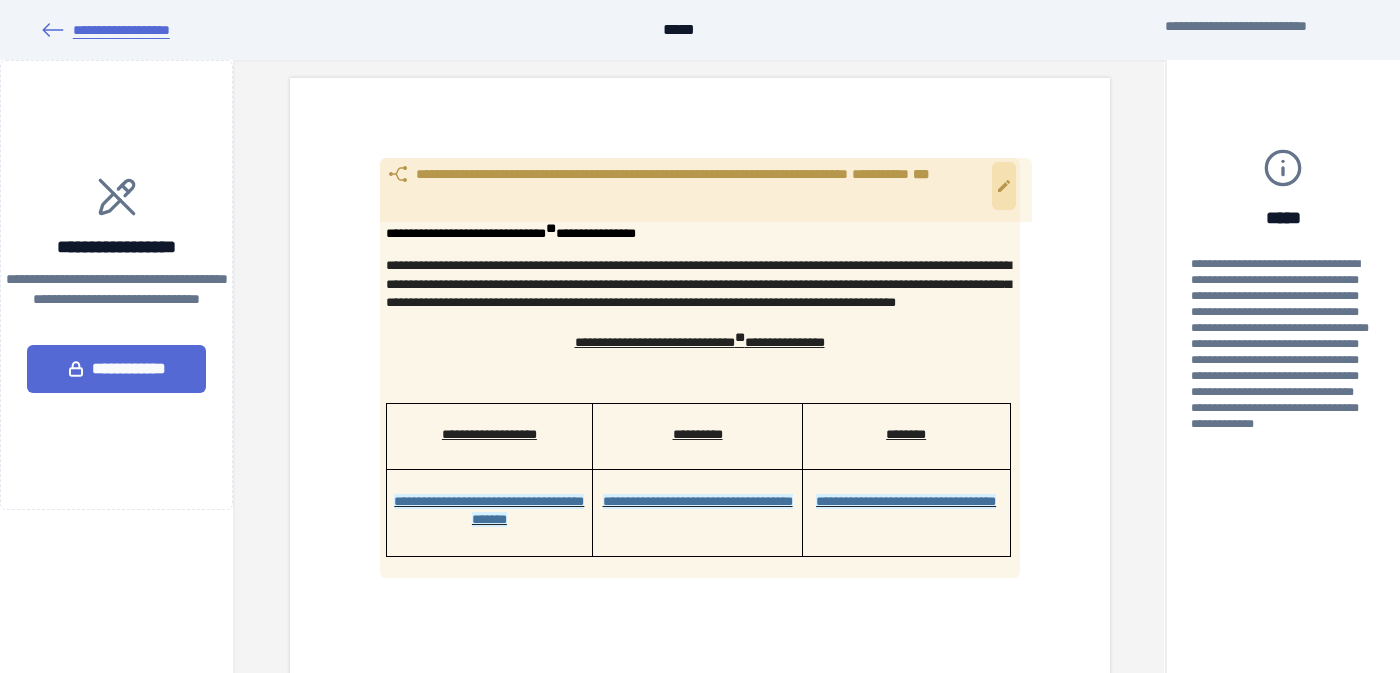 click 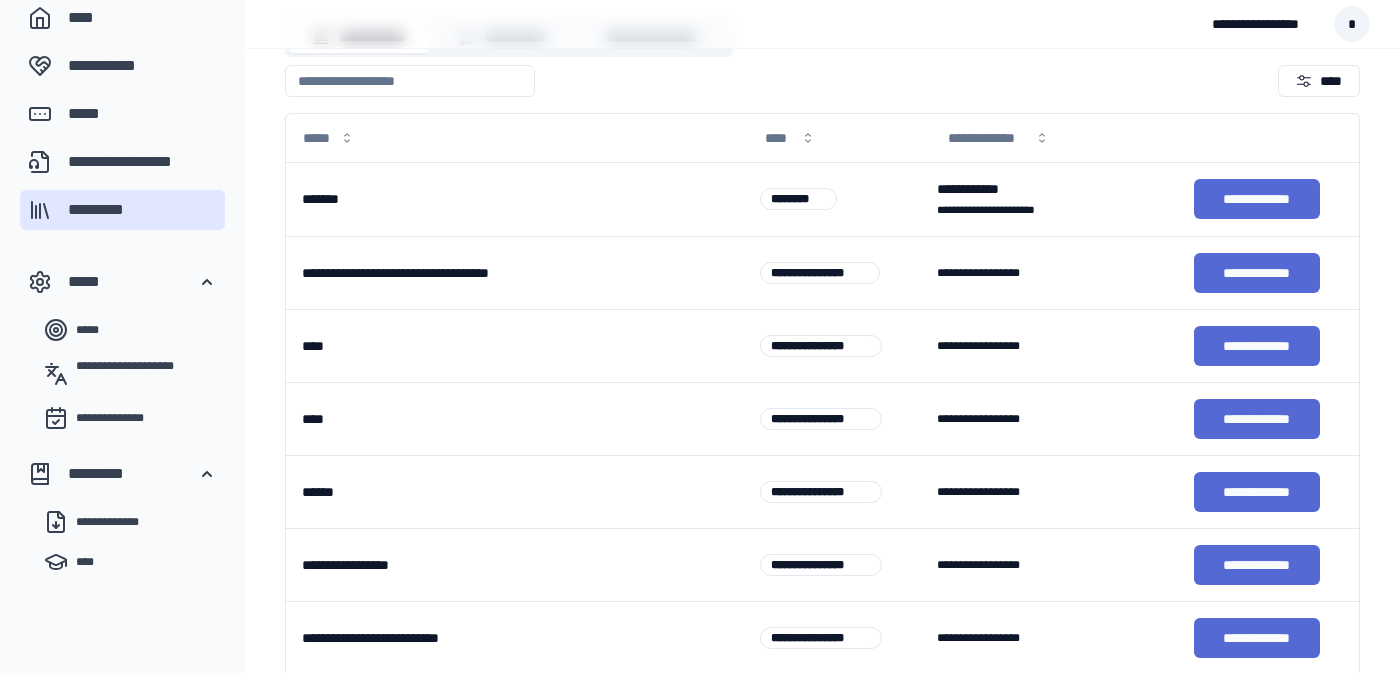scroll, scrollTop: 0, scrollLeft: 0, axis: both 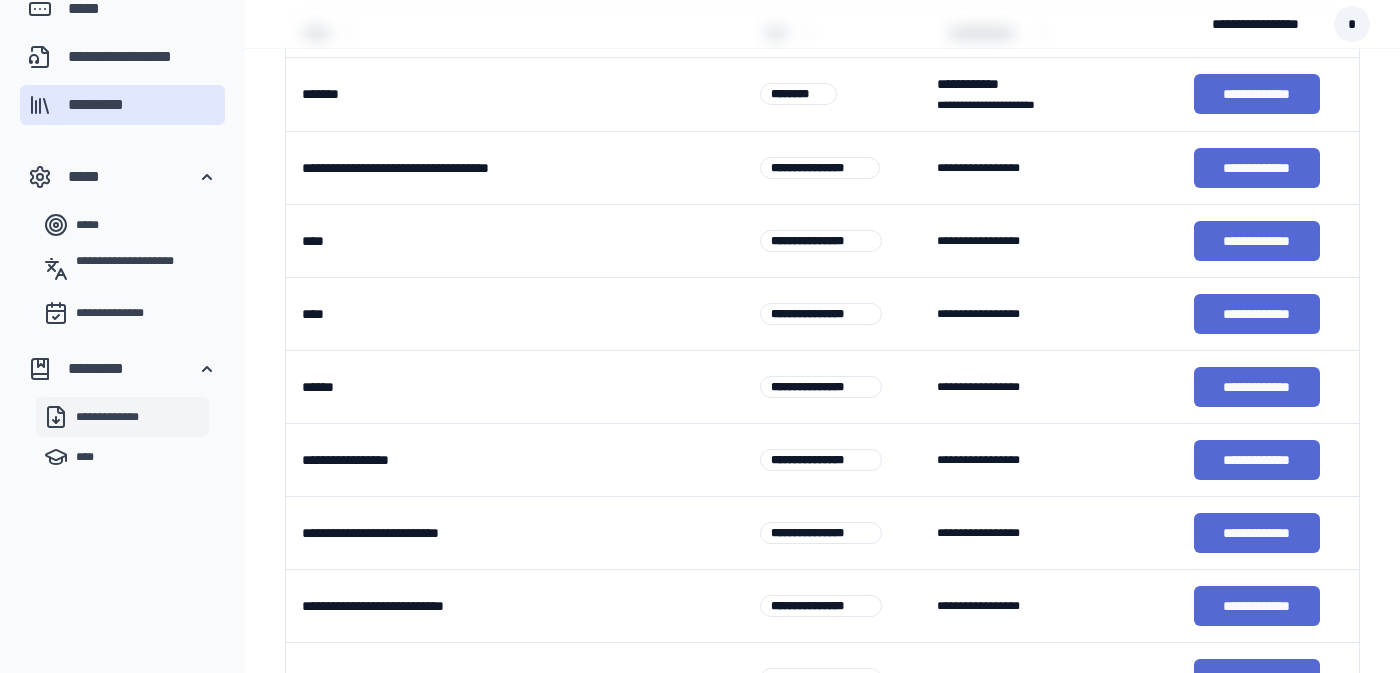 click on "**********" at bounding box center (138, 417) 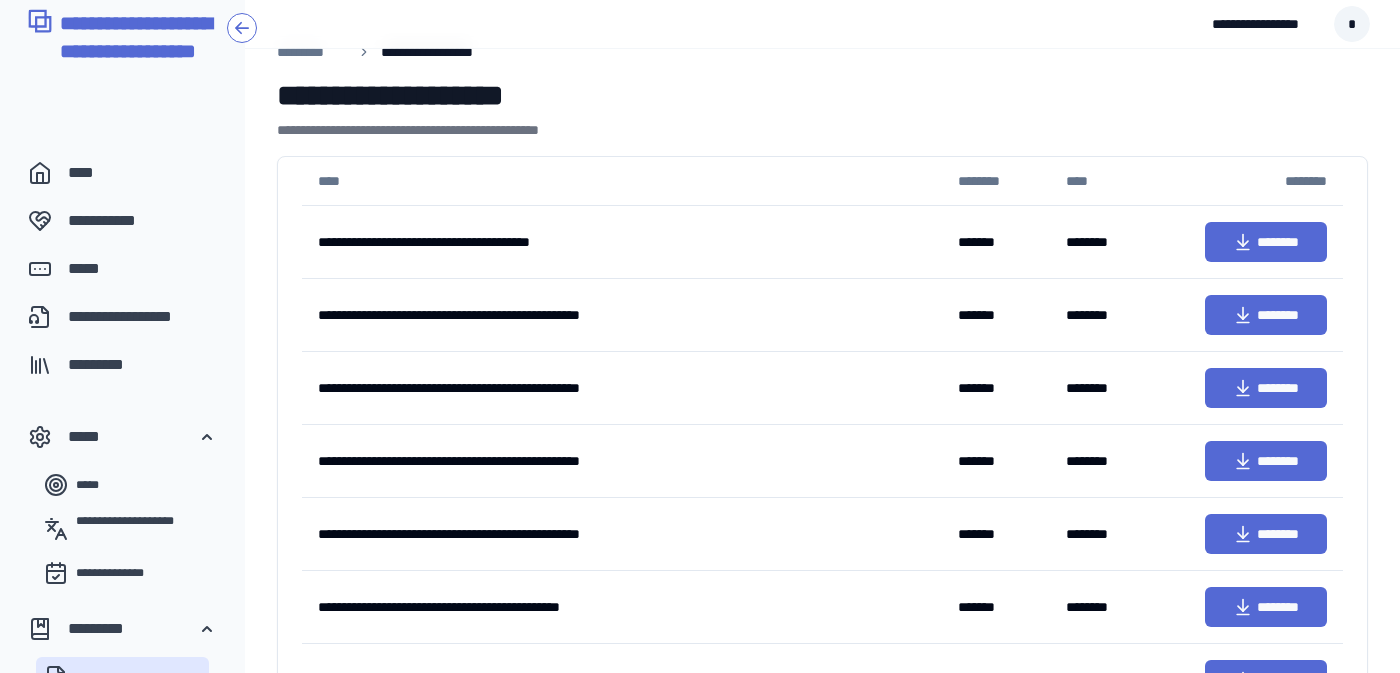scroll, scrollTop: 19, scrollLeft: 0, axis: vertical 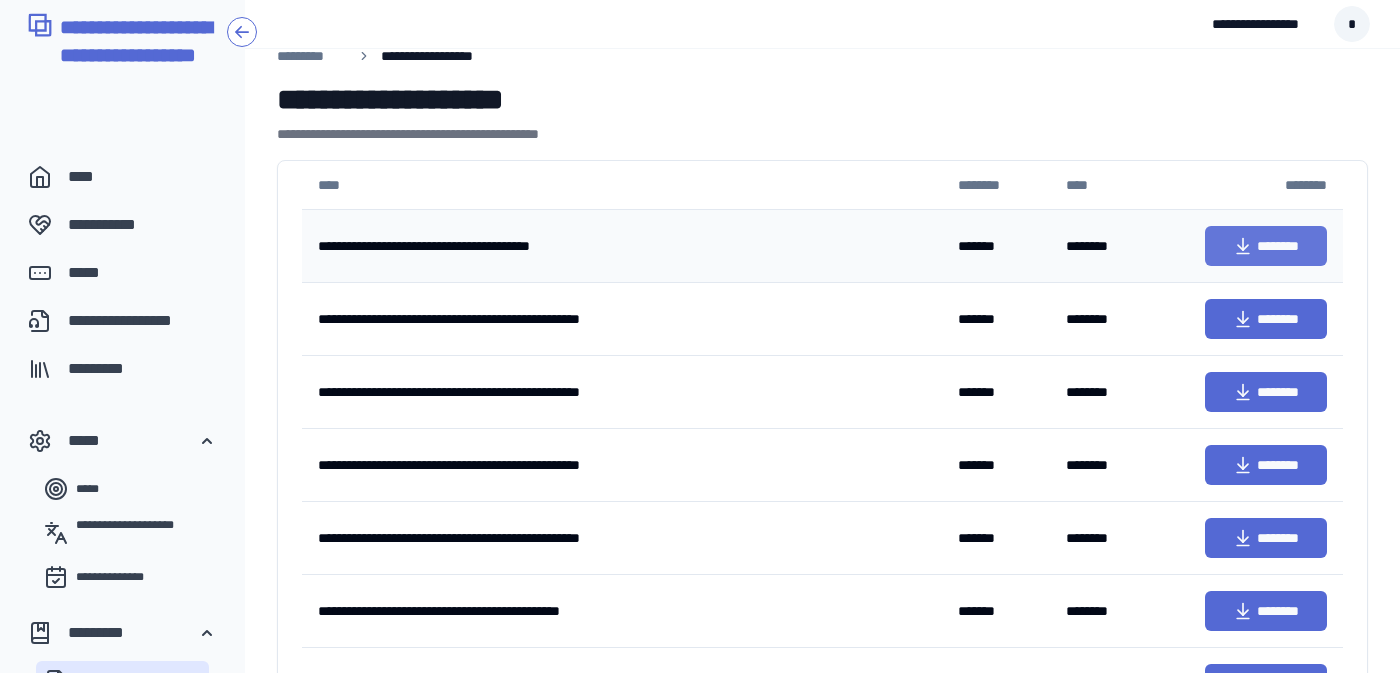 click on "********" at bounding box center (1266, 246) 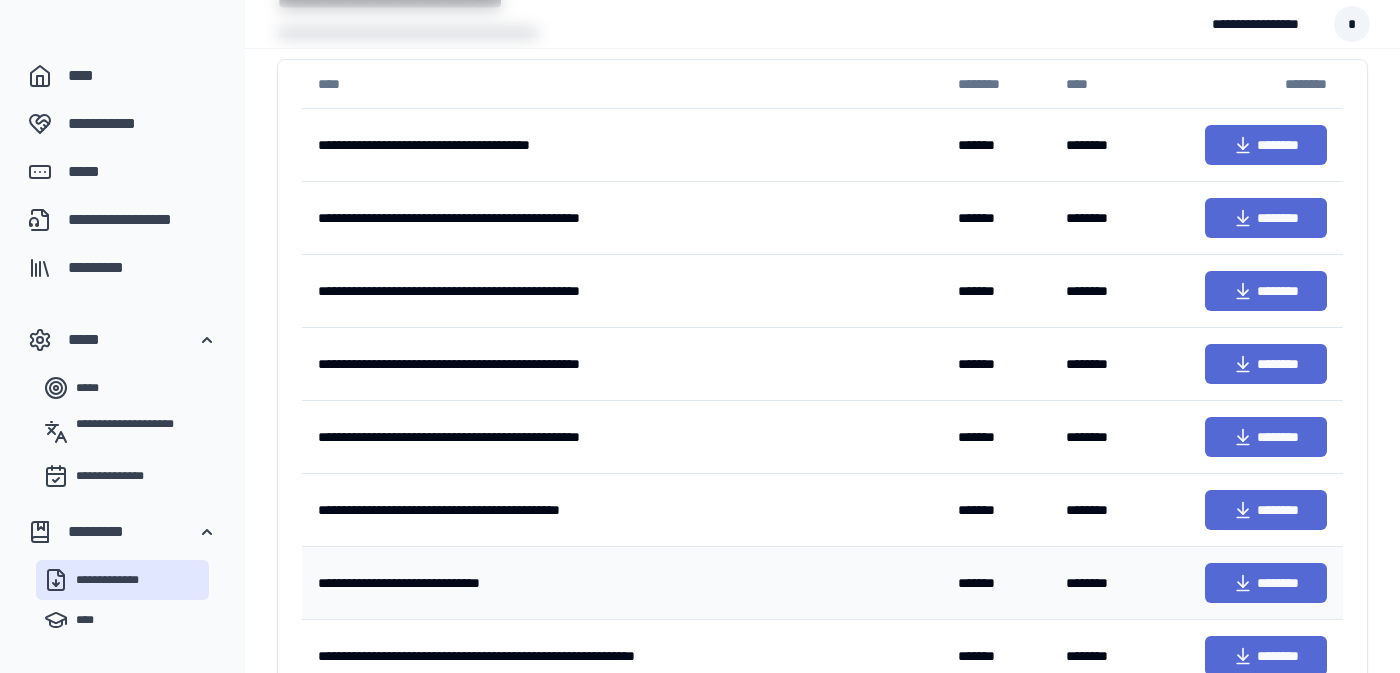 scroll, scrollTop: 101, scrollLeft: 0, axis: vertical 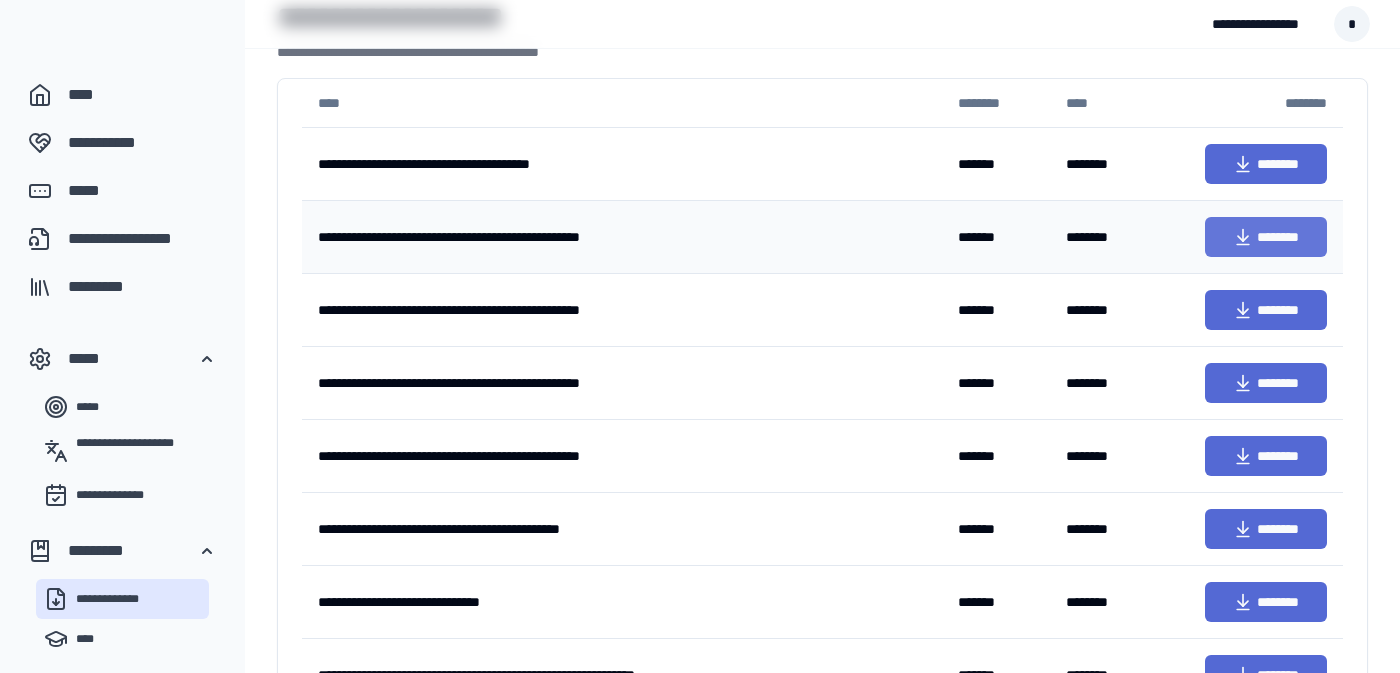 click on "********" at bounding box center (1266, 237) 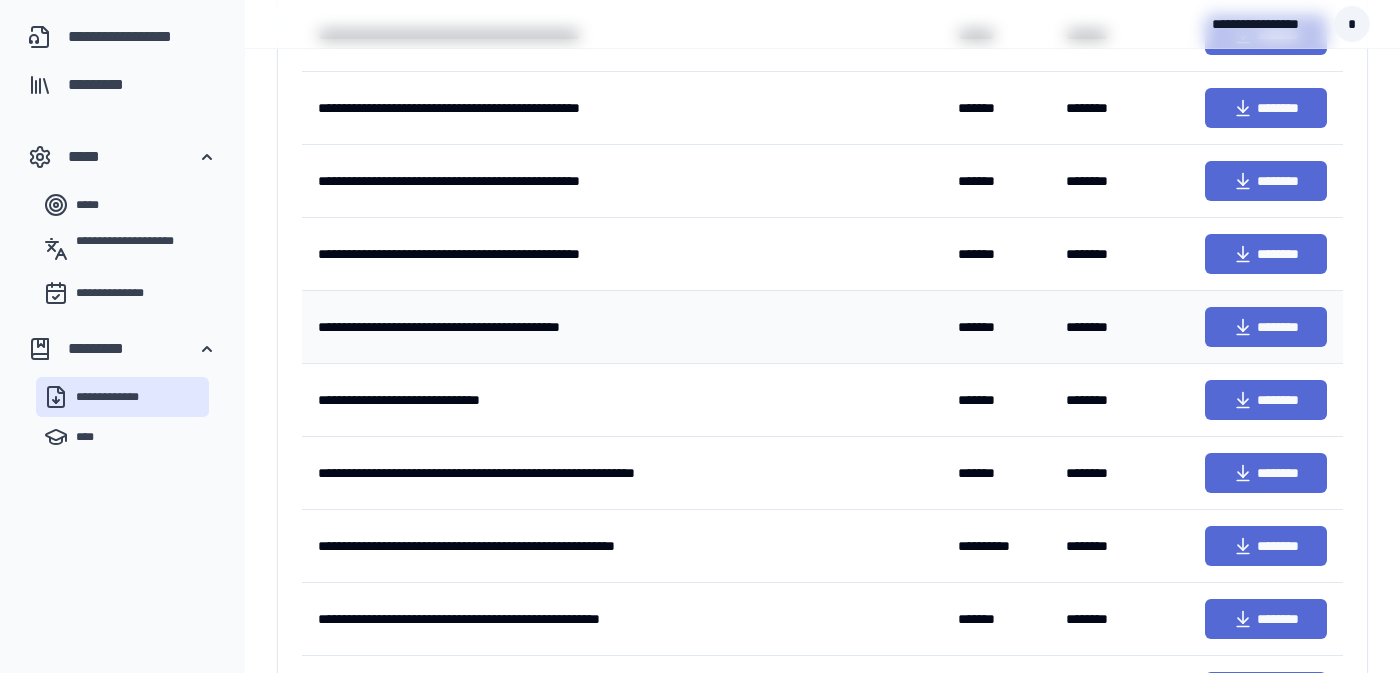 scroll, scrollTop: 467, scrollLeft: 0, axis: vertical 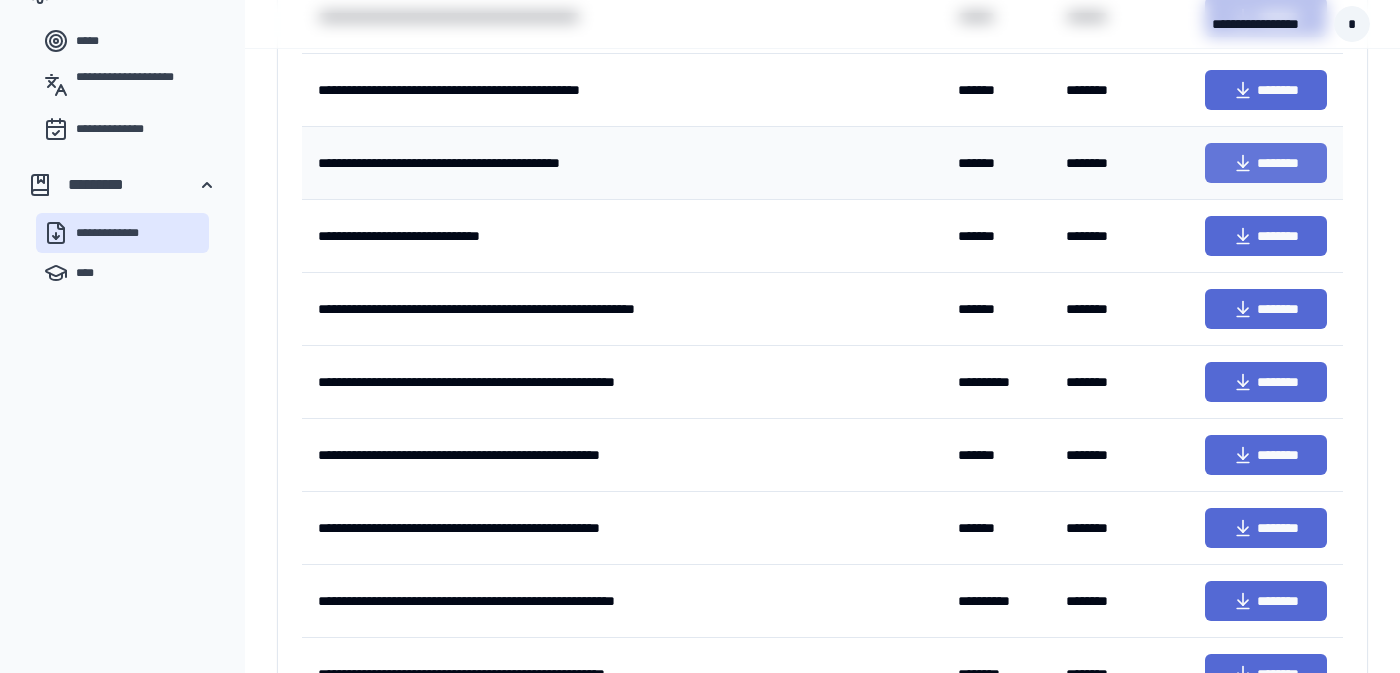 click on "********" at bounding box center (1266, 163) 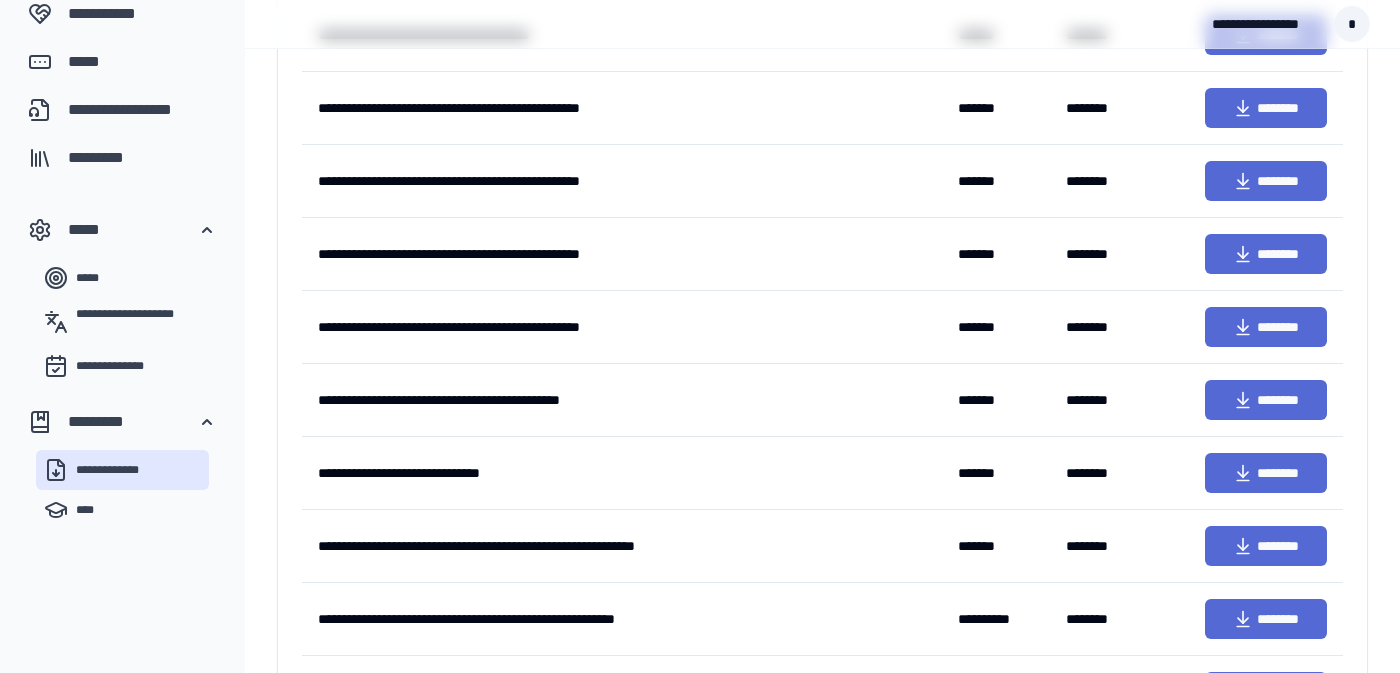 scroll, scrollTop: 0, scrollLeft: 0, axis: both 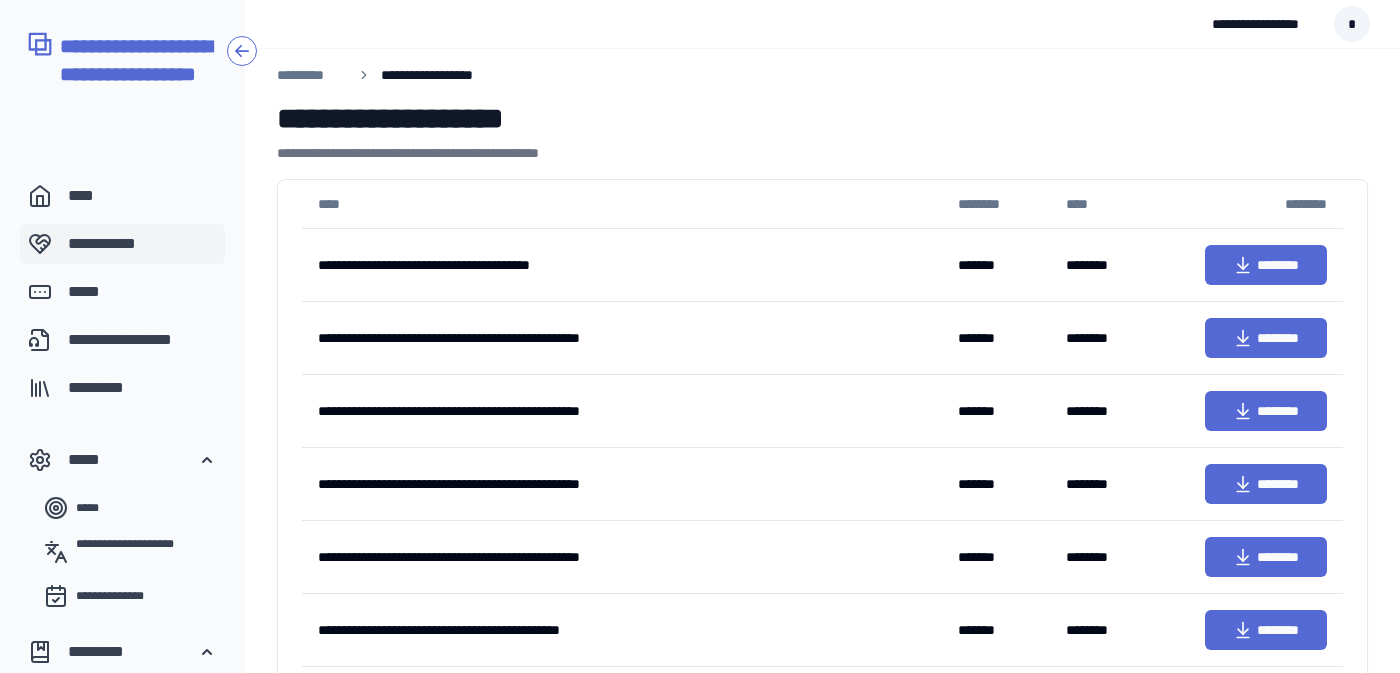 click on "**********" at bounding box center (142, 244) 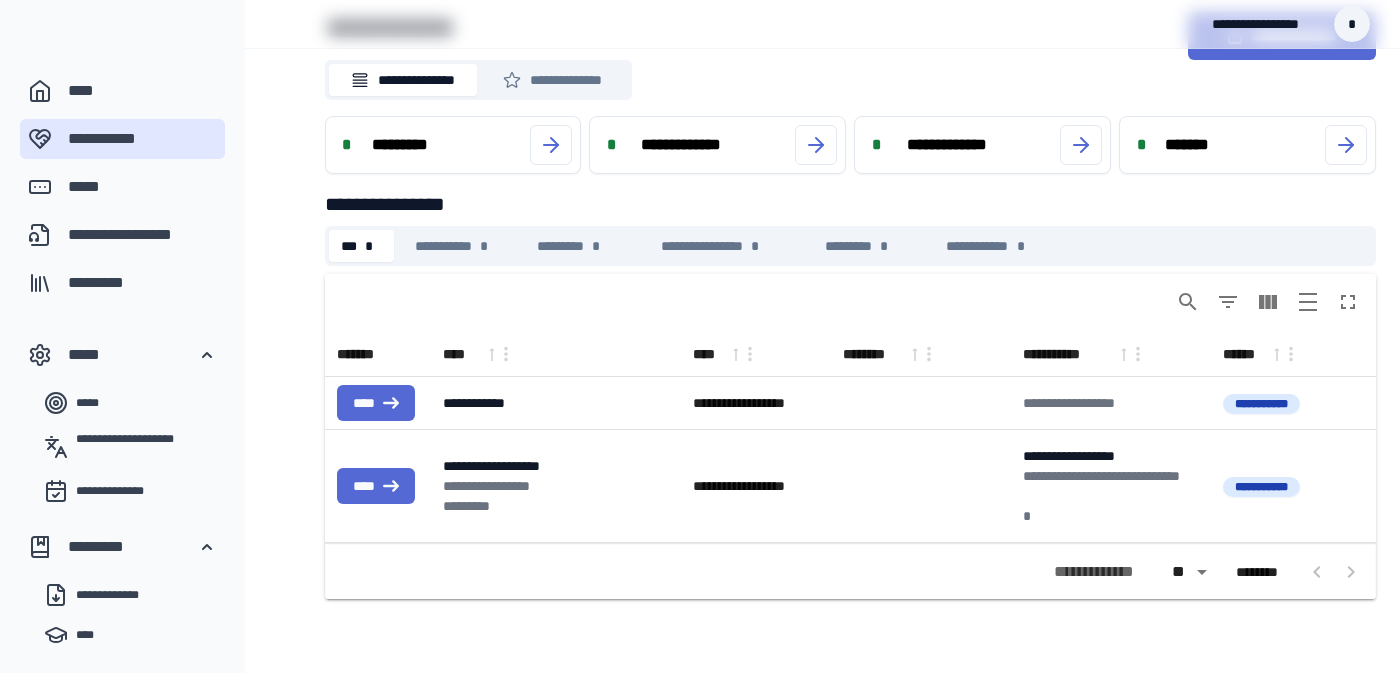 scroll, scrollTop: 0, scrollLeft: 0, axis: both 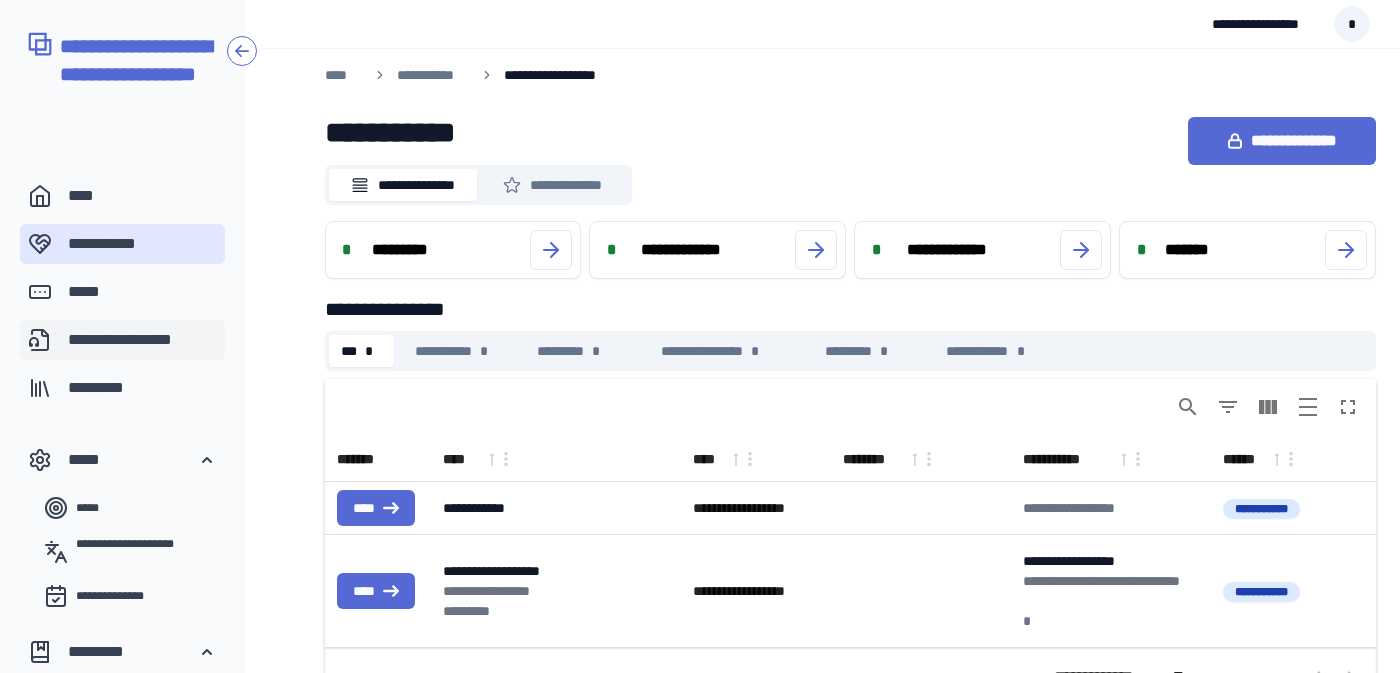 click on "**********" at bounding box center (142, 340) 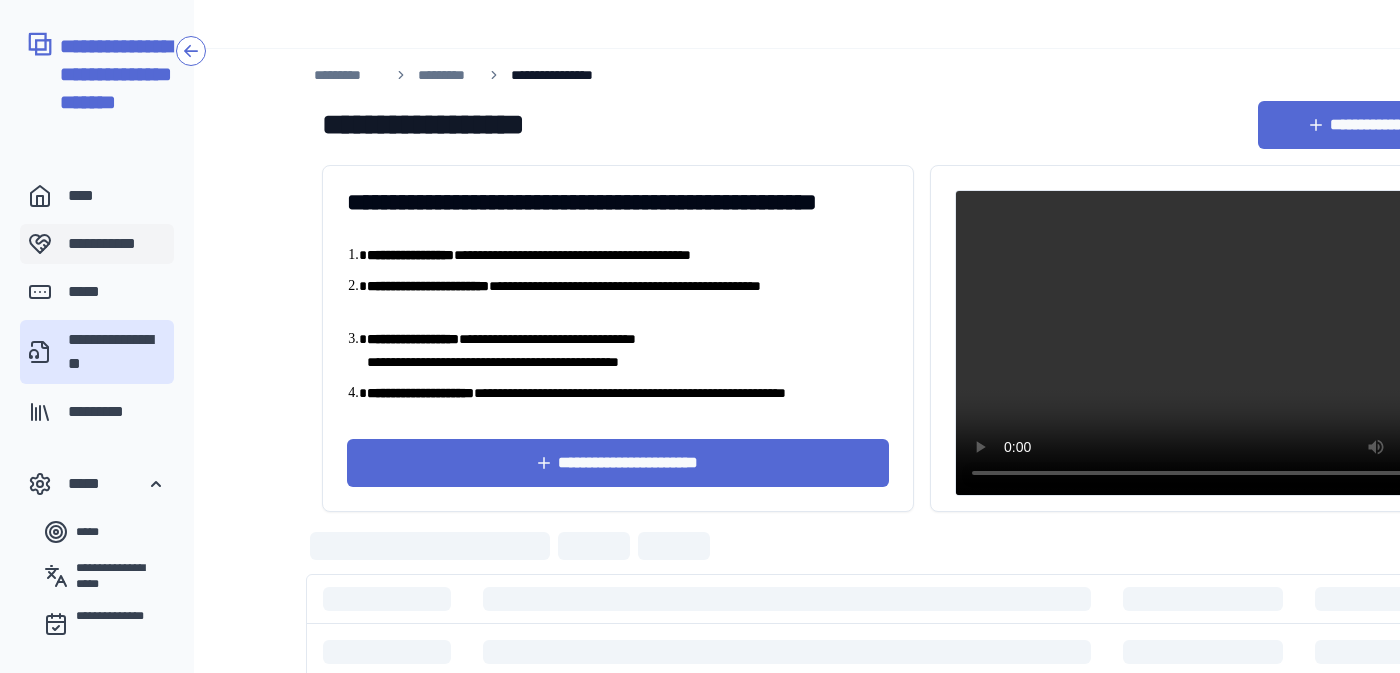 click on "**********" at bounding box center (117, 244) 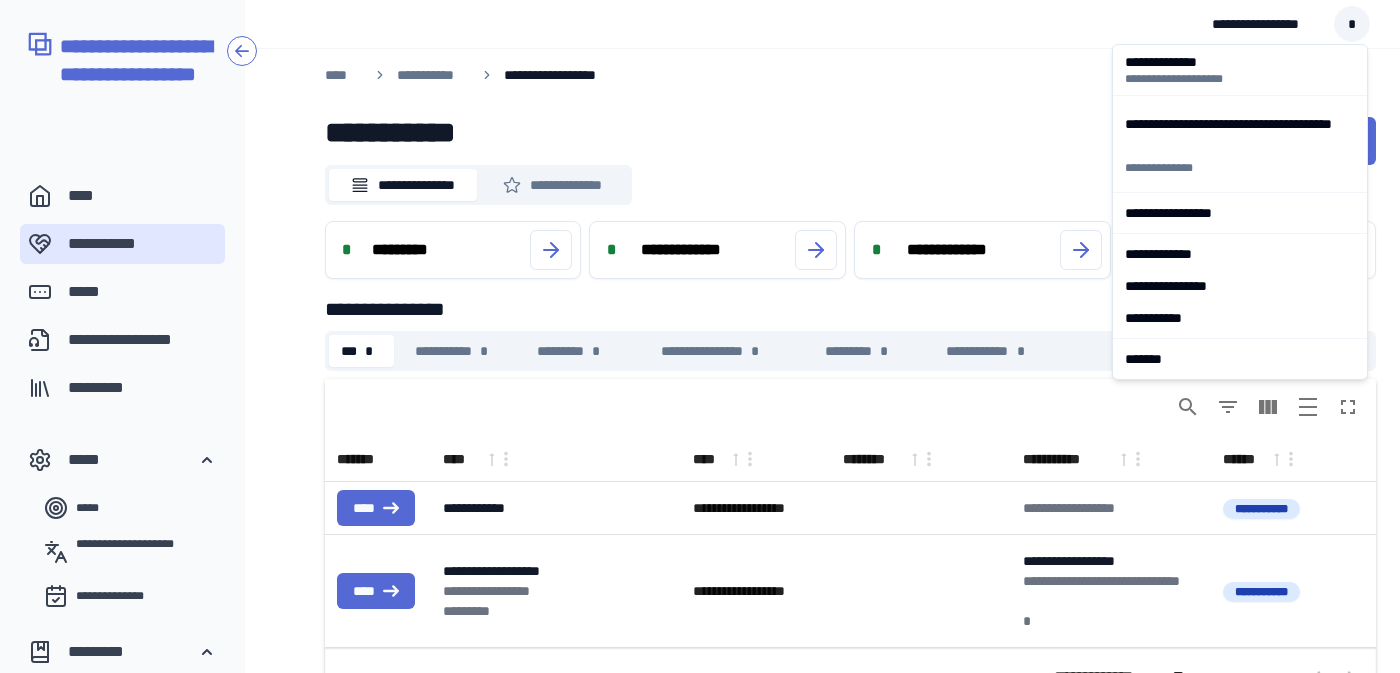 click on "**********" at bounding box center [700, 390] 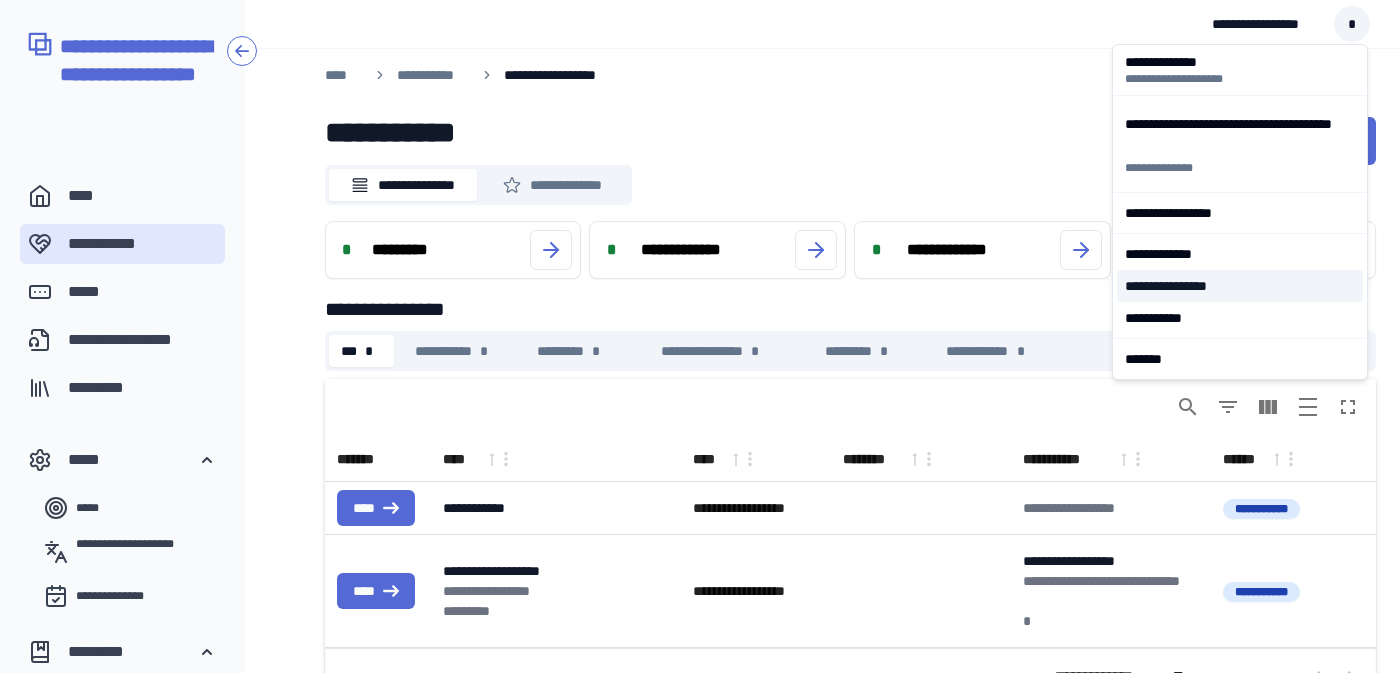 click on "**********" at bounding box center [1240, 286] 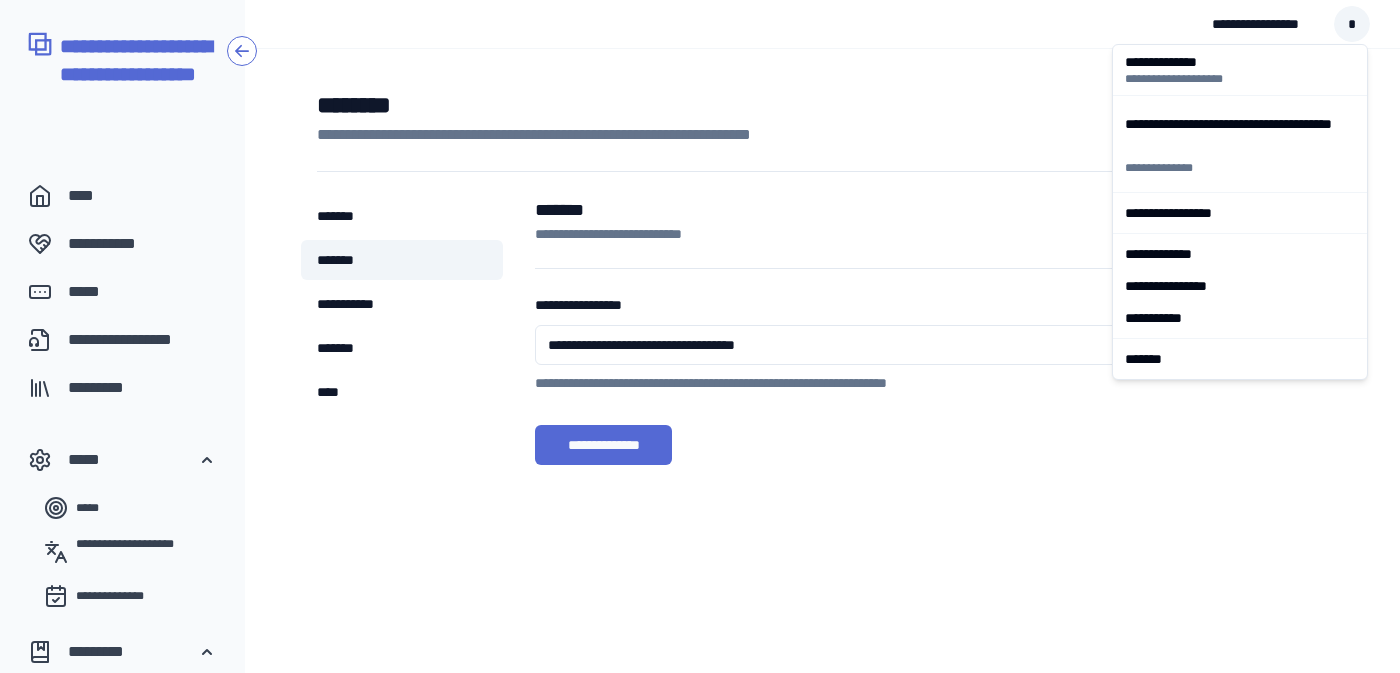 click on "**********" at bounding box center [700, 390] 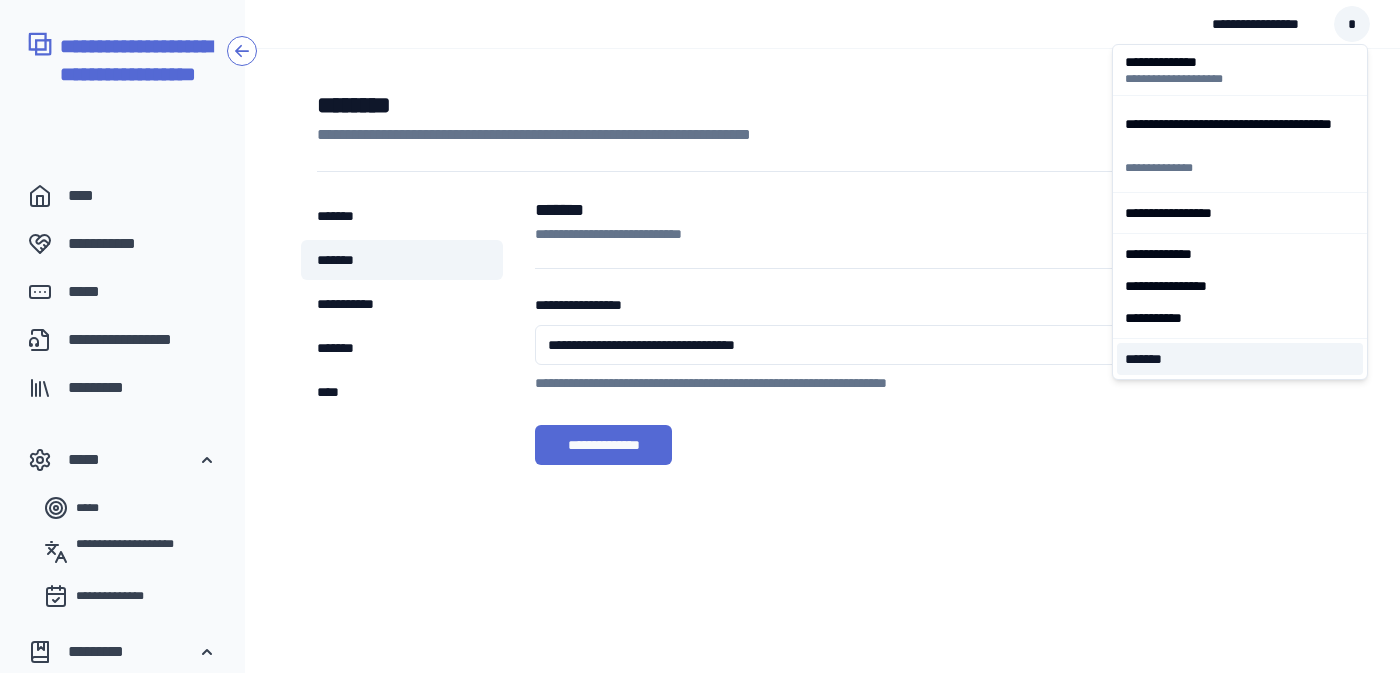 click on "*******" at bounding box center [1240, 359] 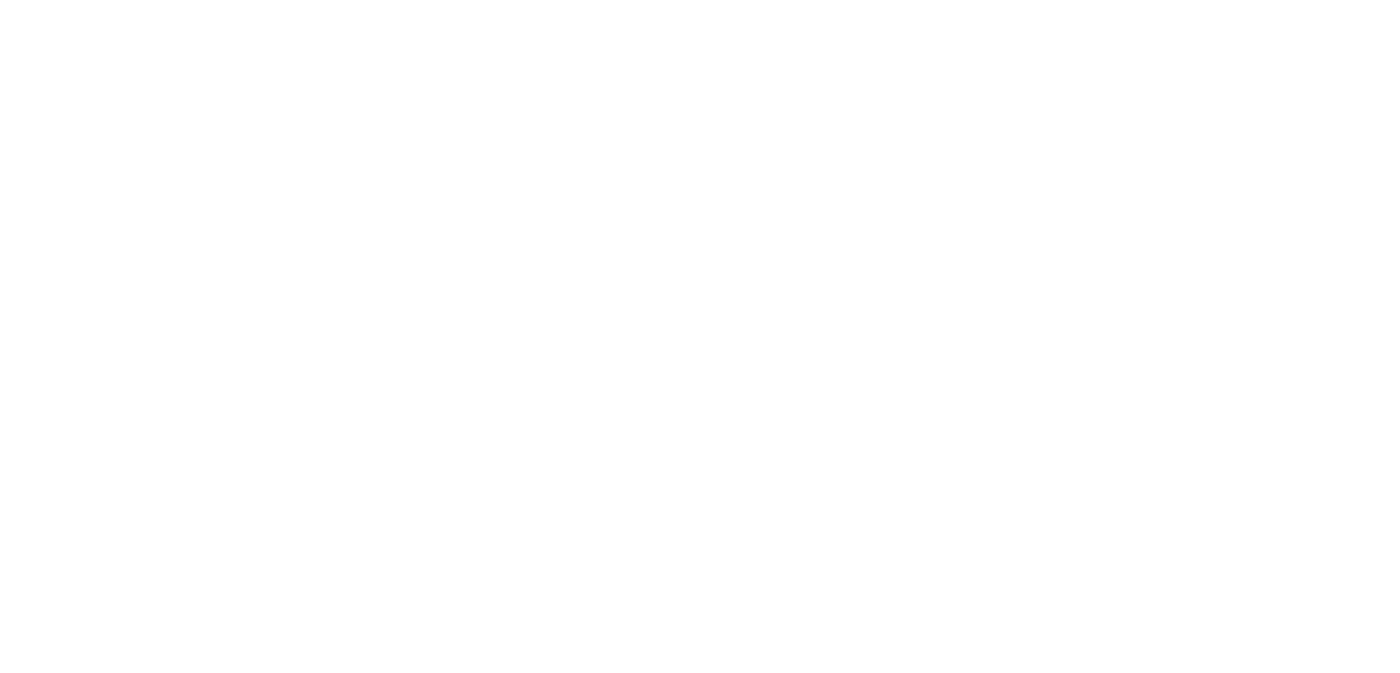 scroll, scrollTop: 0, scrollLeft: 0, axis: both 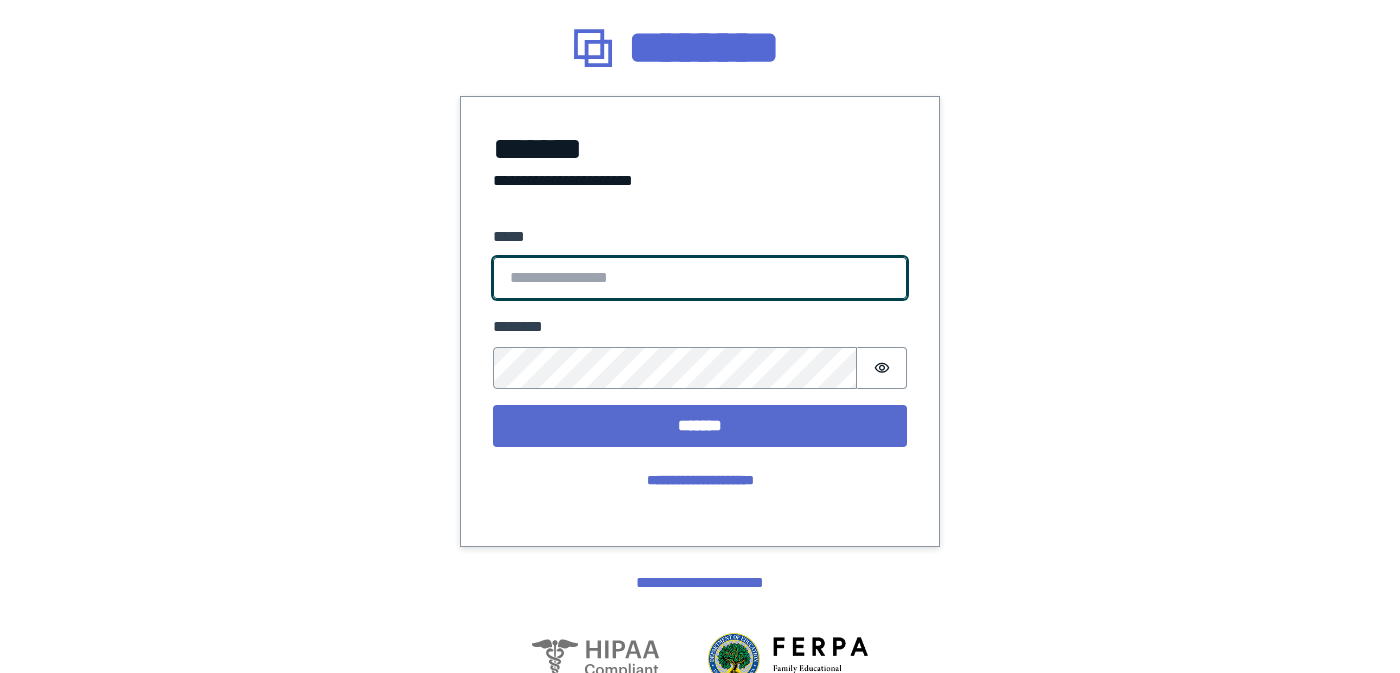 click on "*****" at bounding box center (700, 278) 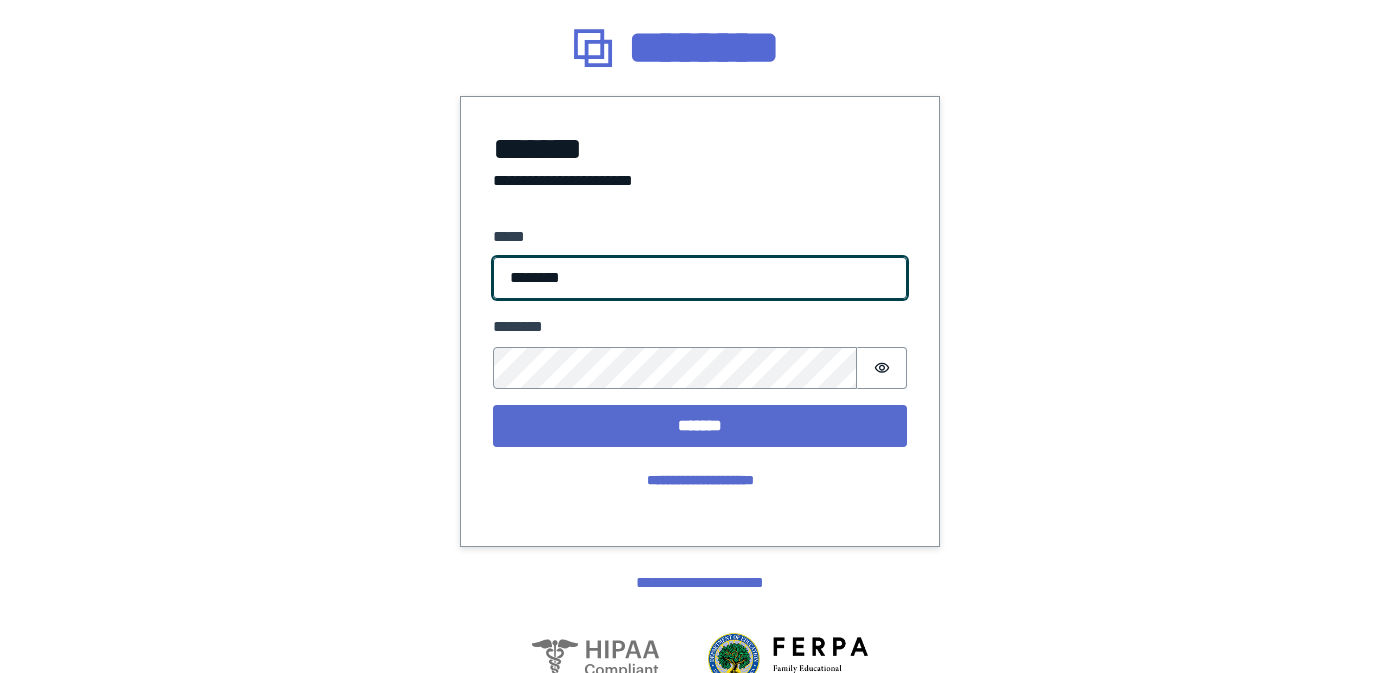 type on "**********" 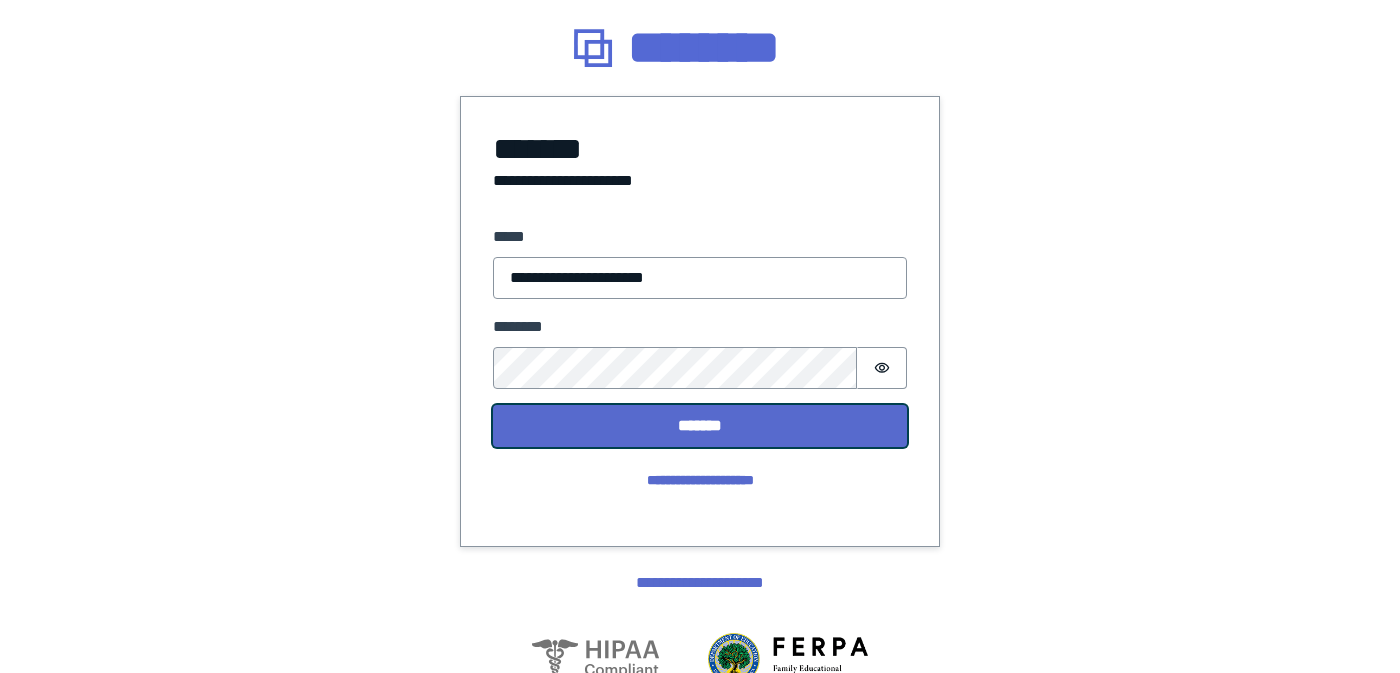 click on "*******" at bounding box center [700, 426] 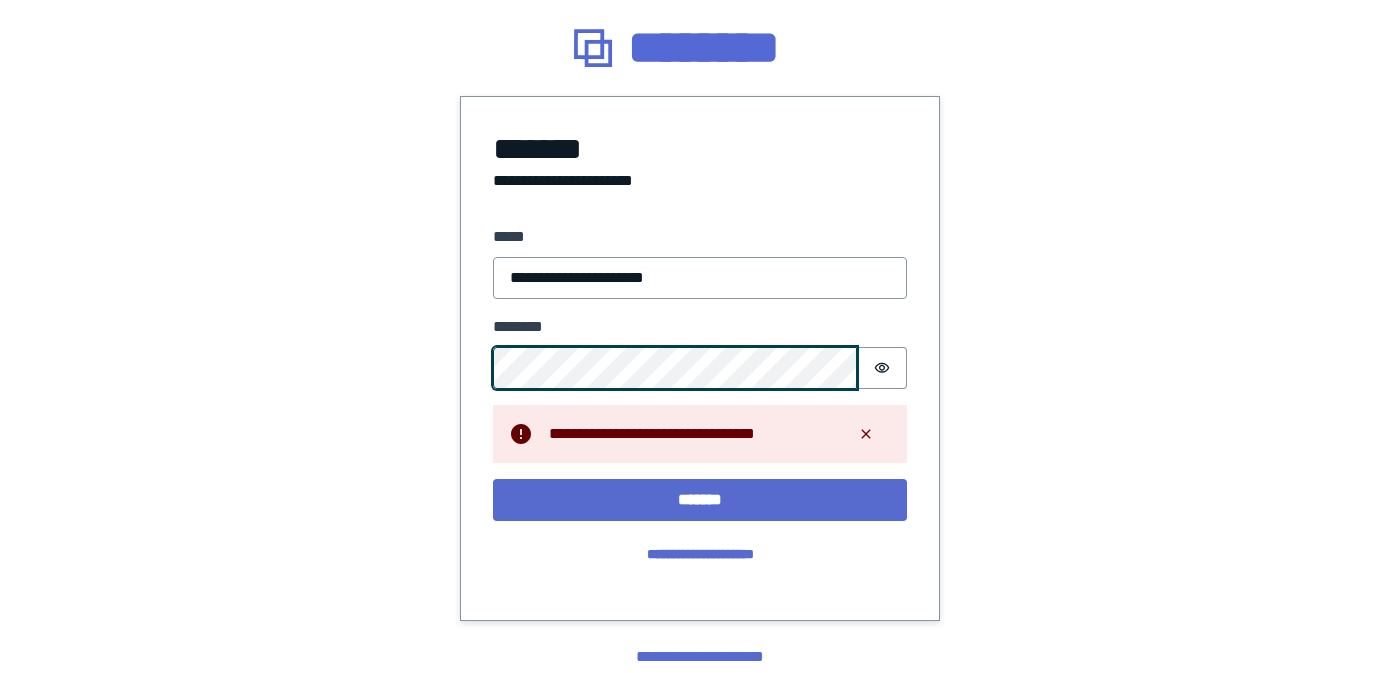click on "[FIRST] [LAST] [EMAIL] [PHONE] [ADDRESS] [CITY] [STATE] [POSTAL_CODE] [POSTAL_CODE]" at bounding box center (700, 410) 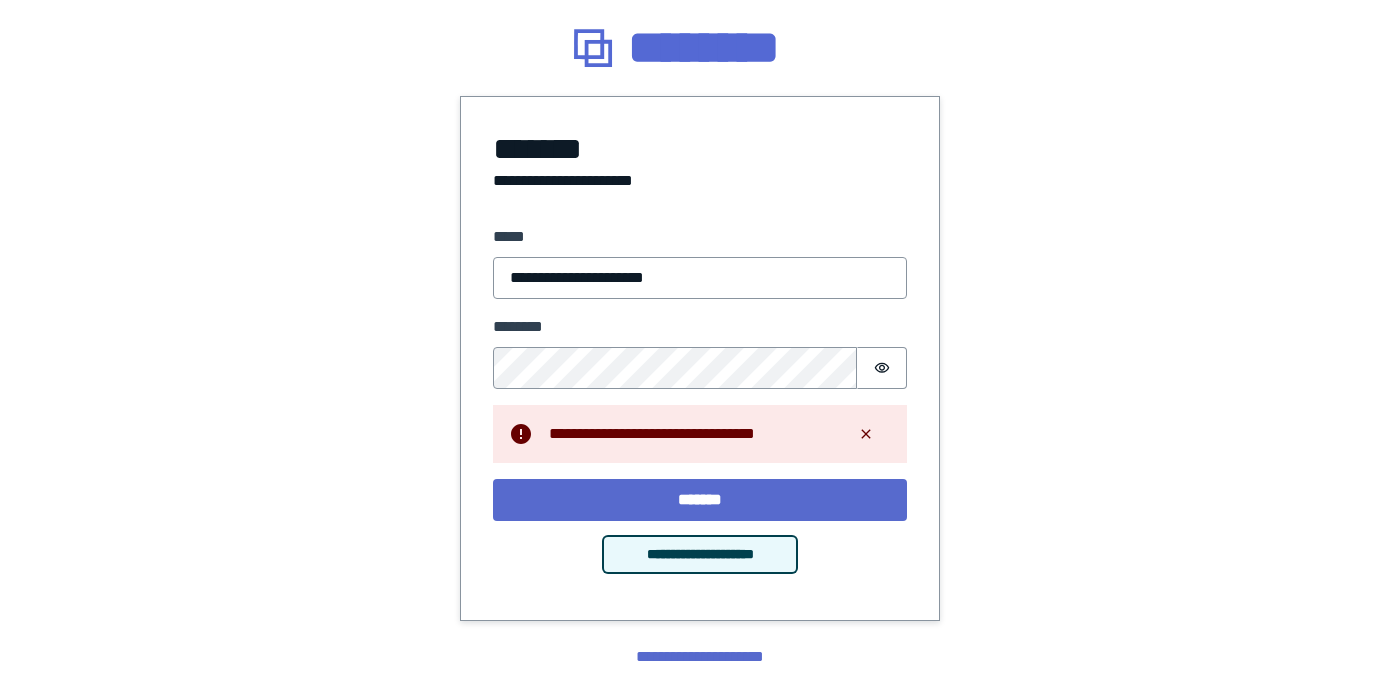 click on "**********" at bounding box center [699, 554] 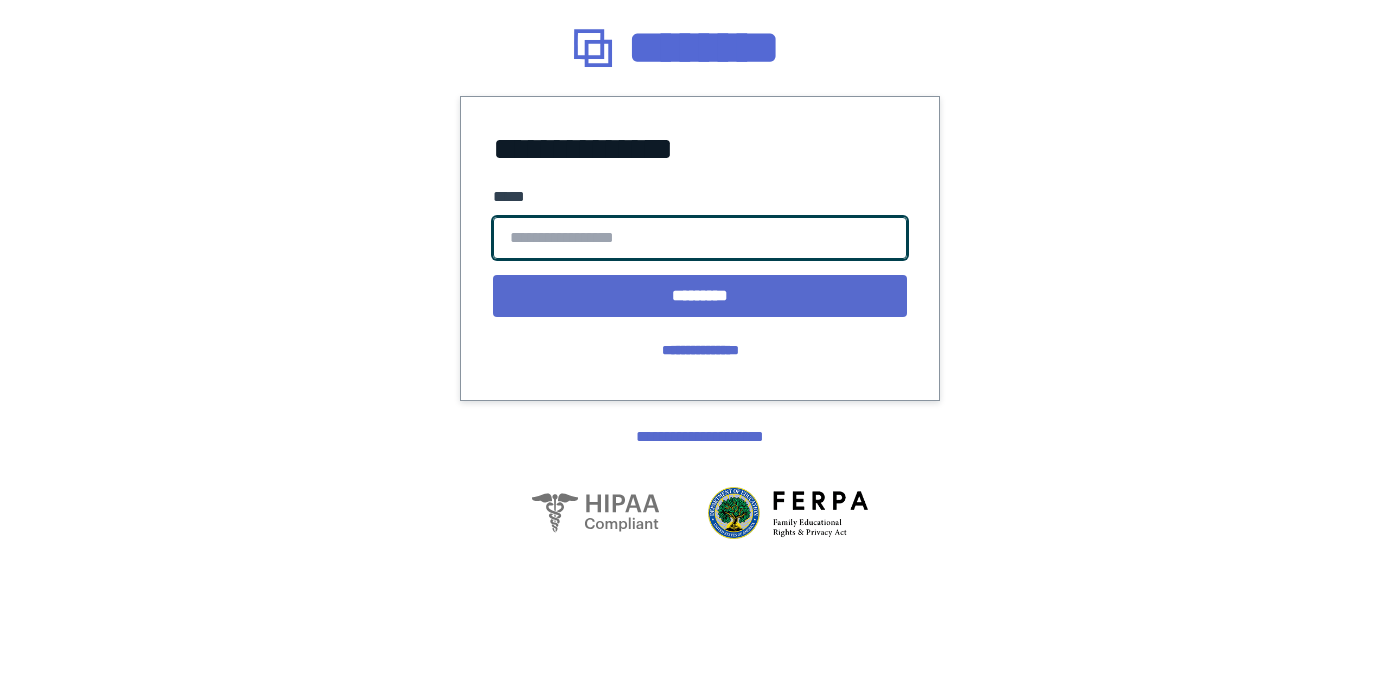 click on "*****" at bounding box center [700, 238] 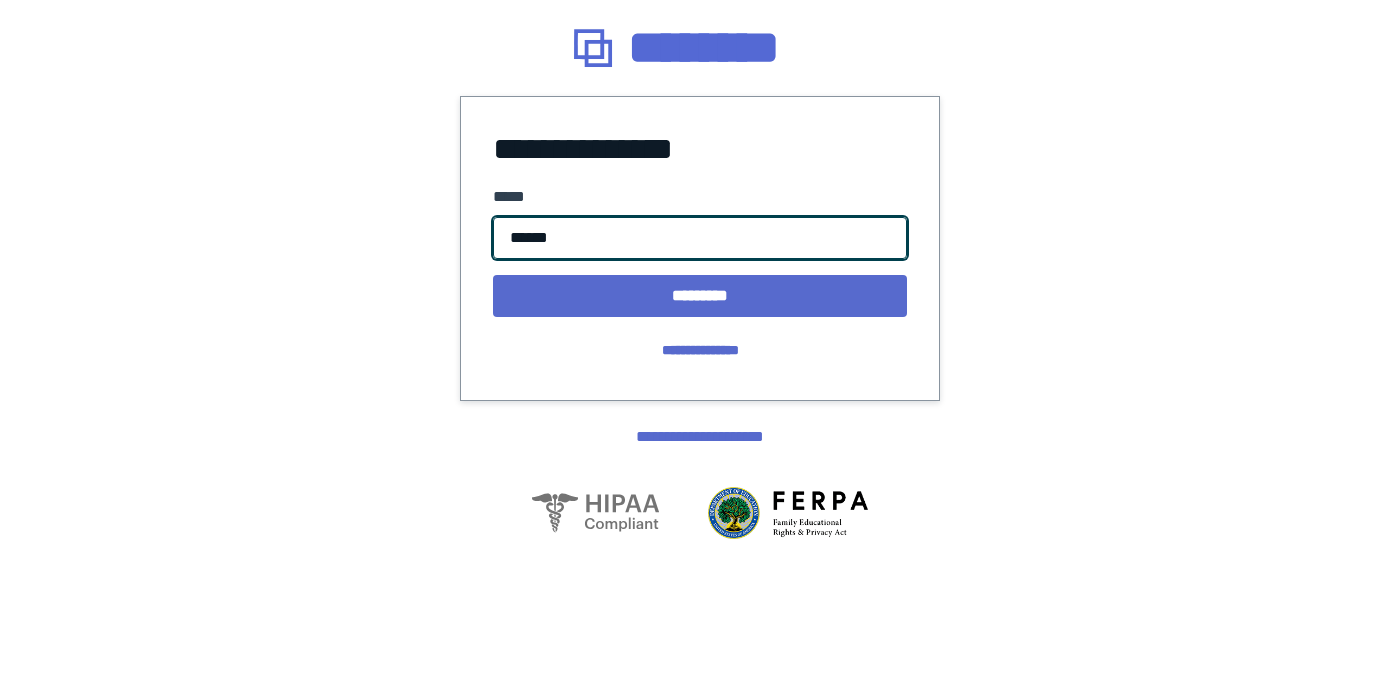 type on "**********" 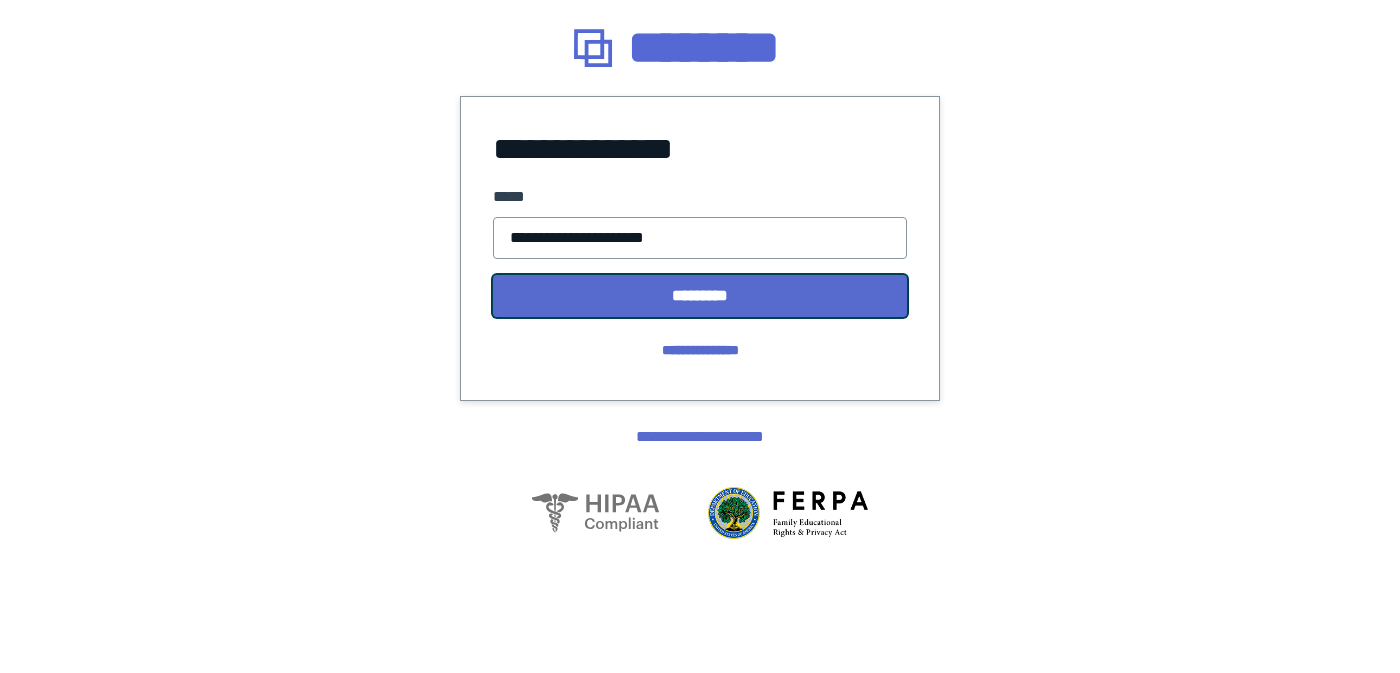 click on "*********" at bounding box center [700, 296] 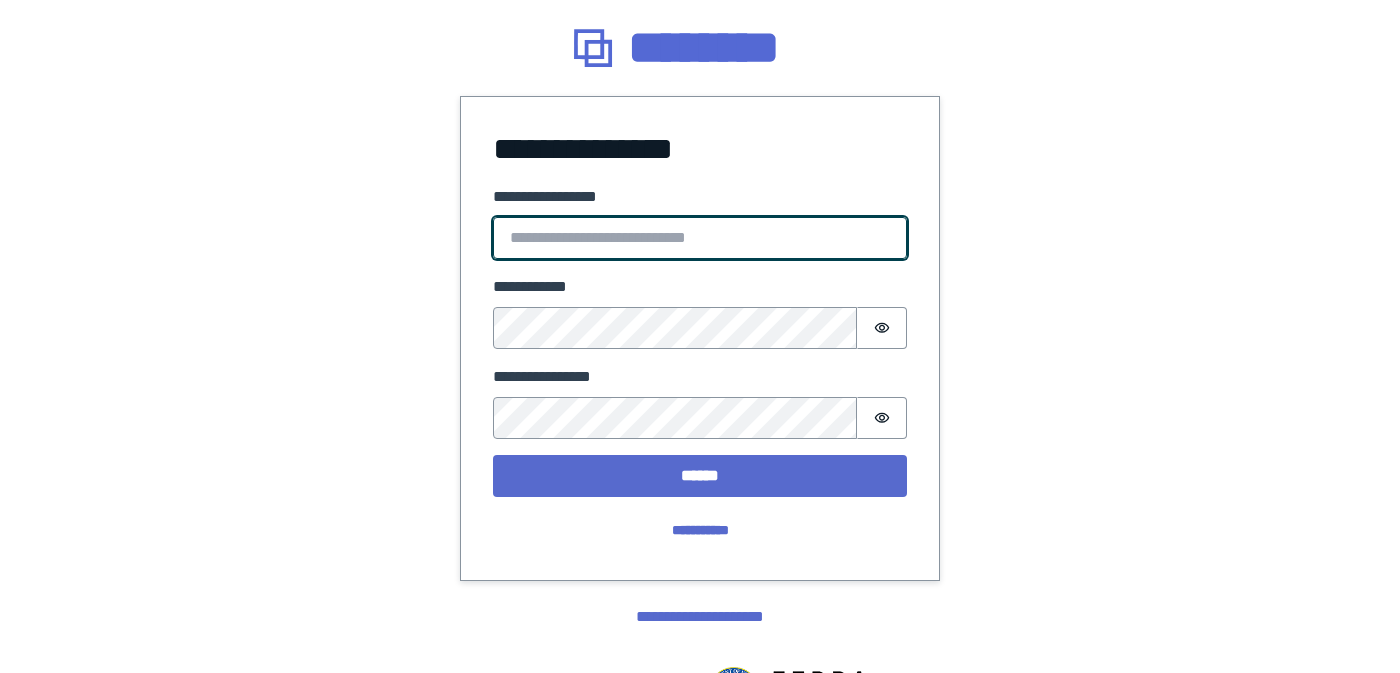 click on "**********" at bounding box center [700, 238] 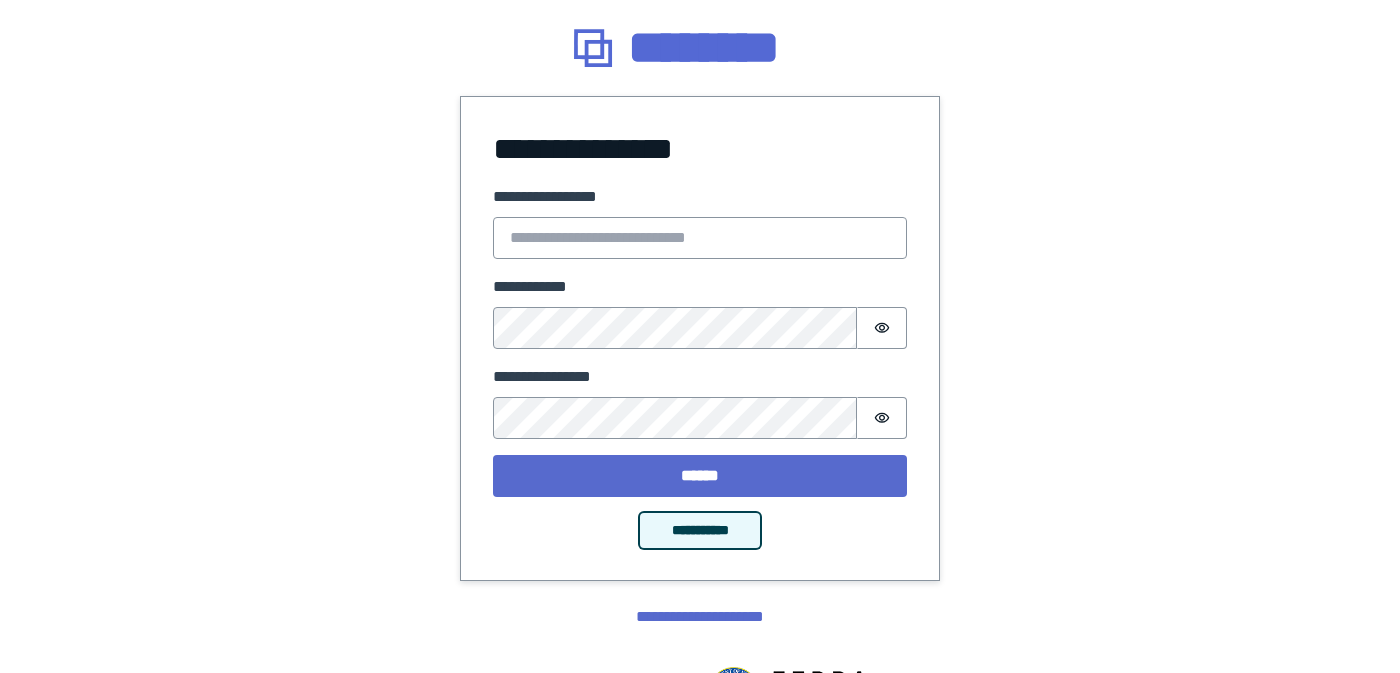 click on "**********" at bounding box center [700, 530] 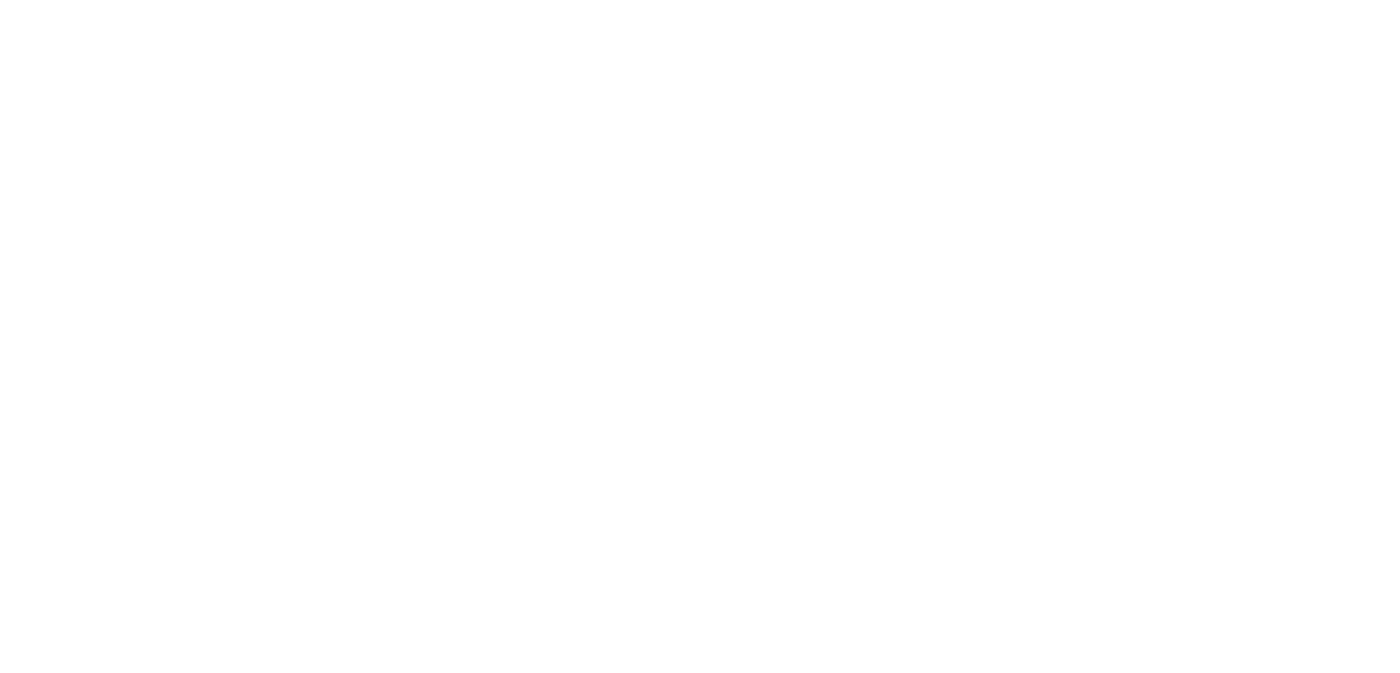scroll, scrollTop: 0, scrollLeft: 0, axis: both 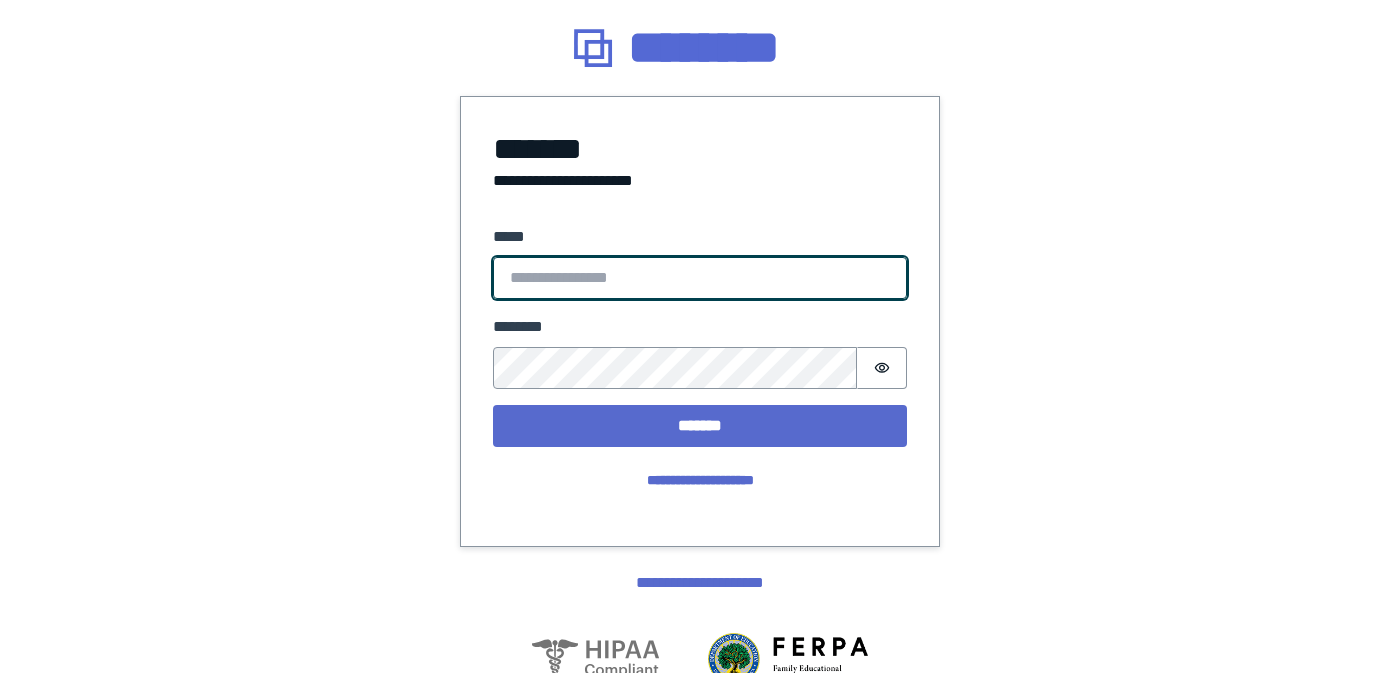 click on "*****" at bounding box center [700, 278] 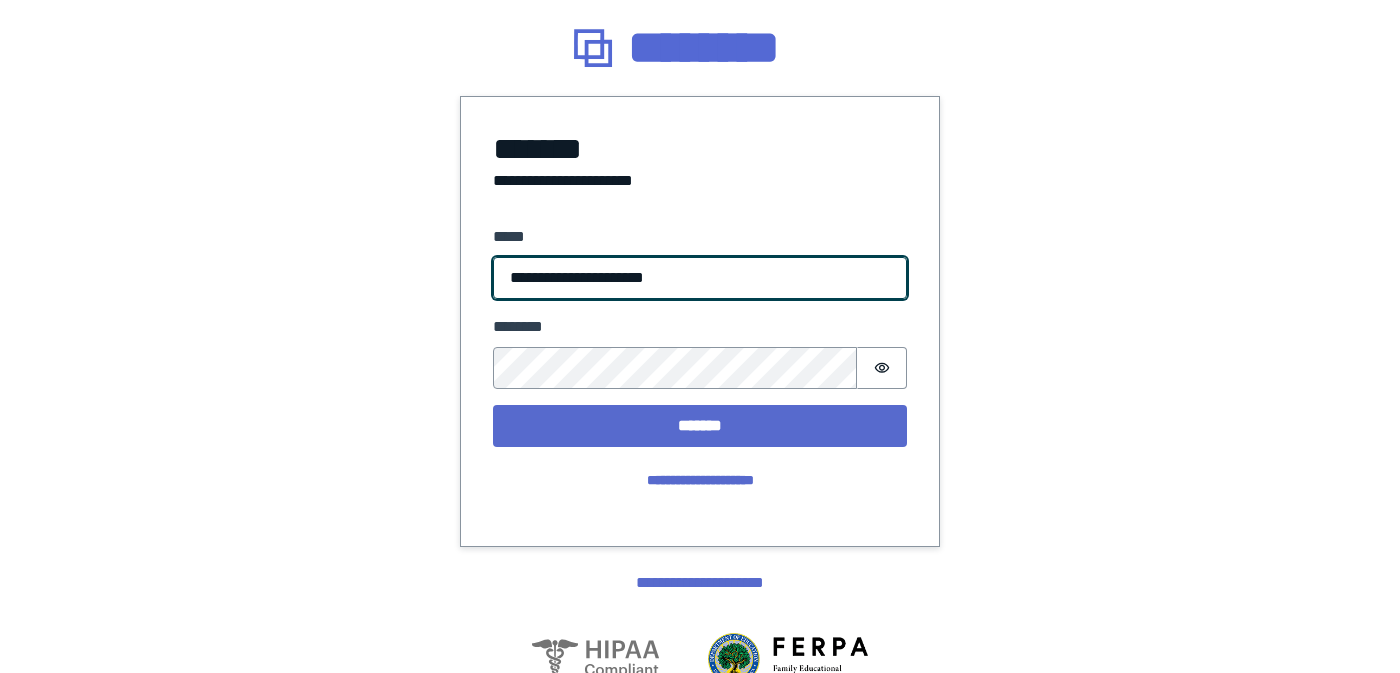 type on "**********" 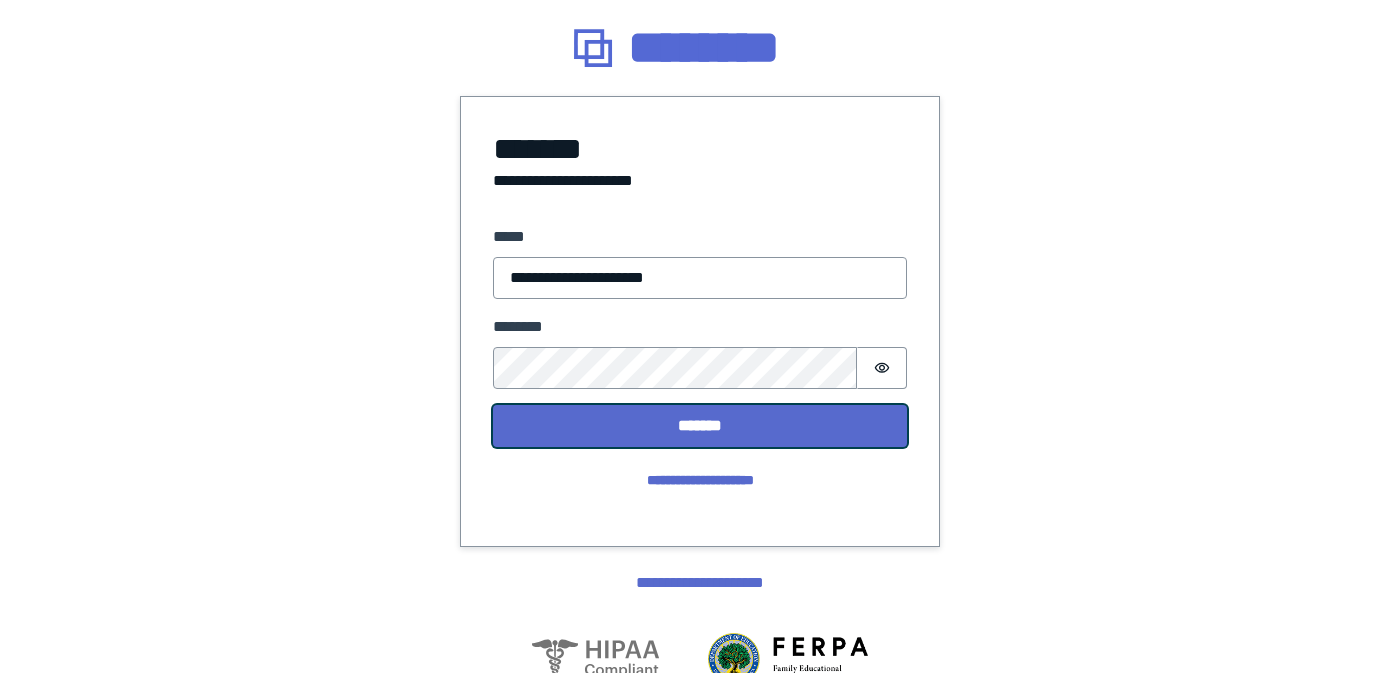 click on "*******" at bounding box center [700, 426] 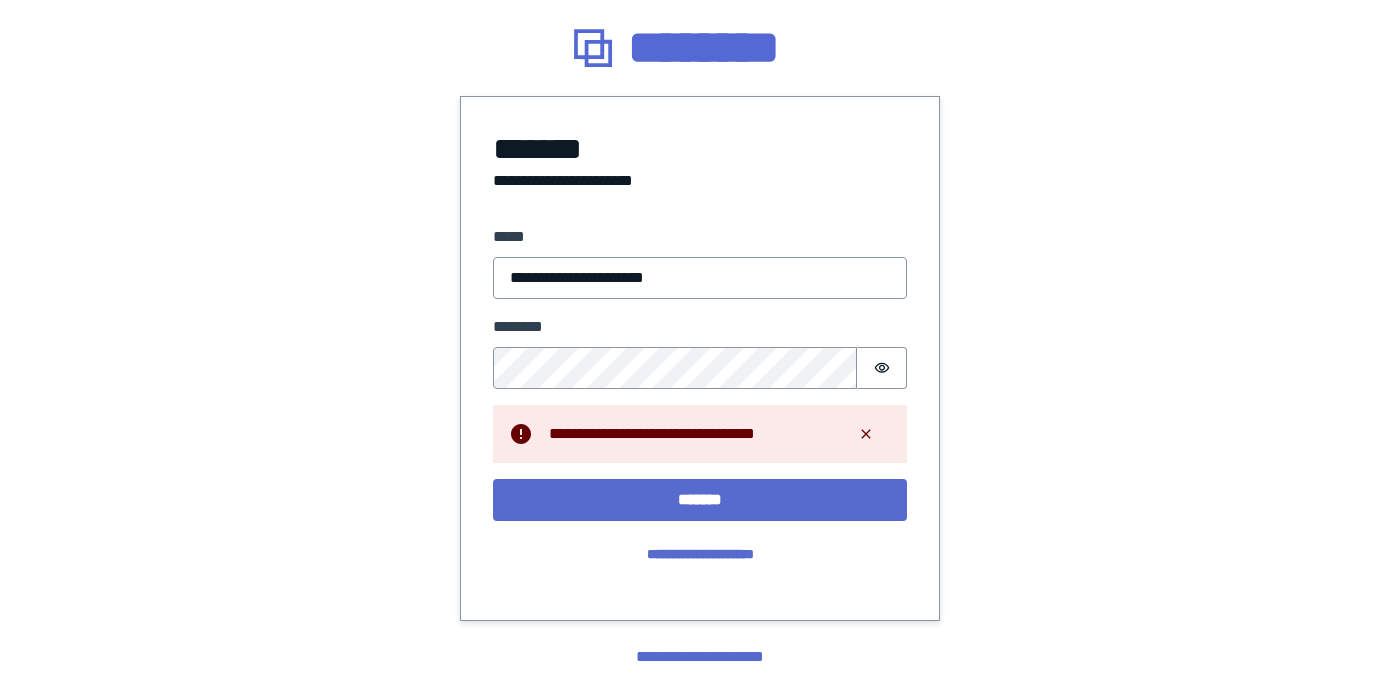 click on "[FIRST] [LAST] [EMAIL] [PHONE] [ADDRESS] [CITY] [STATE] [POSTAL_CODE]" at bounding box center (700, 406) 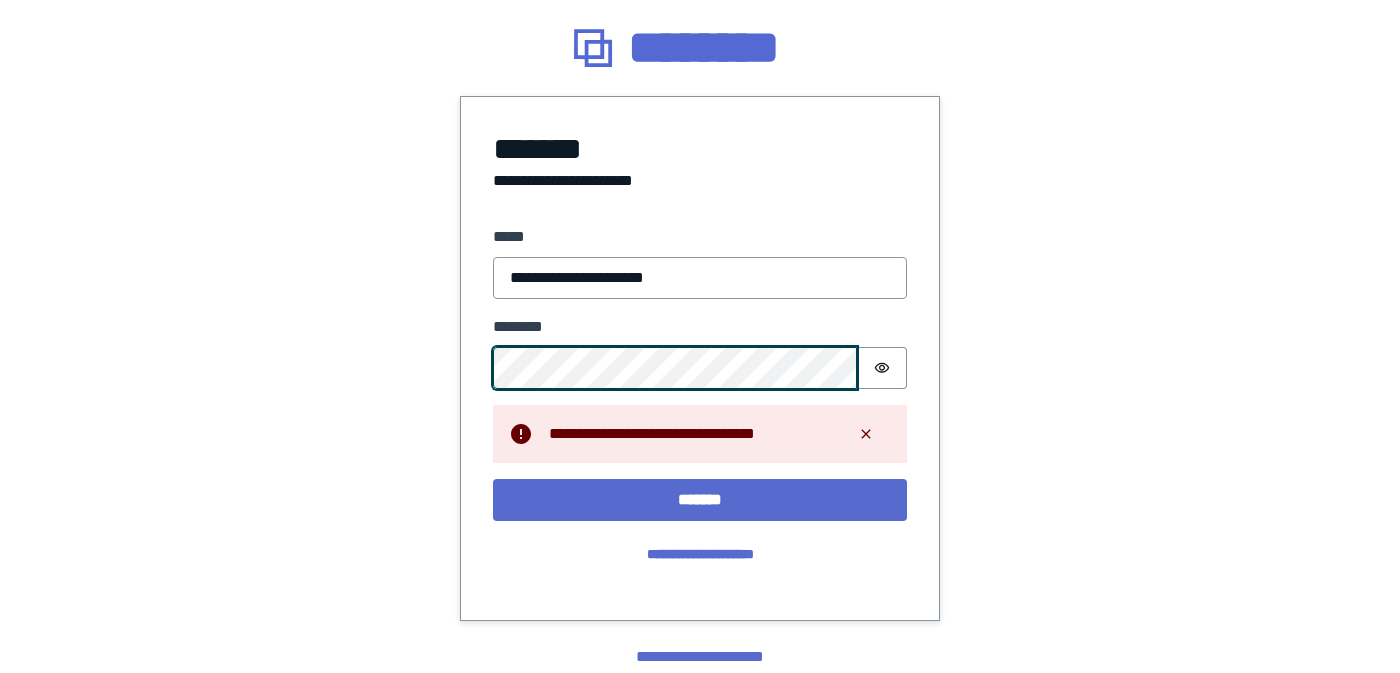 click on "**********" at bounding box center [700, 410] 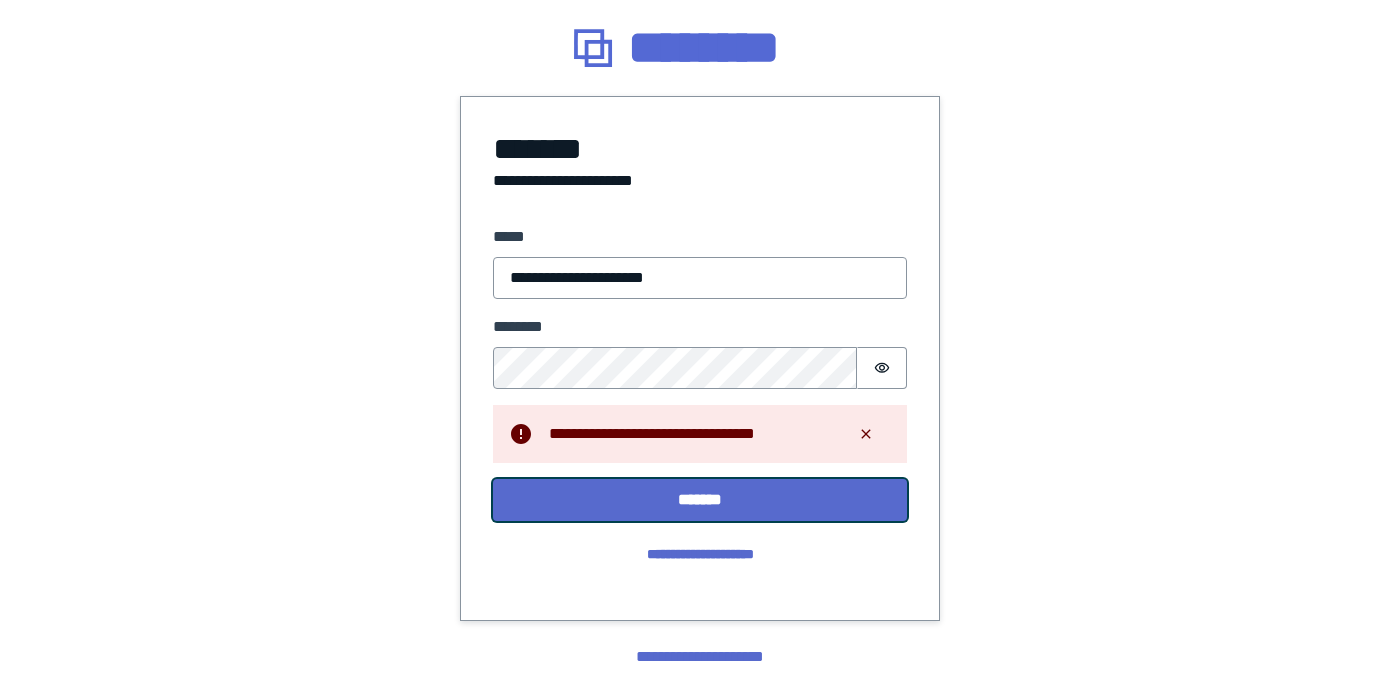 click on "*******" at bounding box center (700, 500) 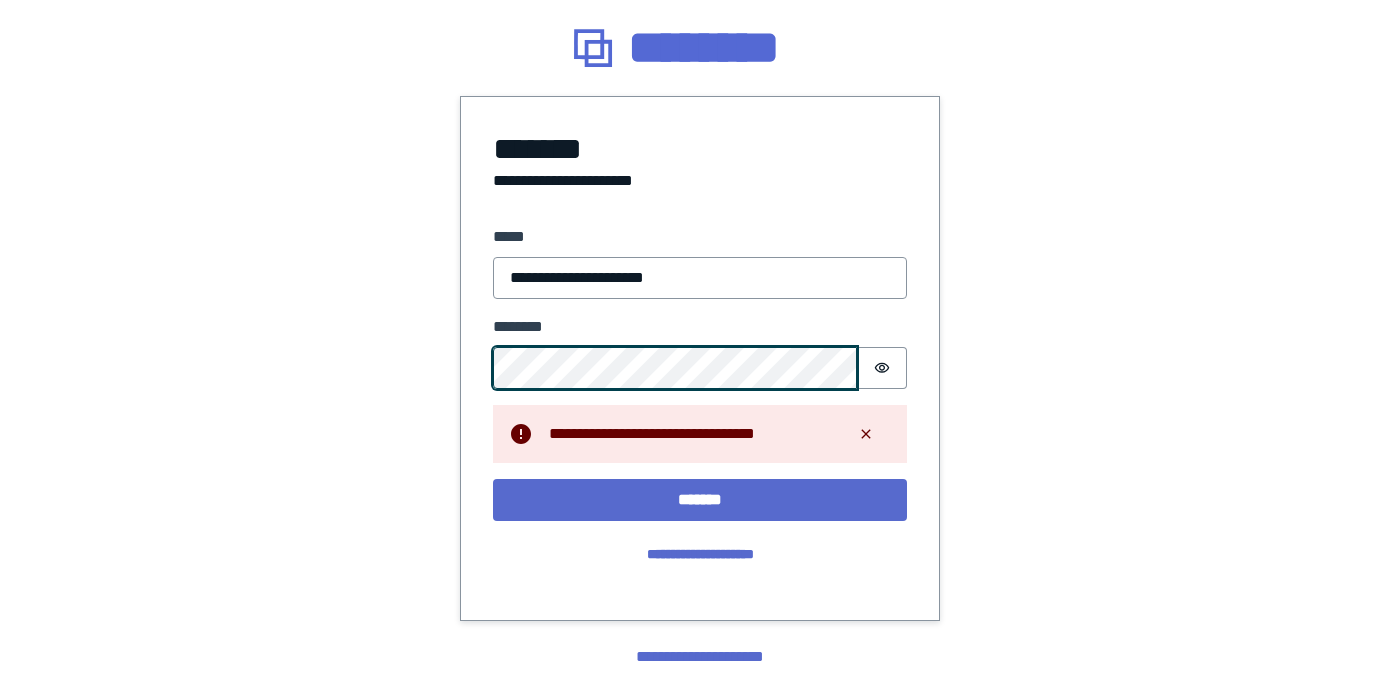 click on "**********" at bounding box center (700, 410) 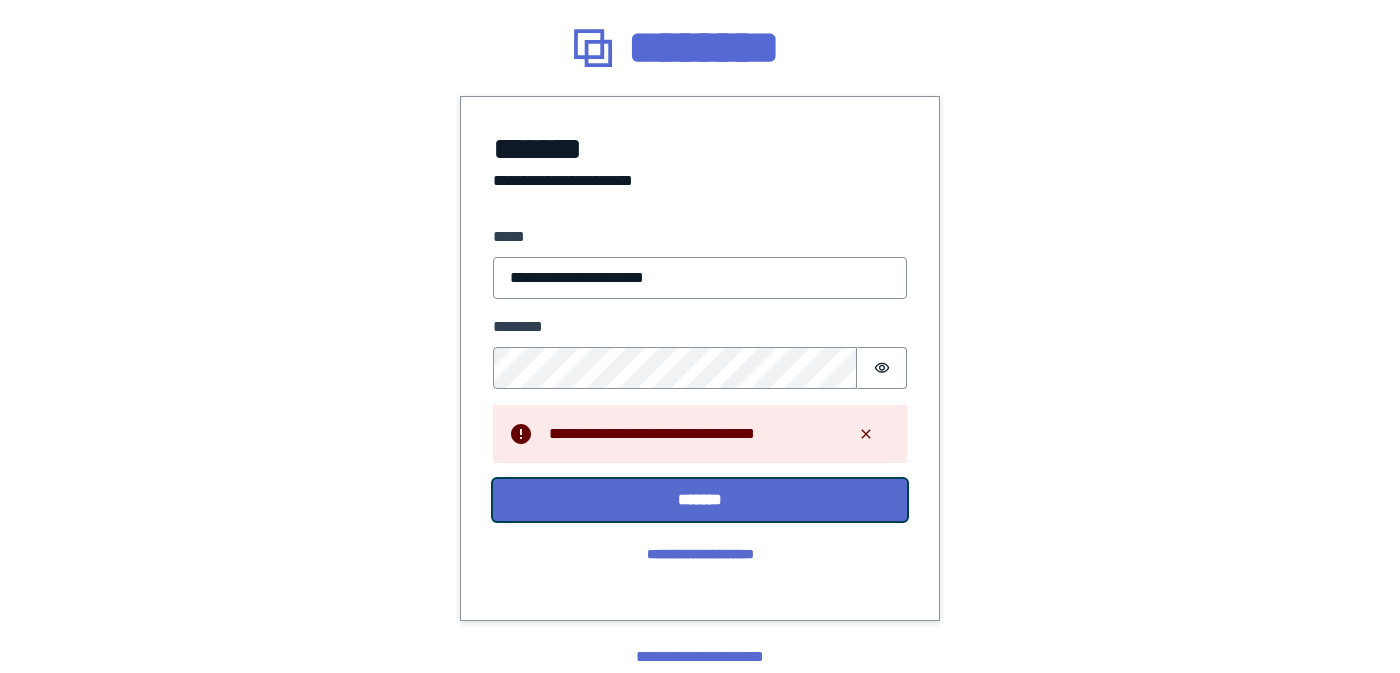 click on "*******" at bounding box center (700, 500) 